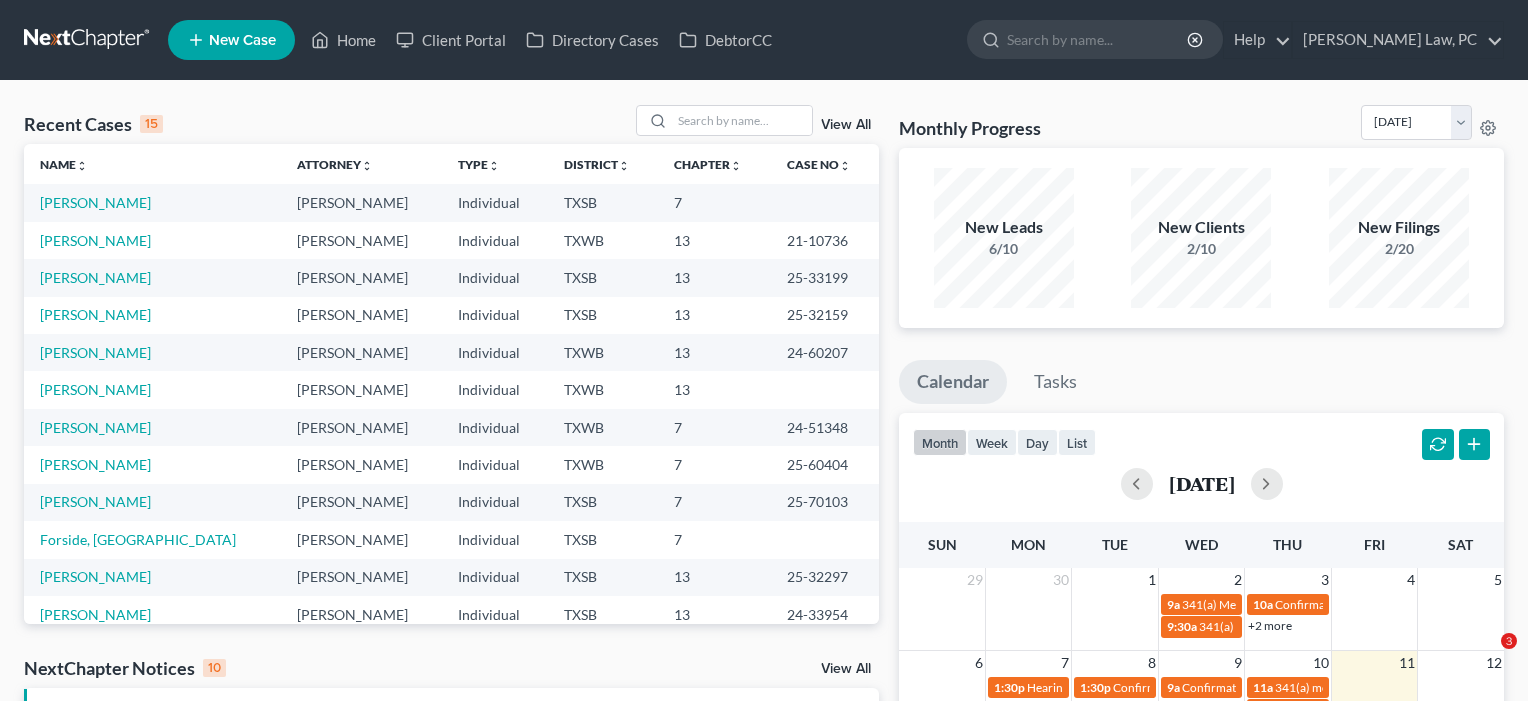 scroll, scrollTop: 358, scrollLeft: 0, axis: vertical 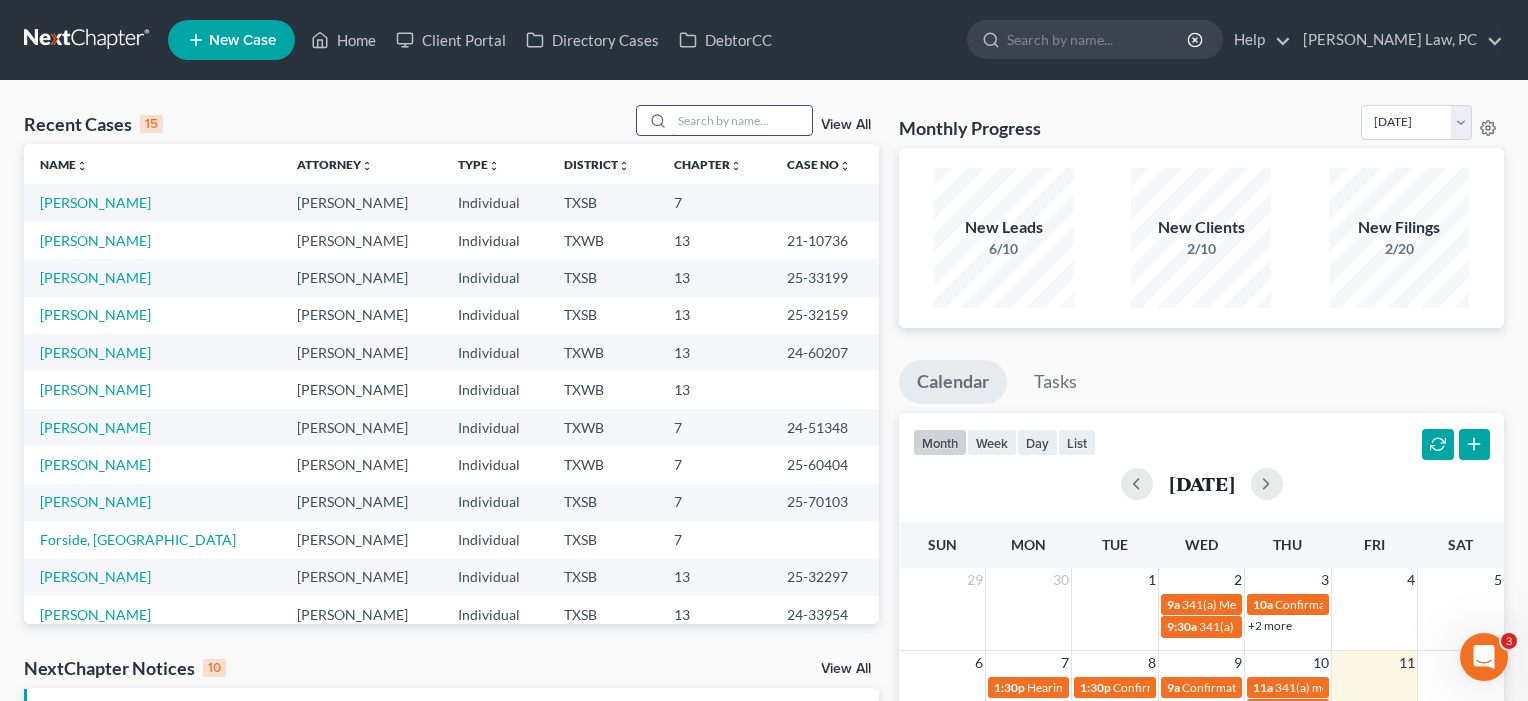 click at bounding box center [742, 120] 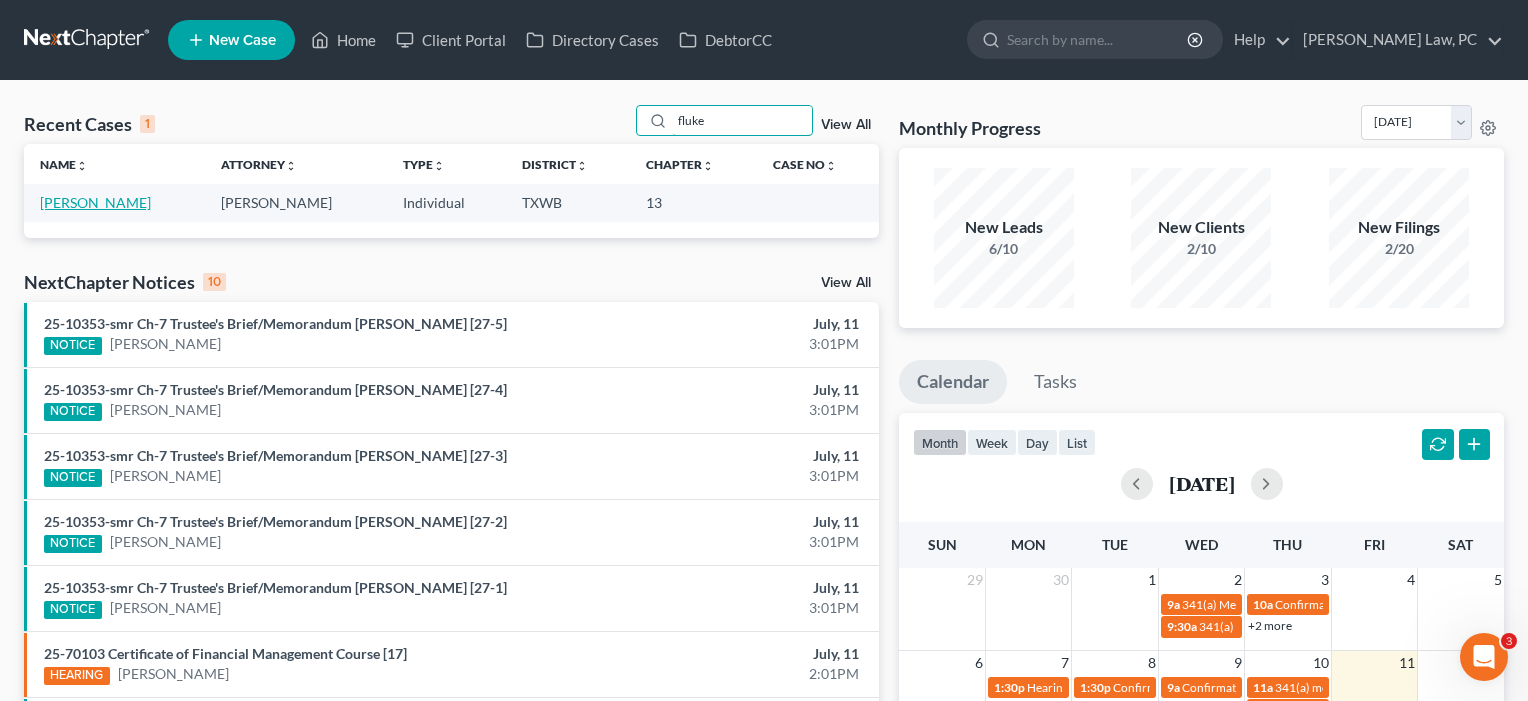 type on "fluke" 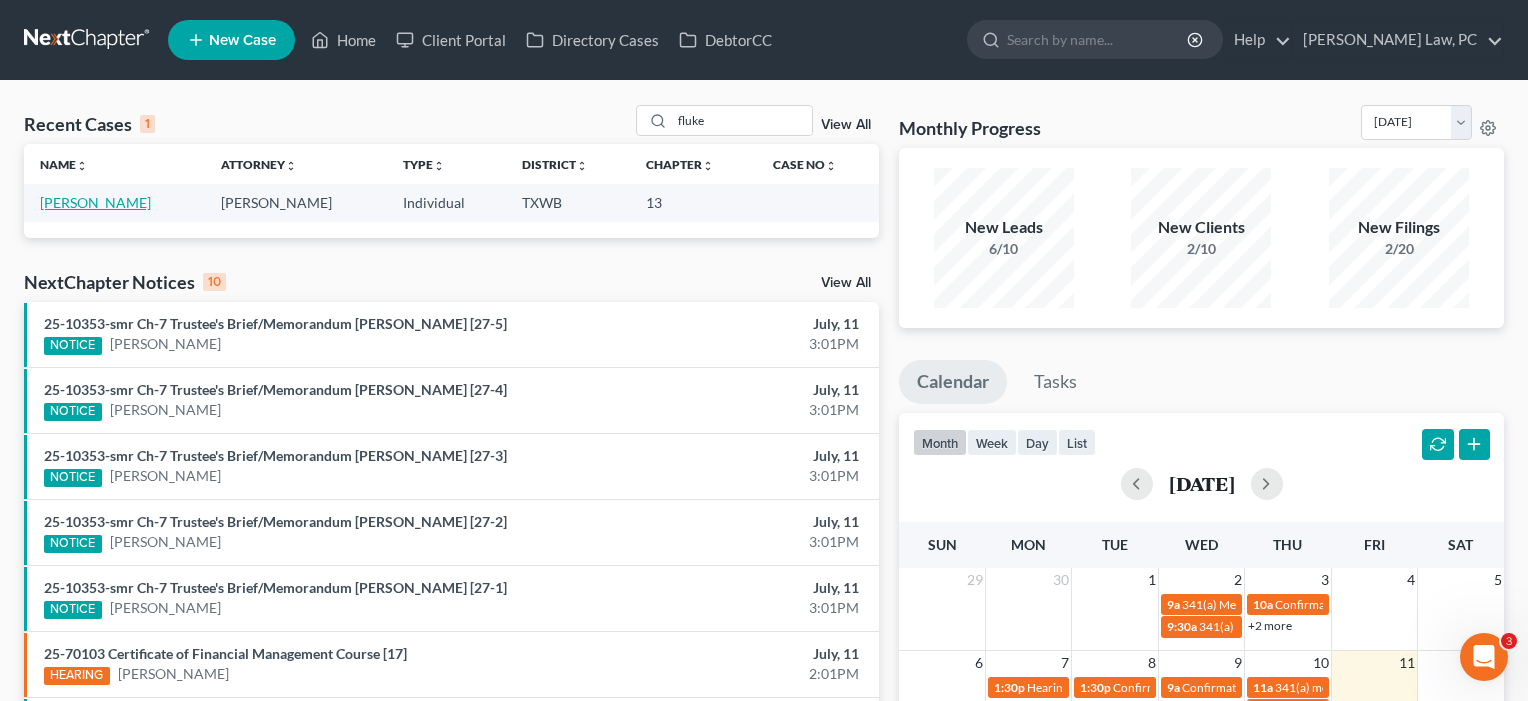 click on "[PERSON_NAME]" at bounding box center (95, 202) 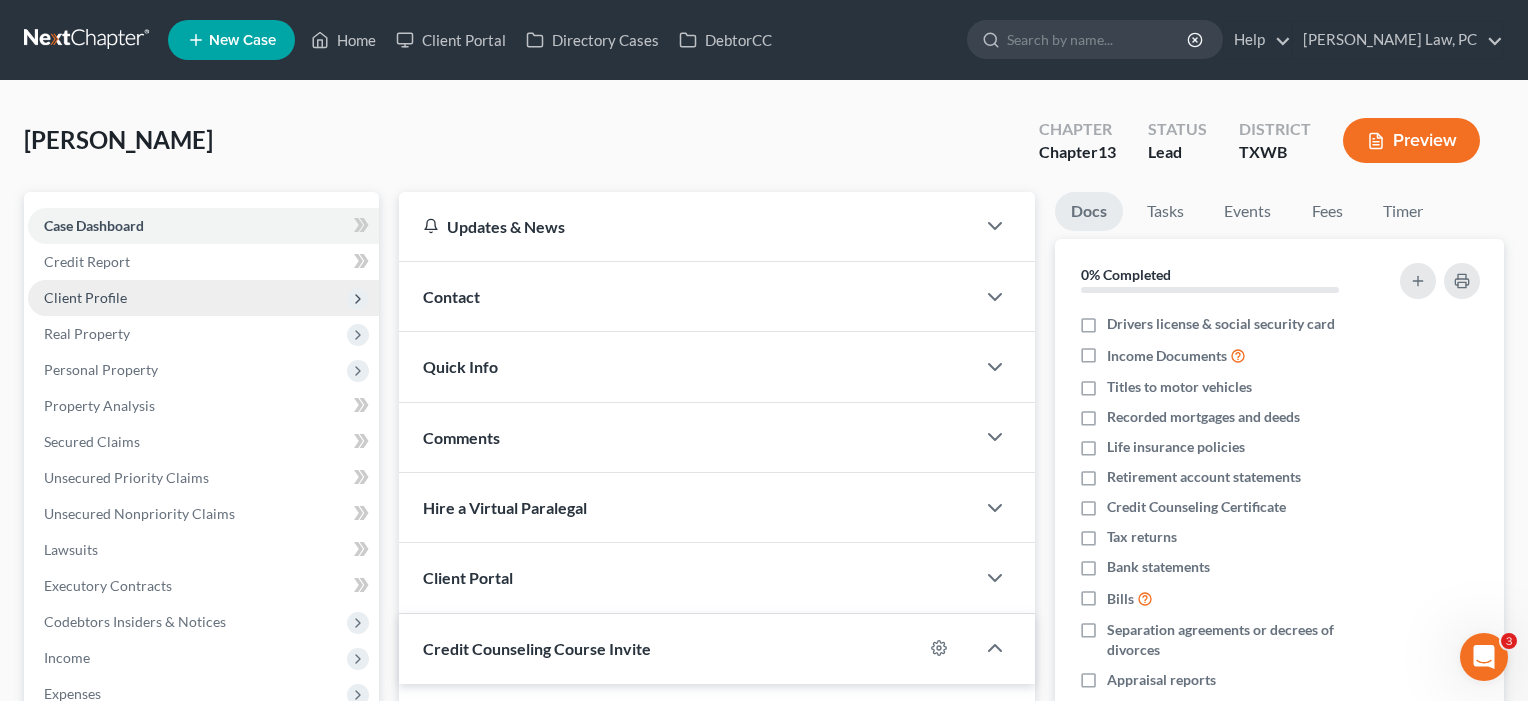 click on "Client Profile" at bounding box center (85, 297) 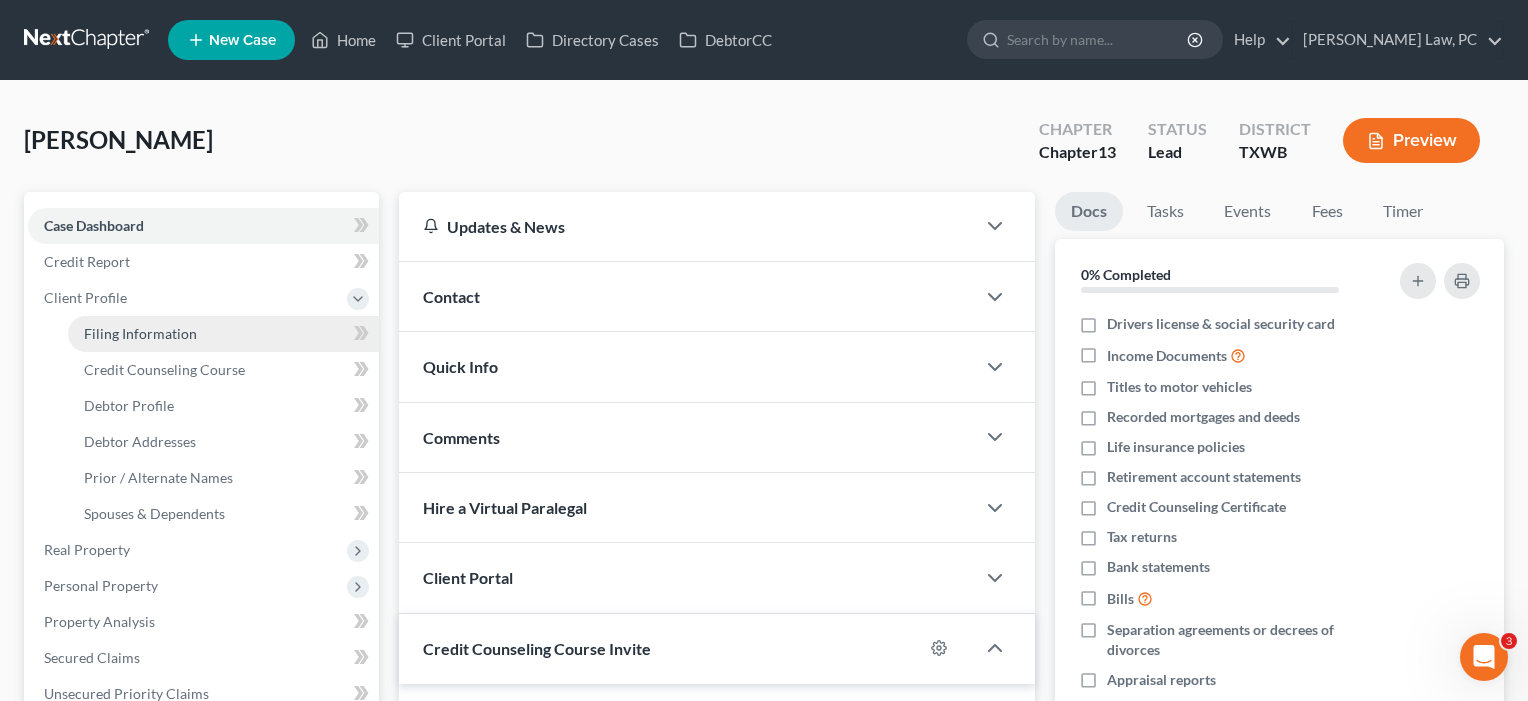 click on "Filing Information" at bounding box center (223, 334) 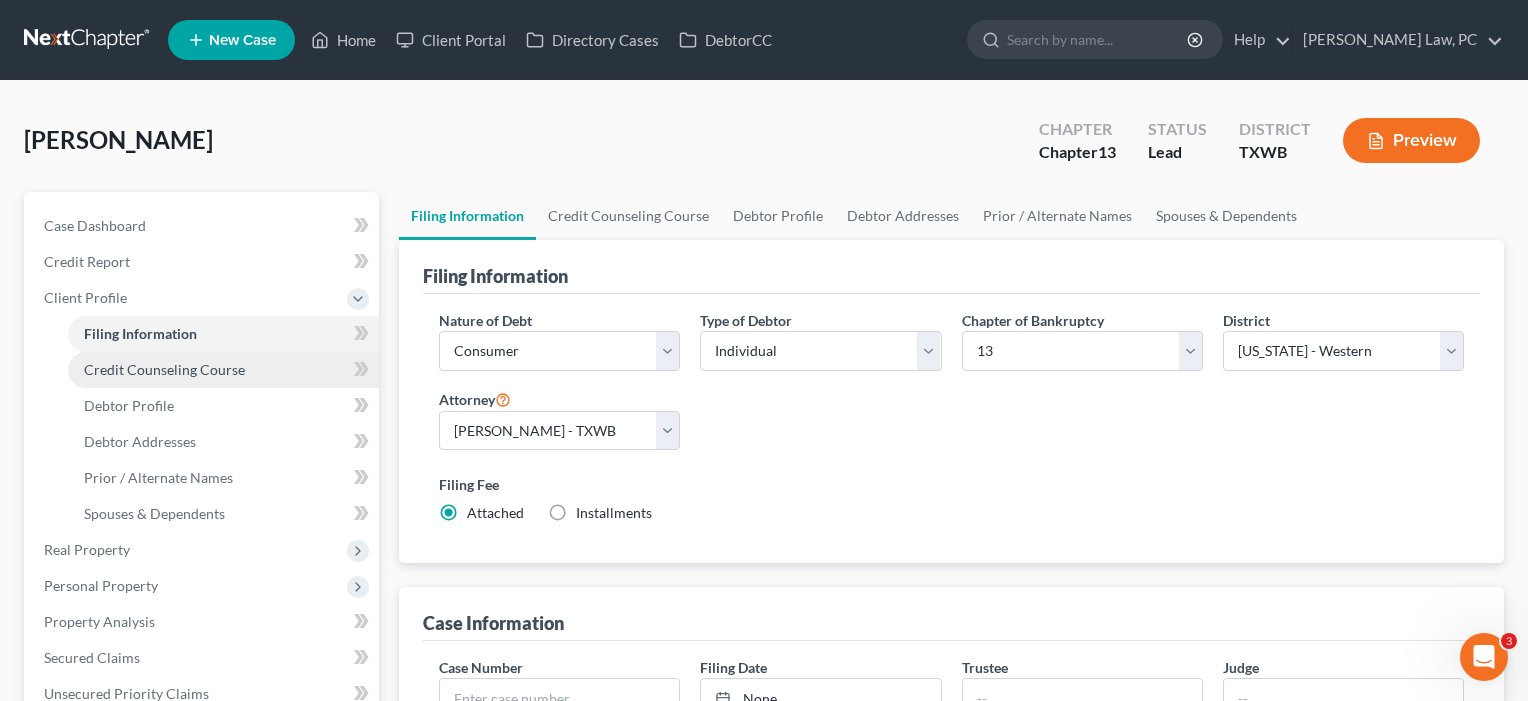 scroll, scrollTop: 27, scrollLeft: 0, axis: vertical 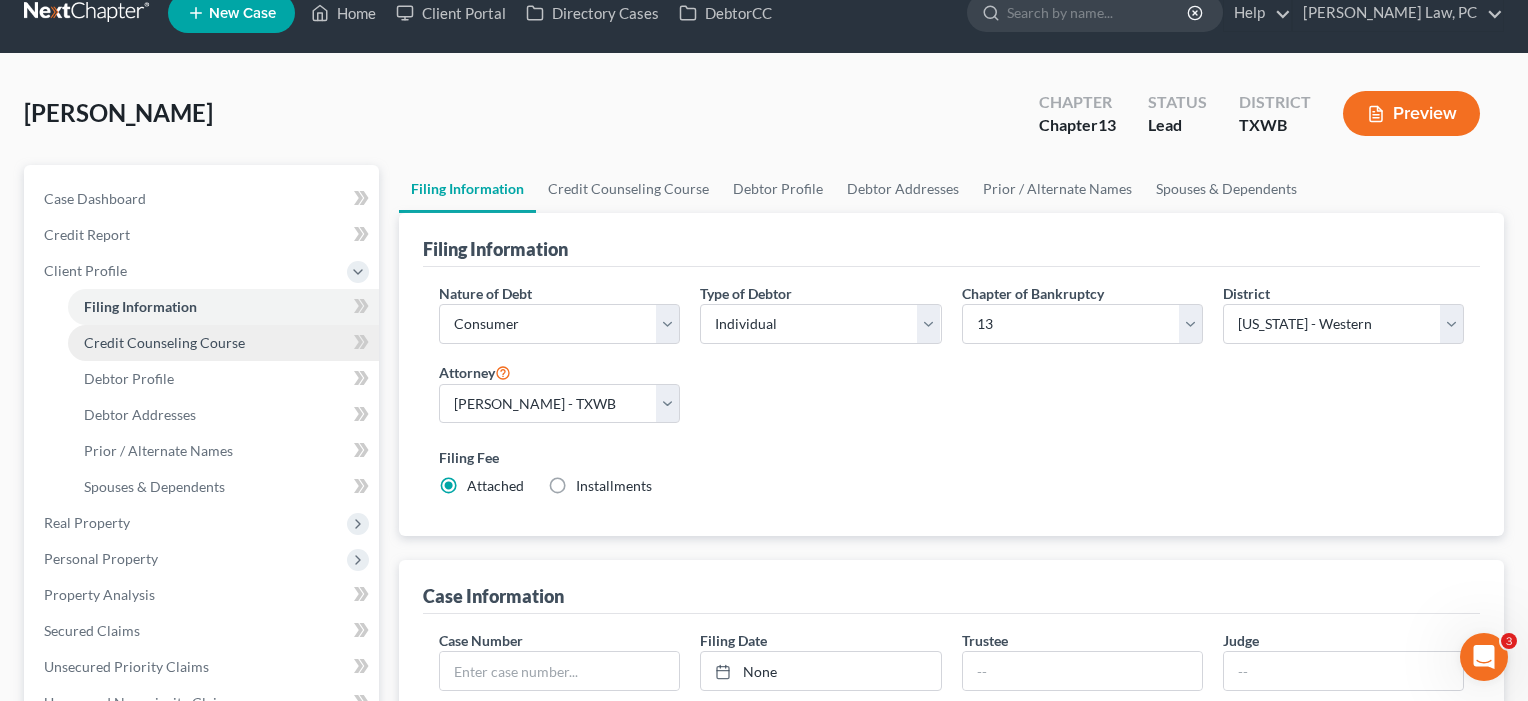 click on "Credit Counseling Course" at bounding box center [164, 342] 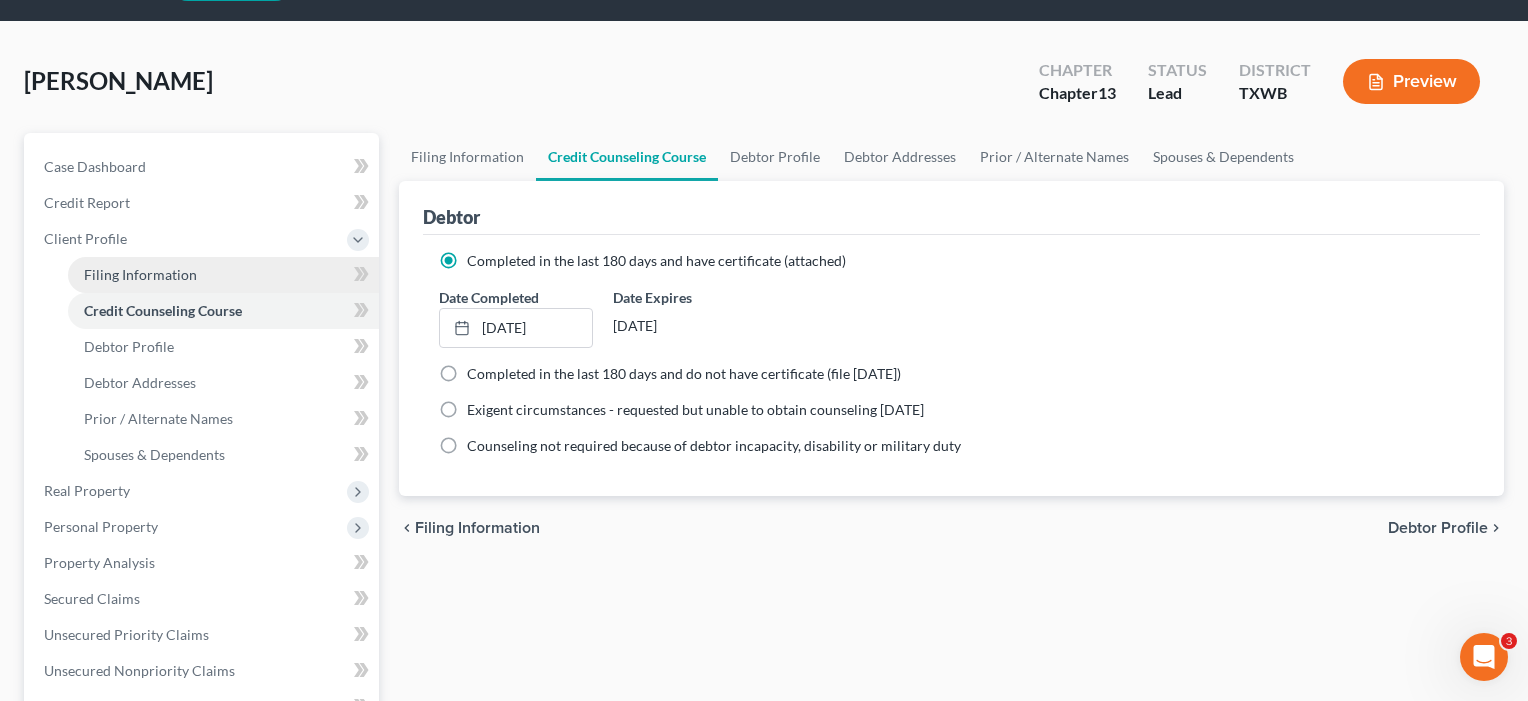scroll, scrollTop: 60, scrollLeft: 0, axis: vertical 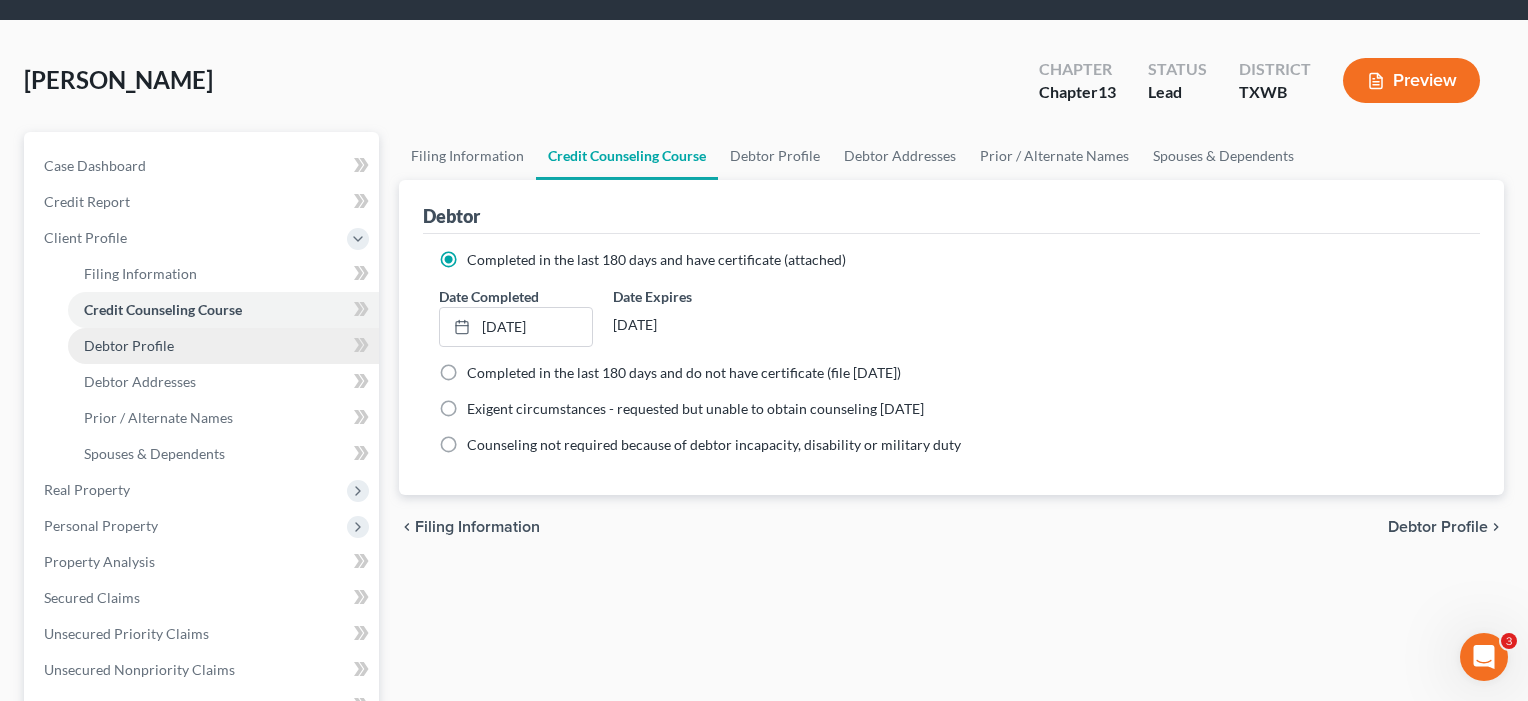 click on "Debtor Profile" at bounding box center [223, 346] 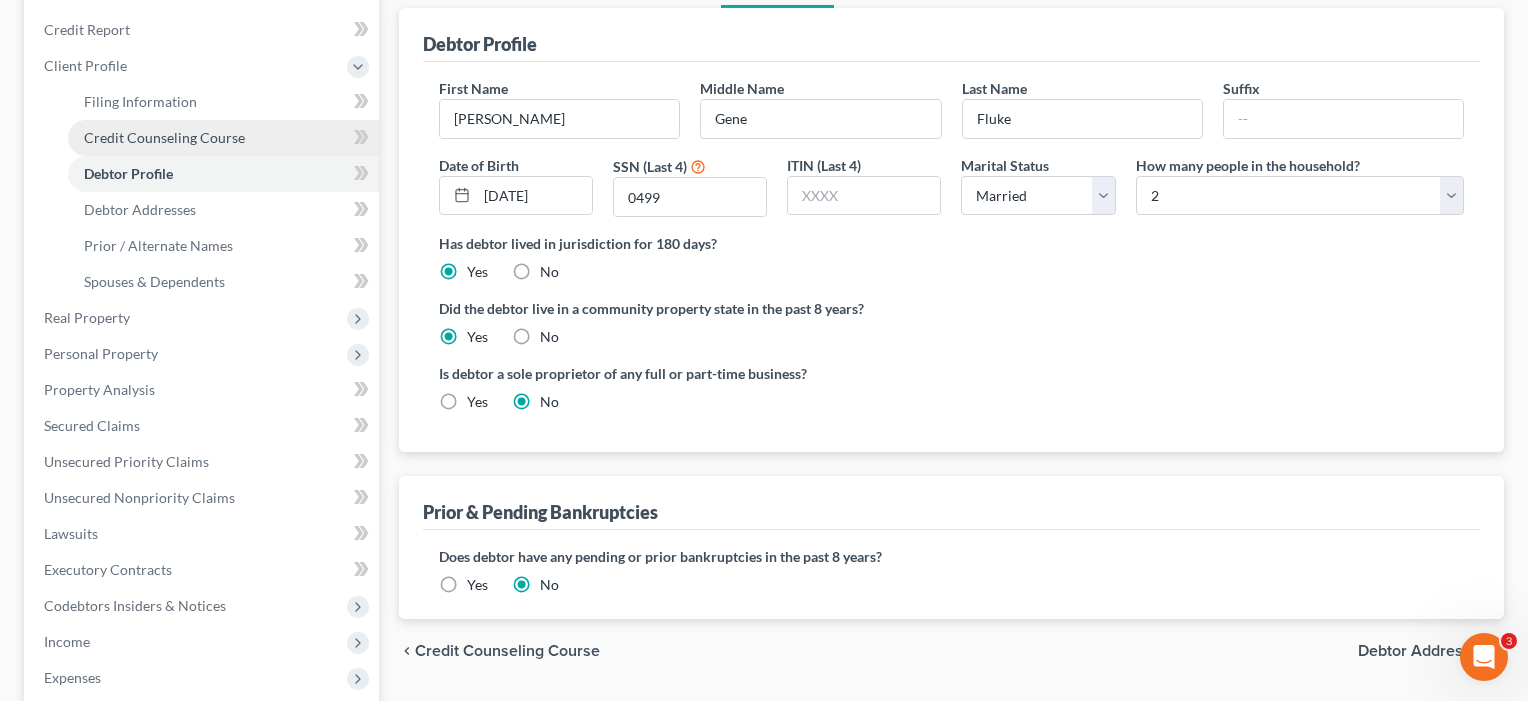 scroll, scrollTop: 281, scrollLeft: 0, axis: vertical 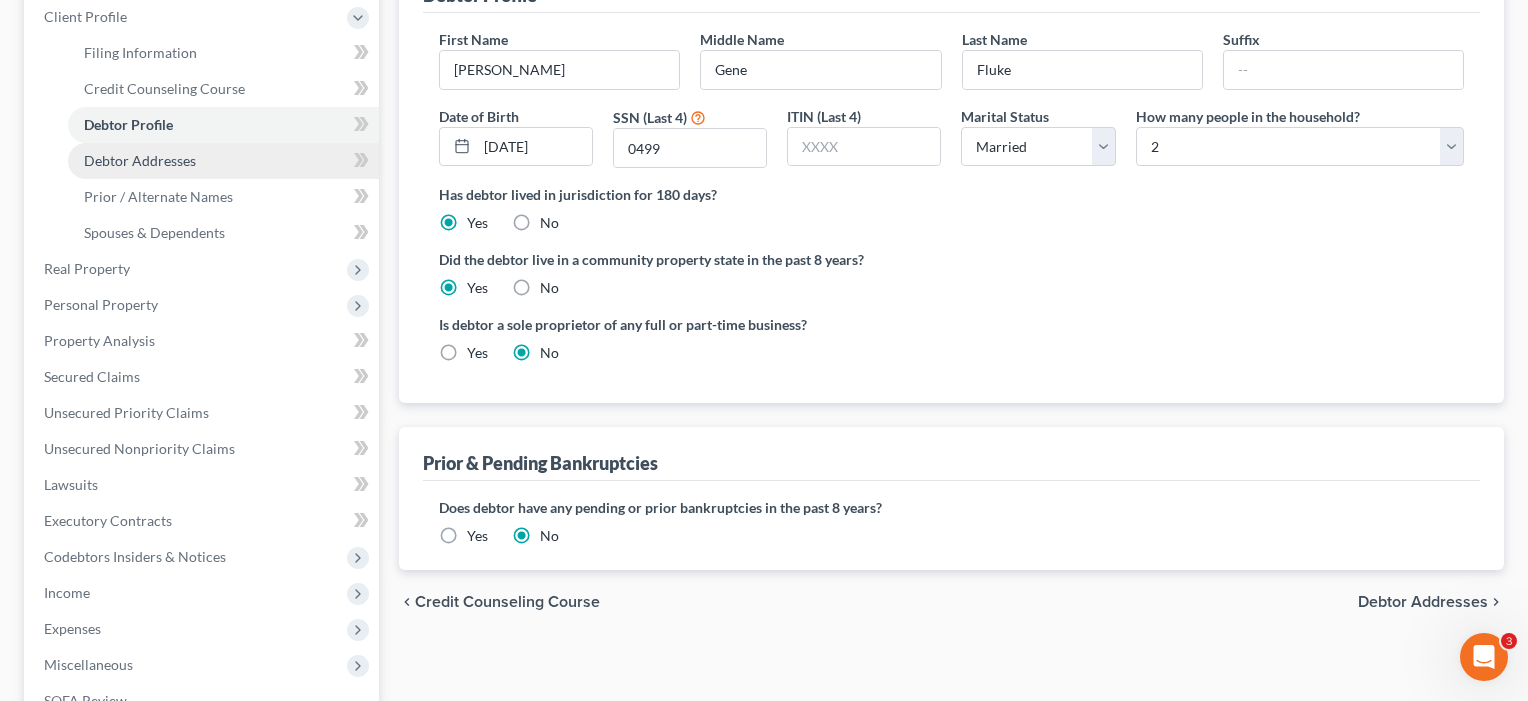 click on "Debtor Addresses" at bounding box center [223, 161] 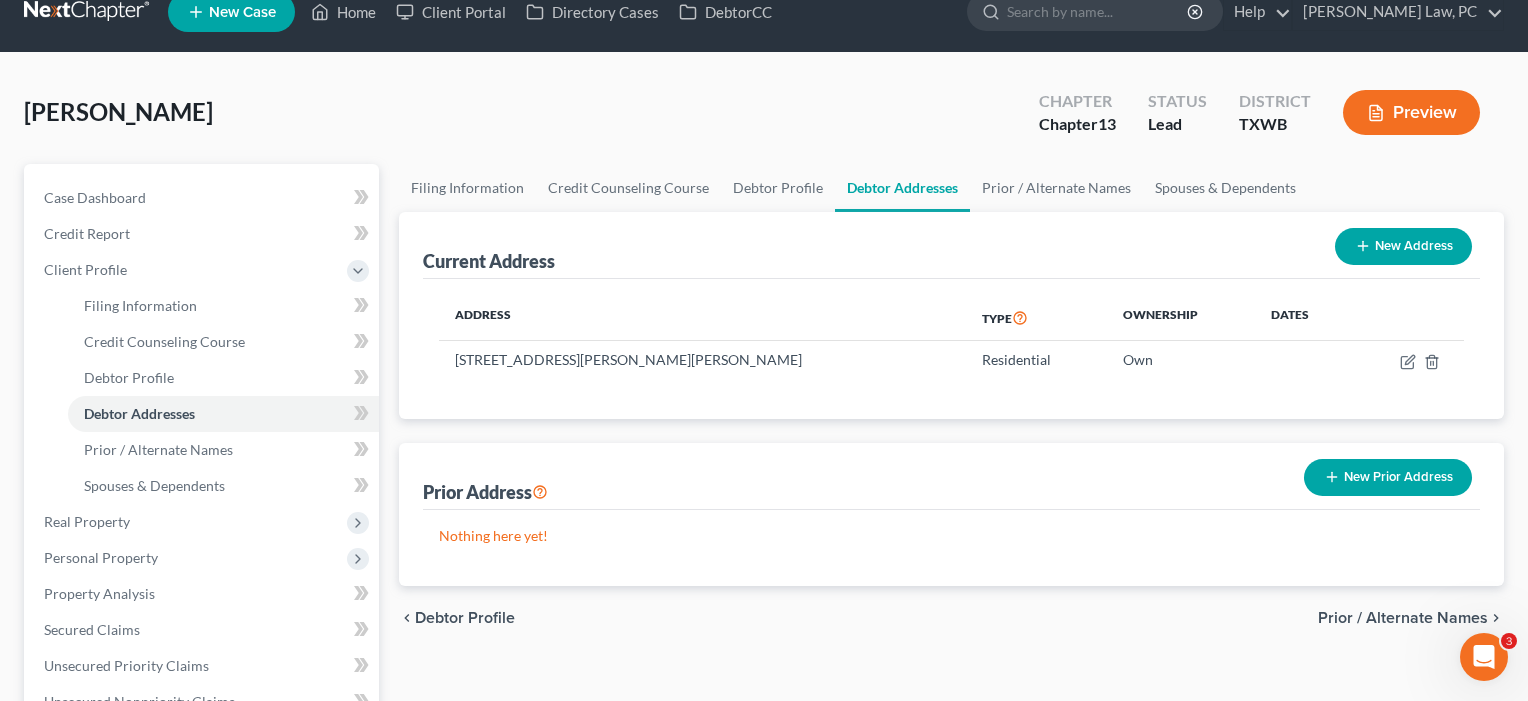 scroll, scrollTop: 62, scrollLeft: 0, axis: vertical 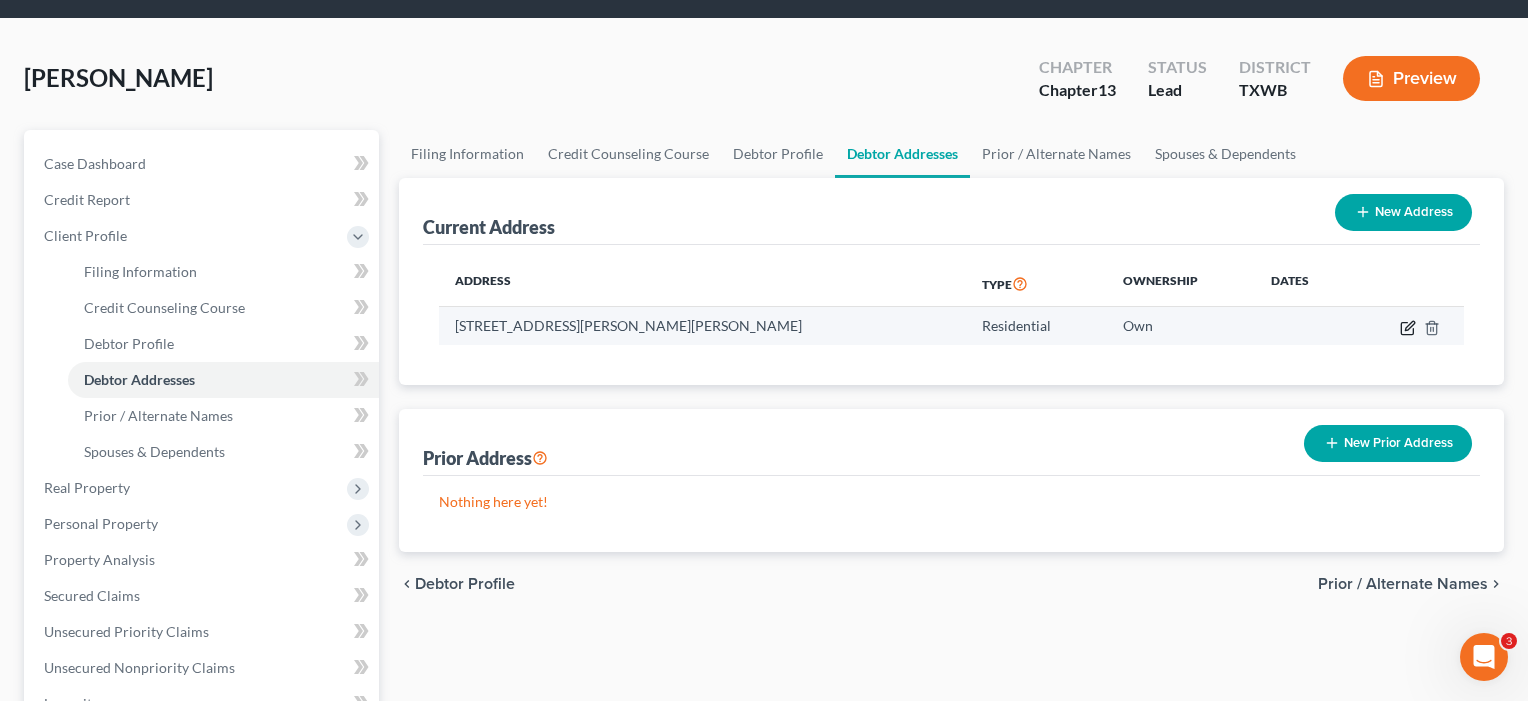 click 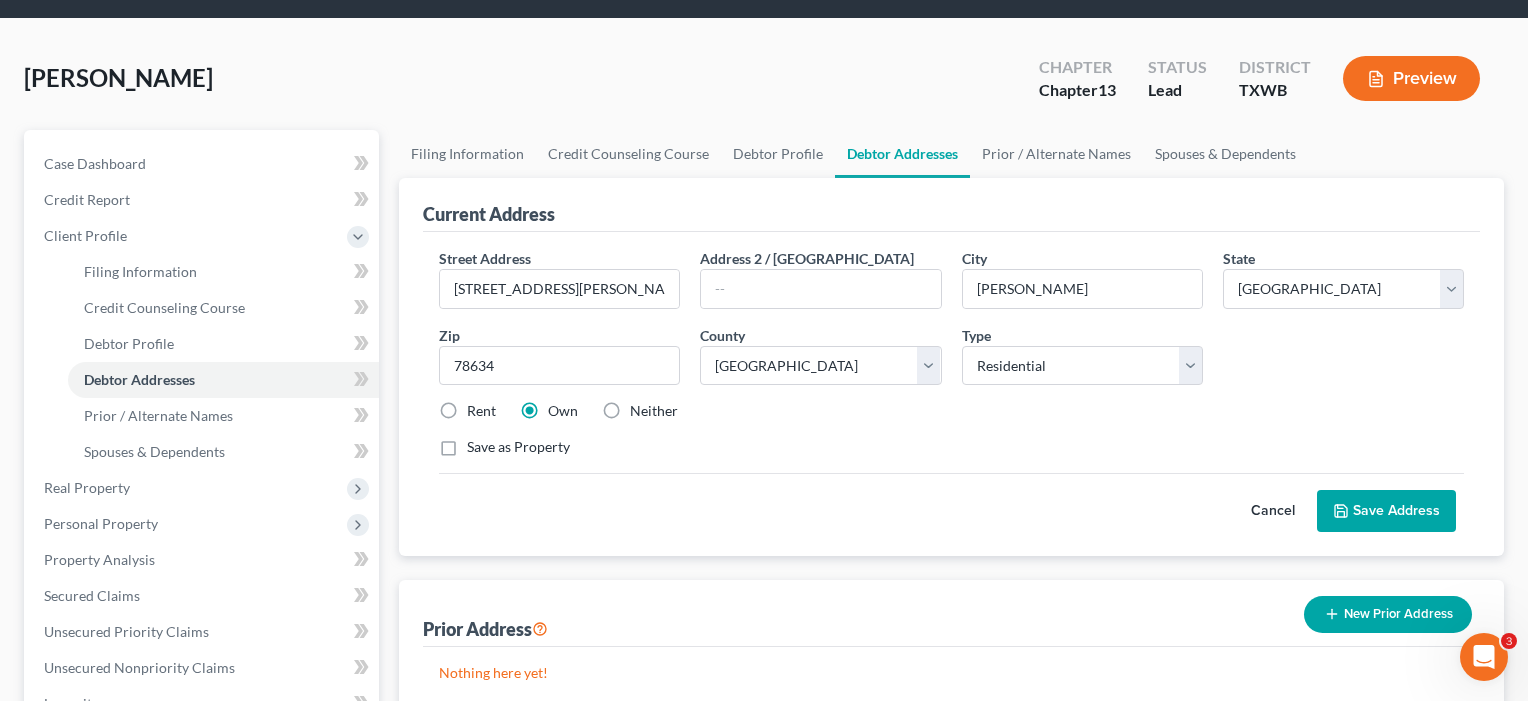 click on "Save Address" at bounding box center (1386, 511) 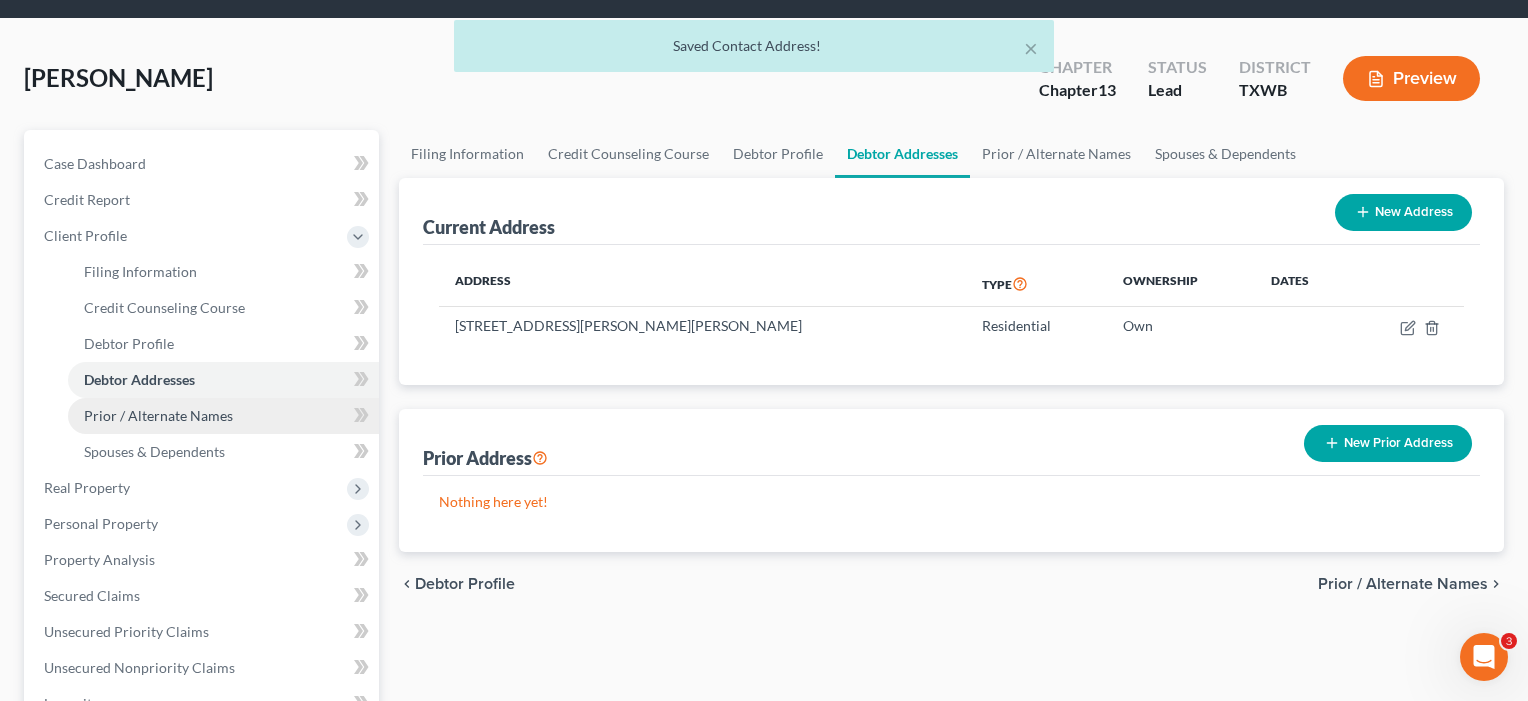 click on "Prior / Alternate Names" at bounding box center [158, 415] 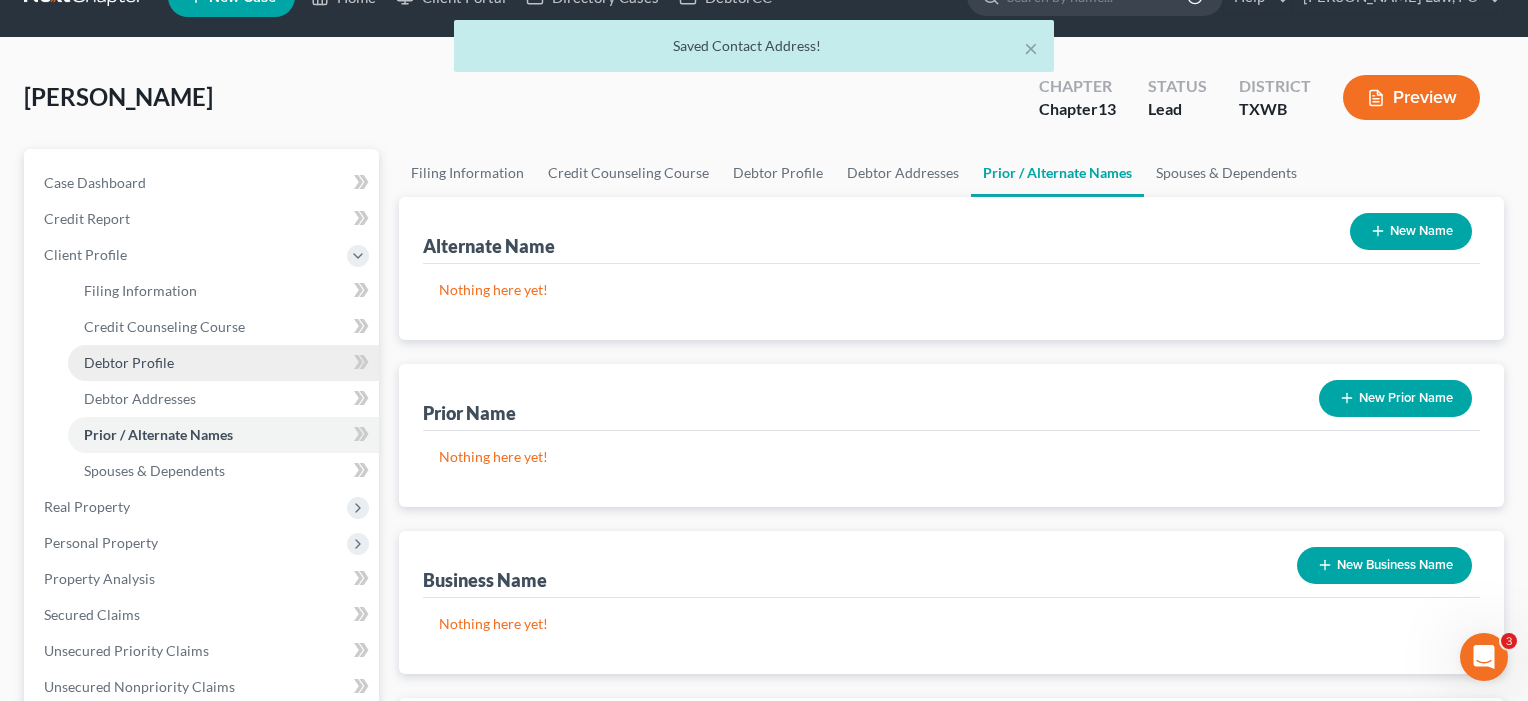 scroll, scrollTop: 71, scrollLeft: 0, axis: vertical 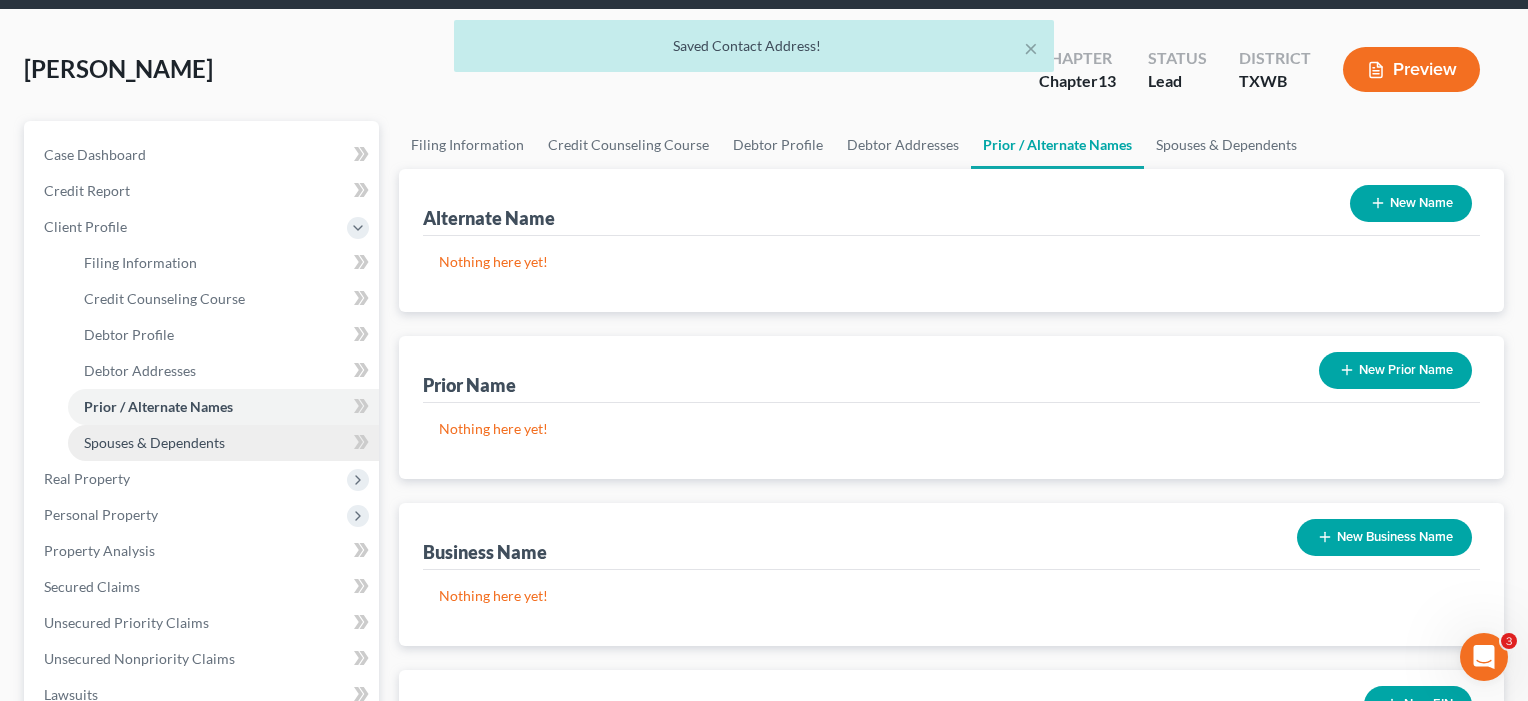 click on "Spouses & Dependents" at bounding box center (154, 442) 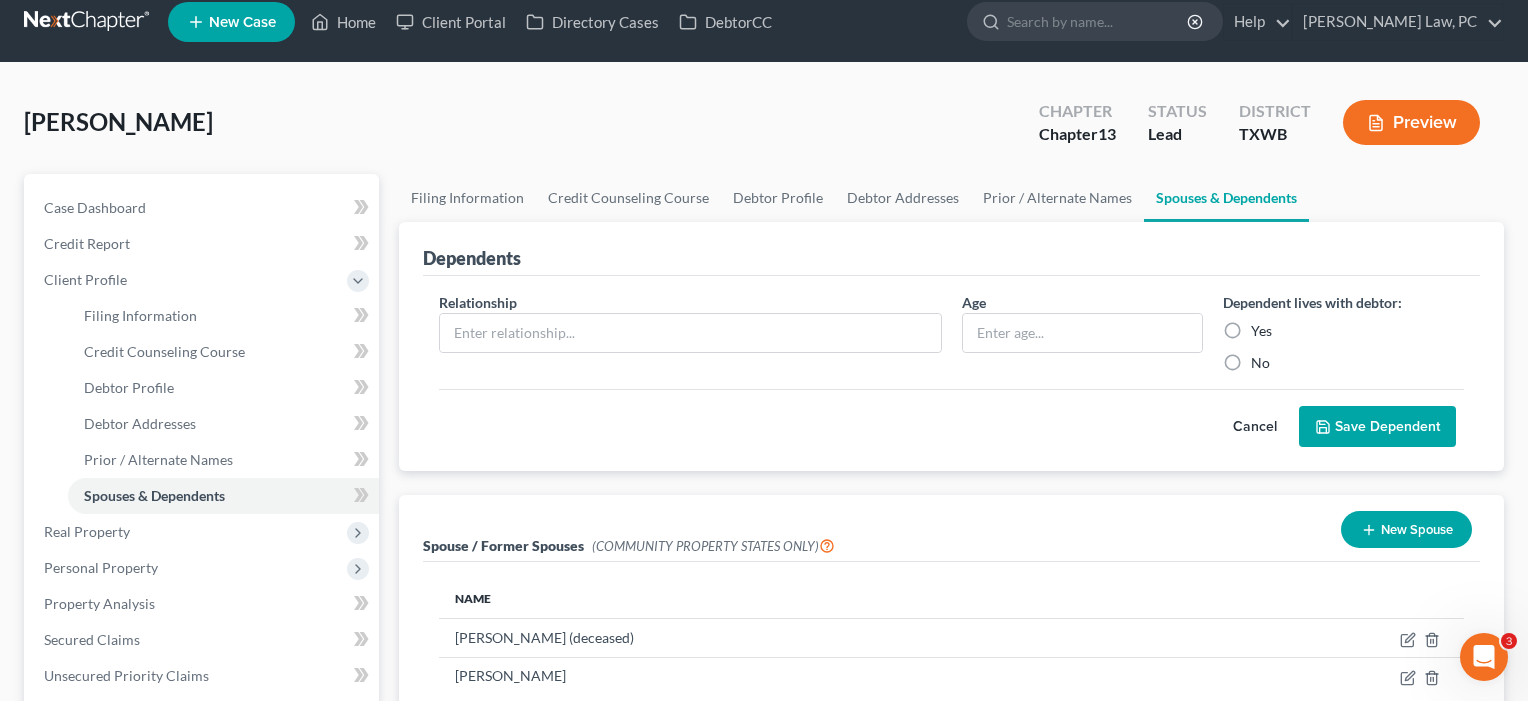 scroll, scrollTop: 73, scrollLeft: 0, axis: vertical 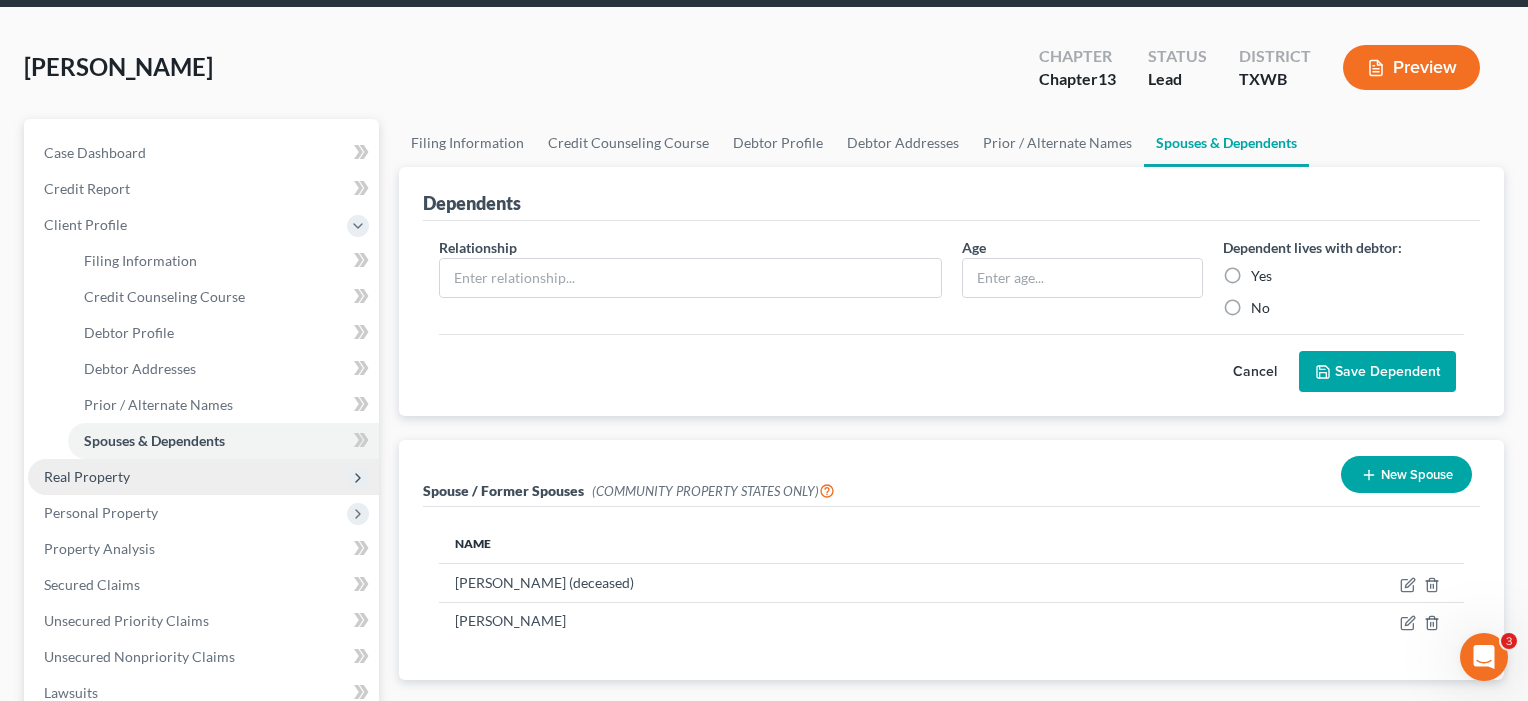 click on "Real Property" at bounding box center [87, 476] 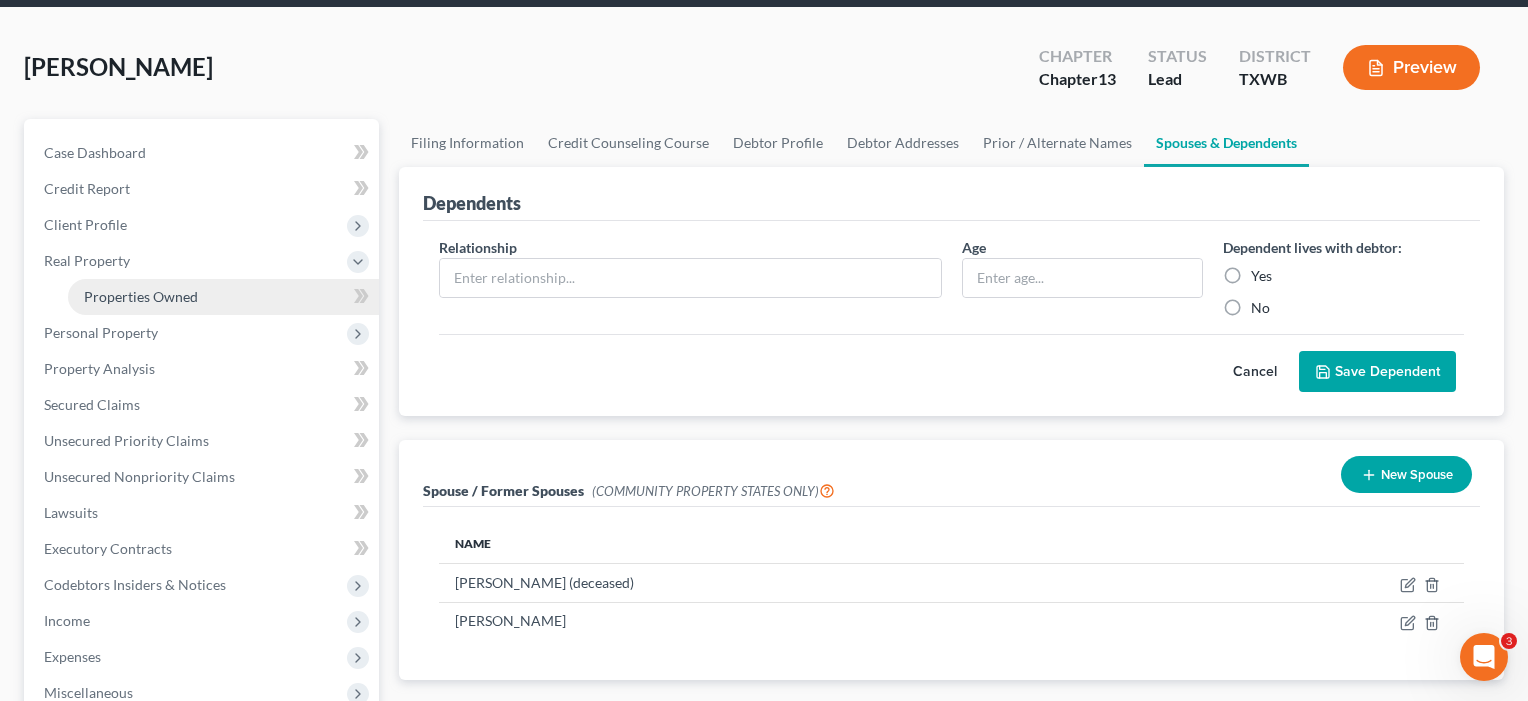 click on "Properties Owned" at bounding box center [141, 296] 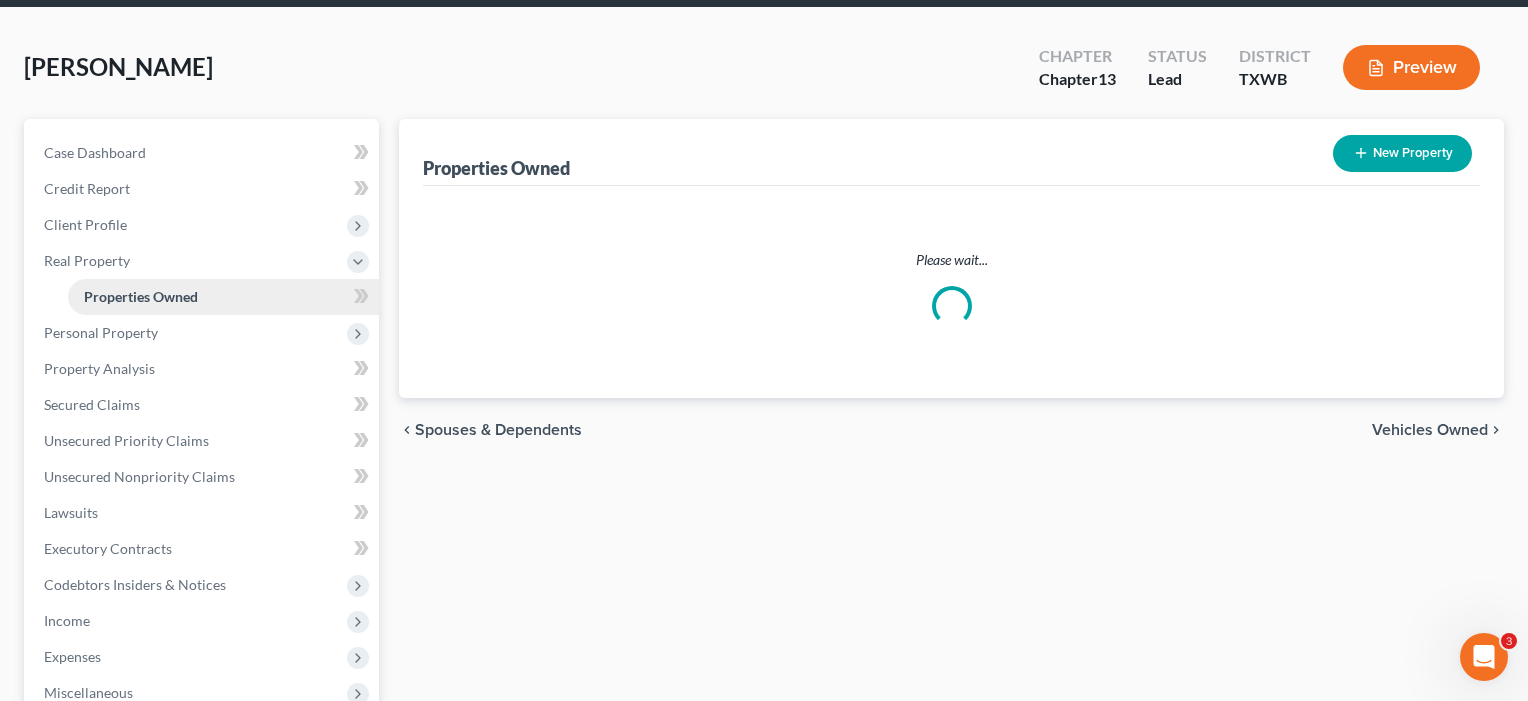 scroll, scrollTop: 0, scrollLeft: 0, axis: both 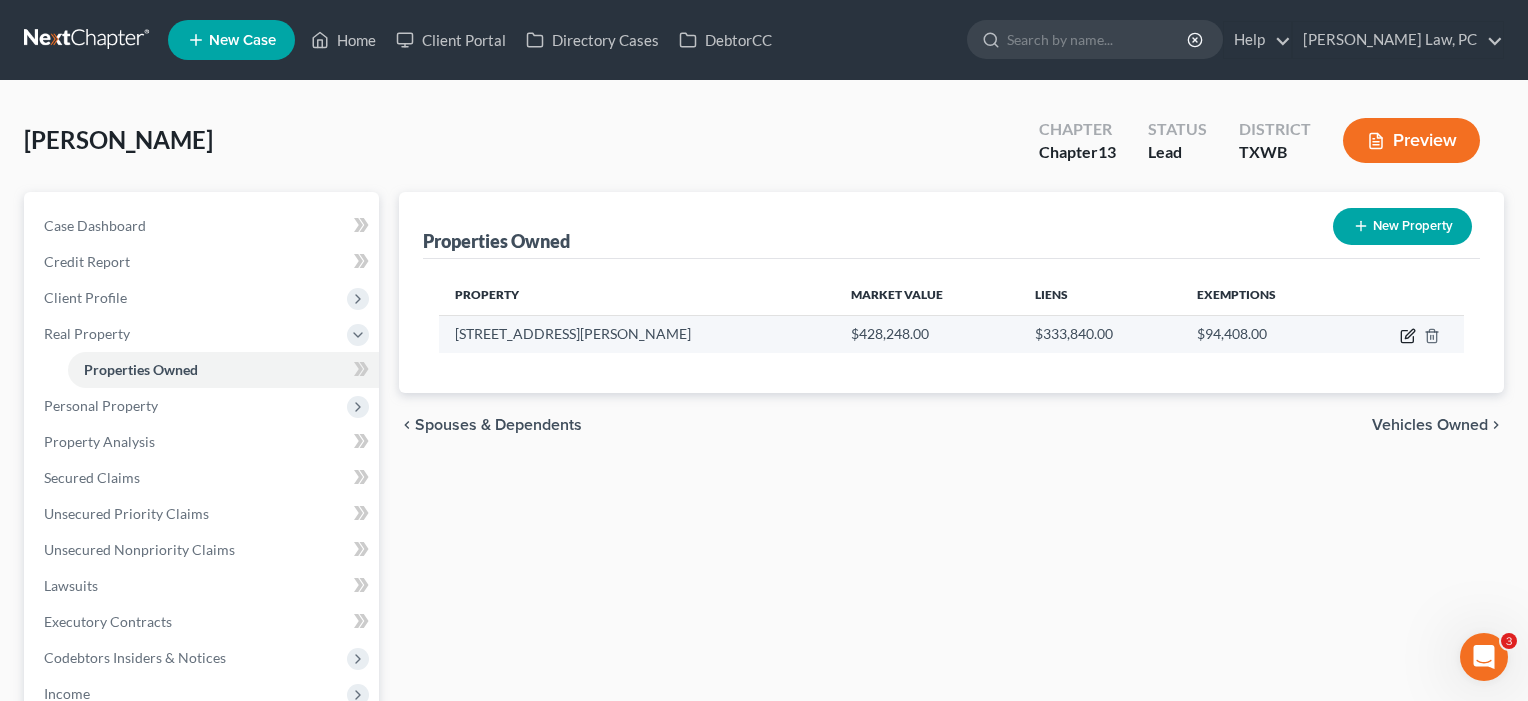 click 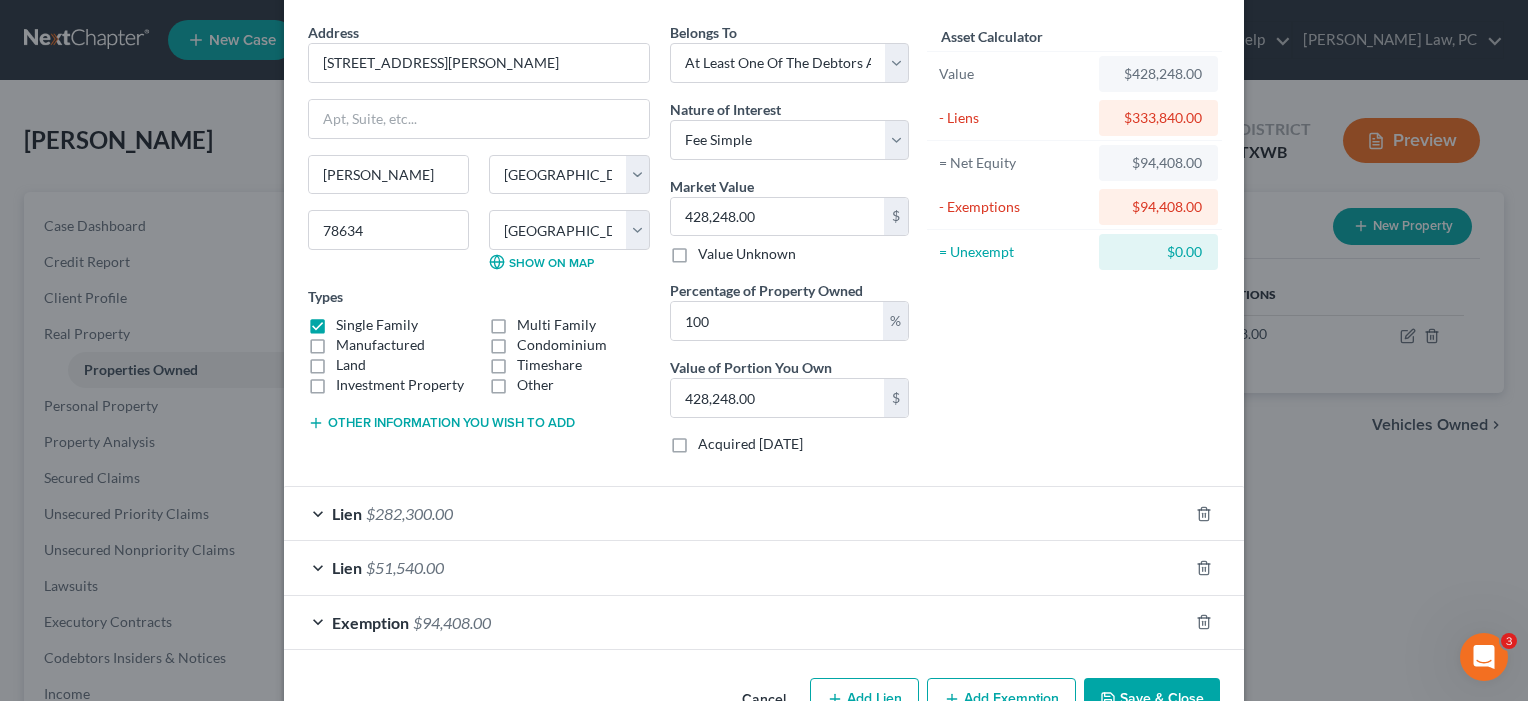 scroll, scrollTop: 77, scrollLeft: 0, axis: vertical 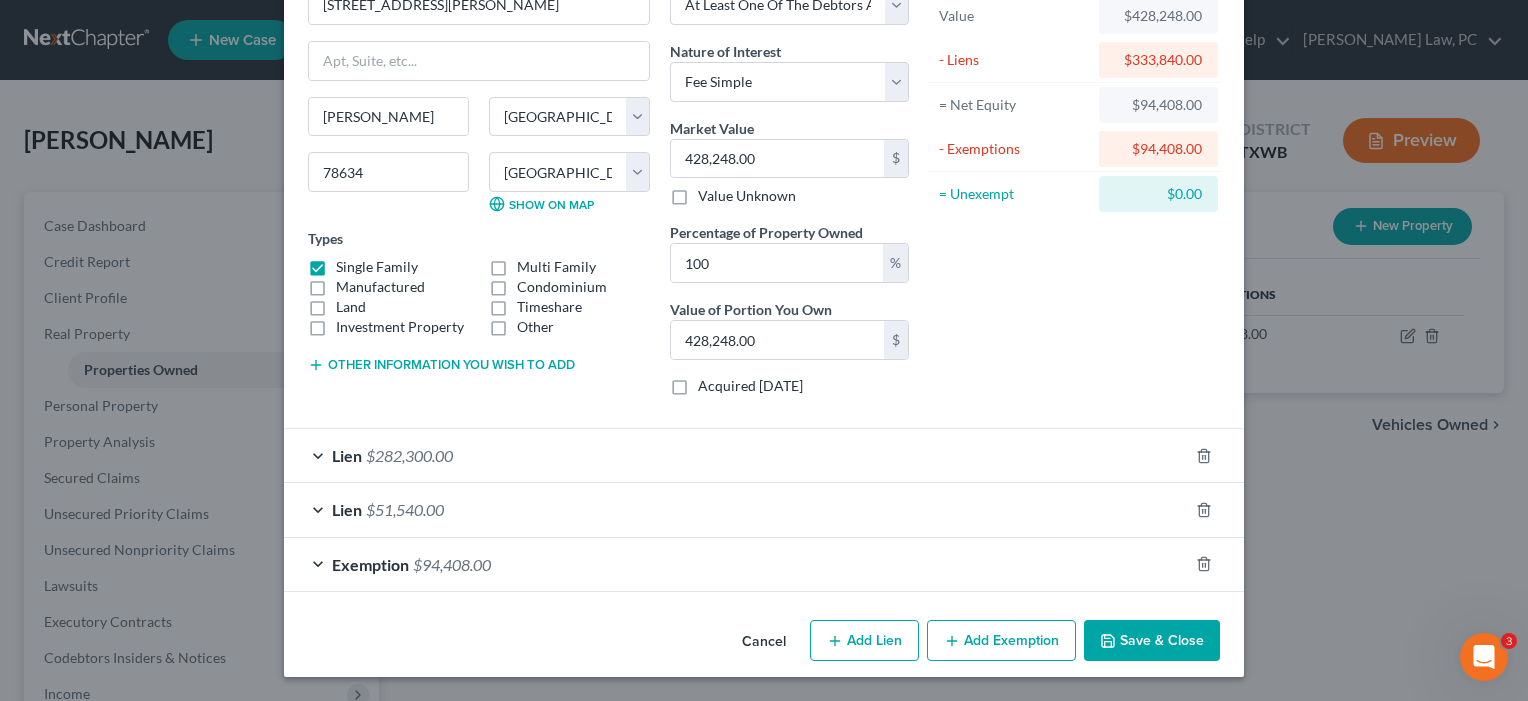 click on "Save & Close" at bounding box center [1152, 641] 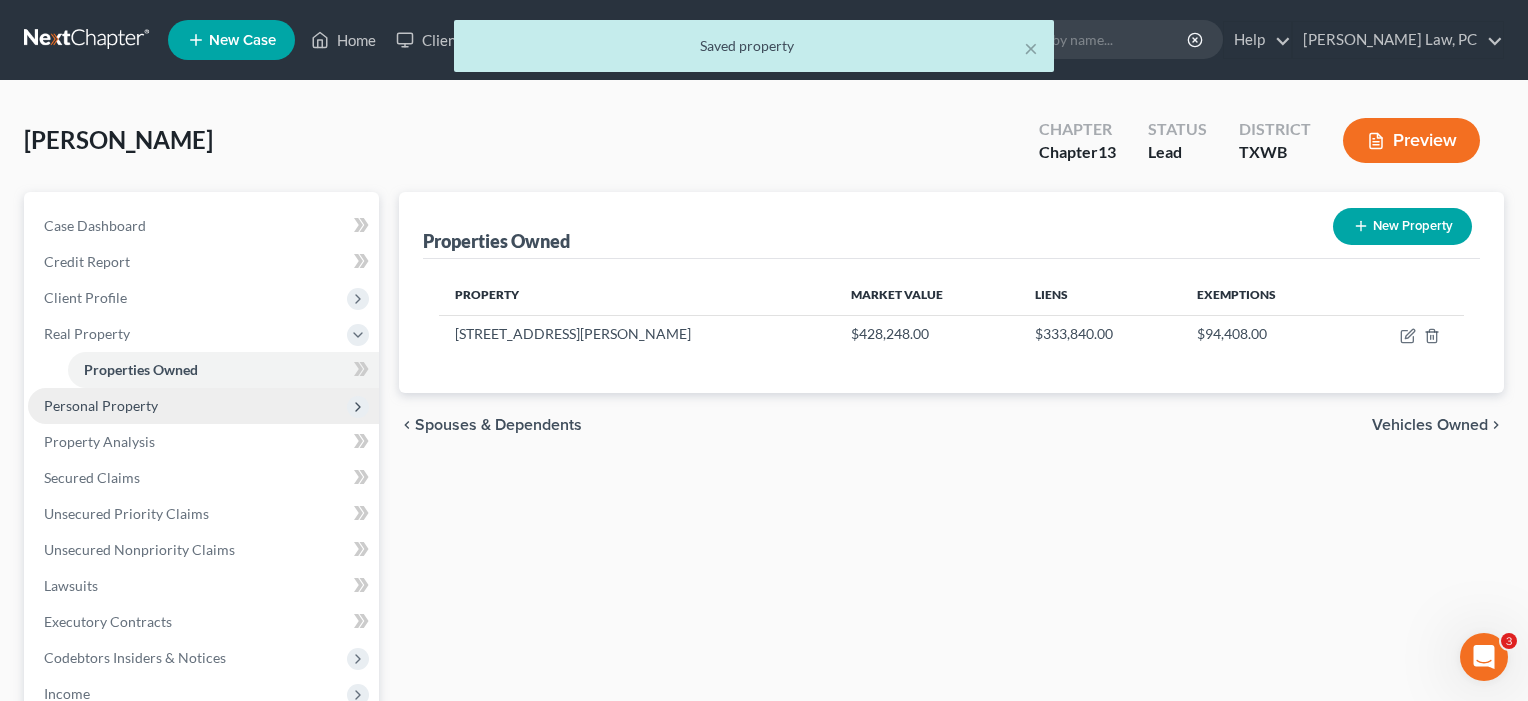 click on "Personal Property" at bounding box center (101, 405) 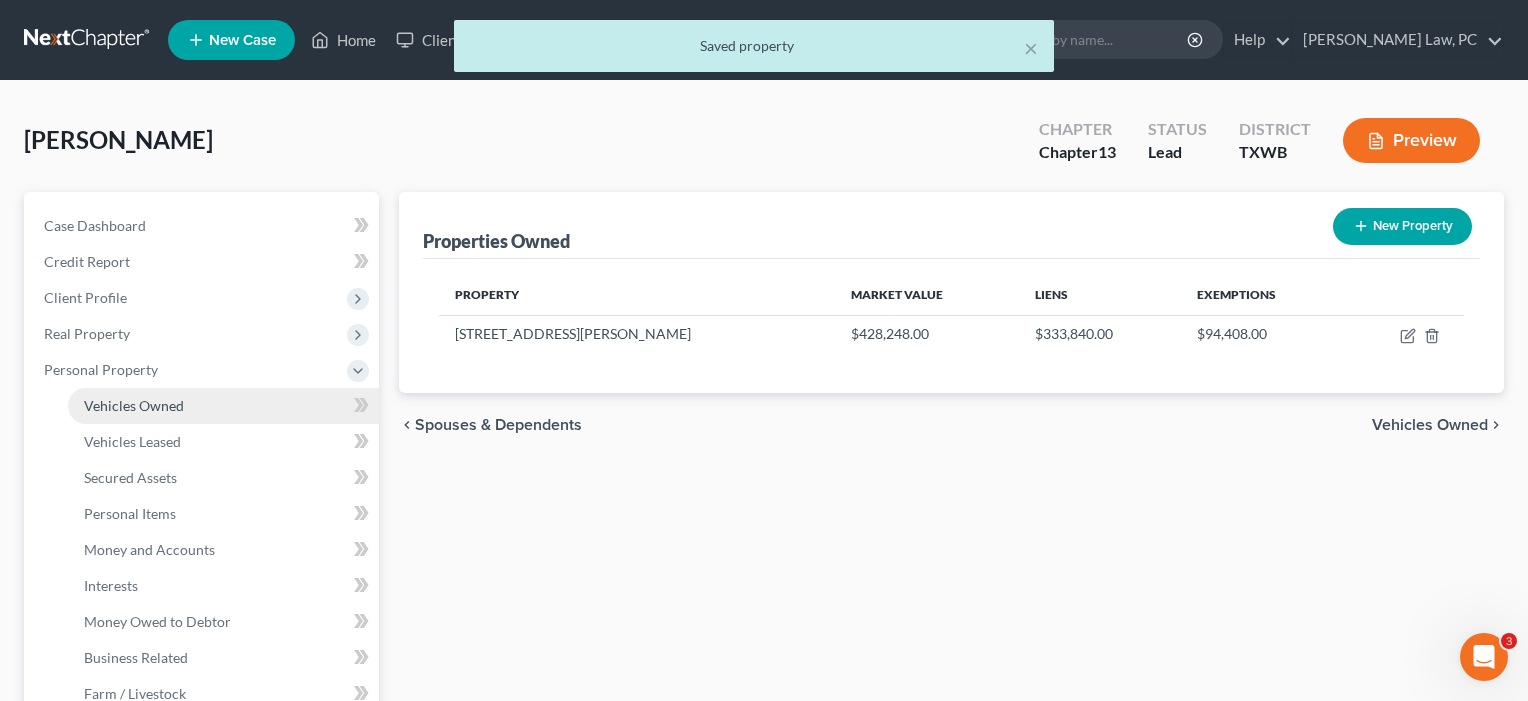 click on "Vehicles Owned" at bounding box center [223, 406] 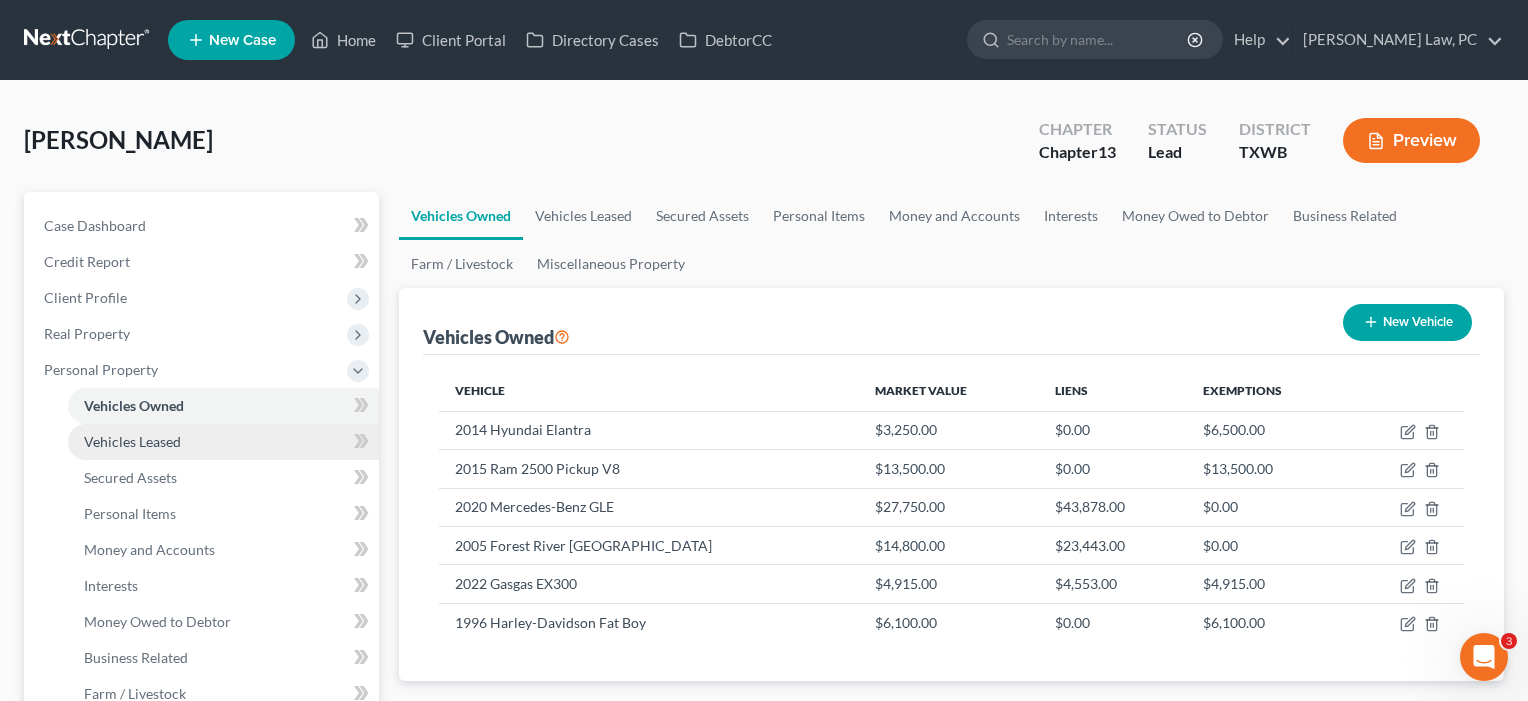 click on "Vehicles Leased" at bounding box center [223, 442] 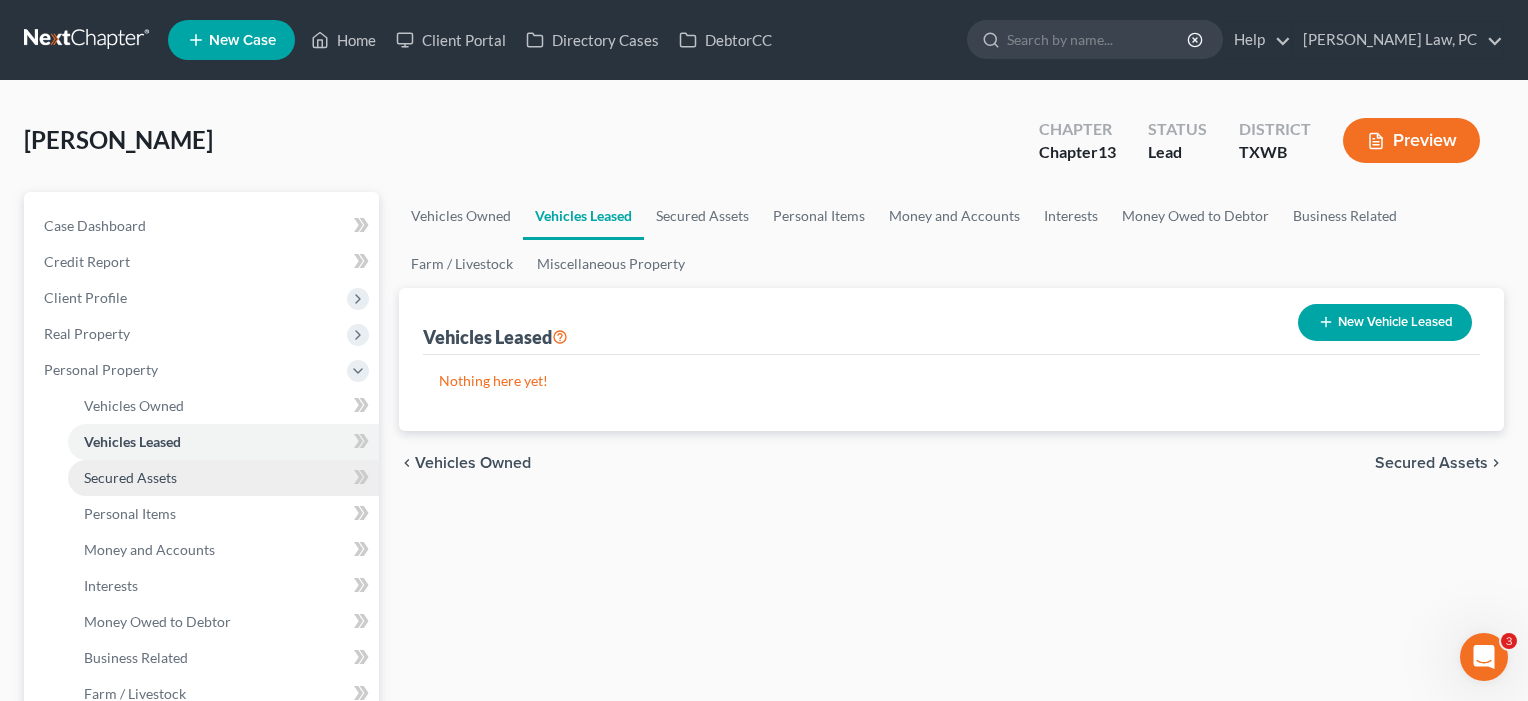 click on "Secured Assets" at bounding box center (130, 477) 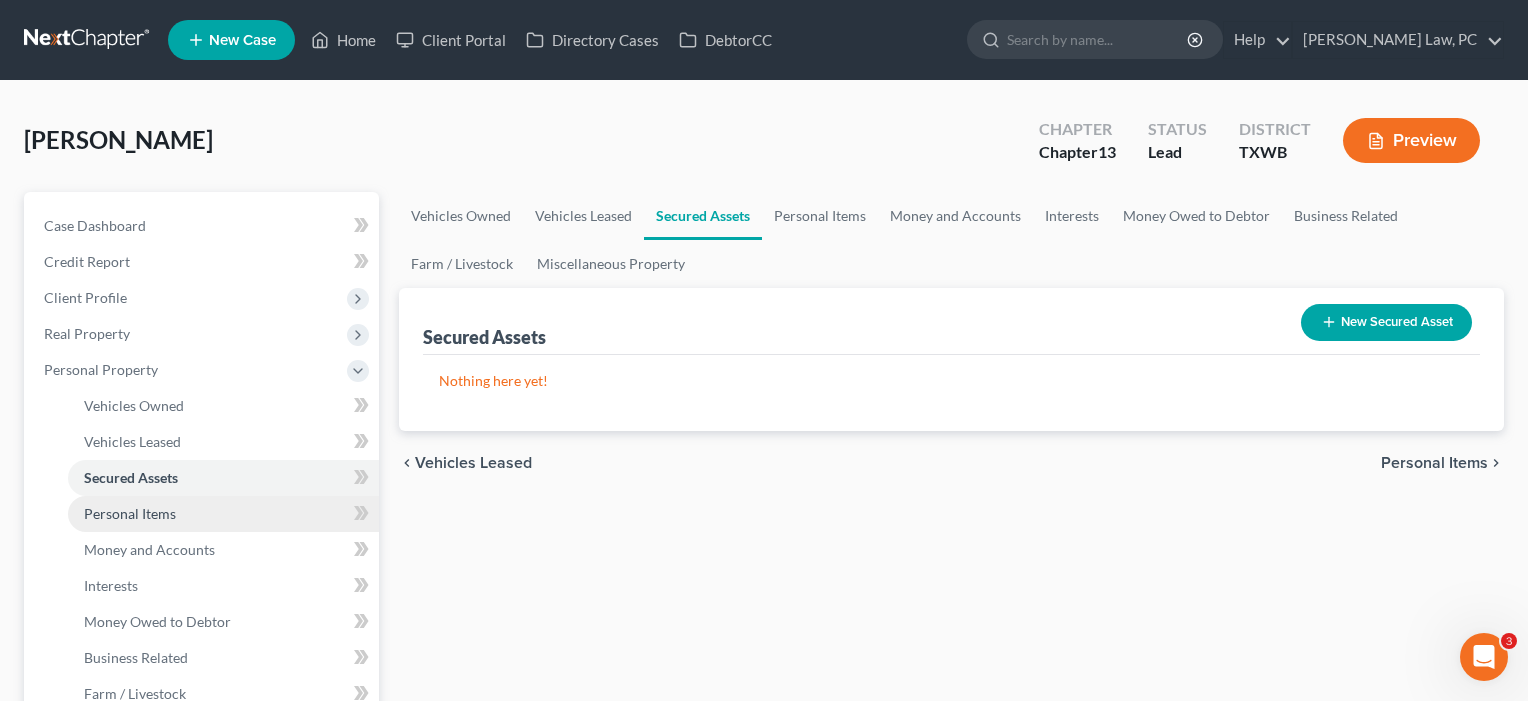 click on "Personal Items" at bounding box center [130, 513] 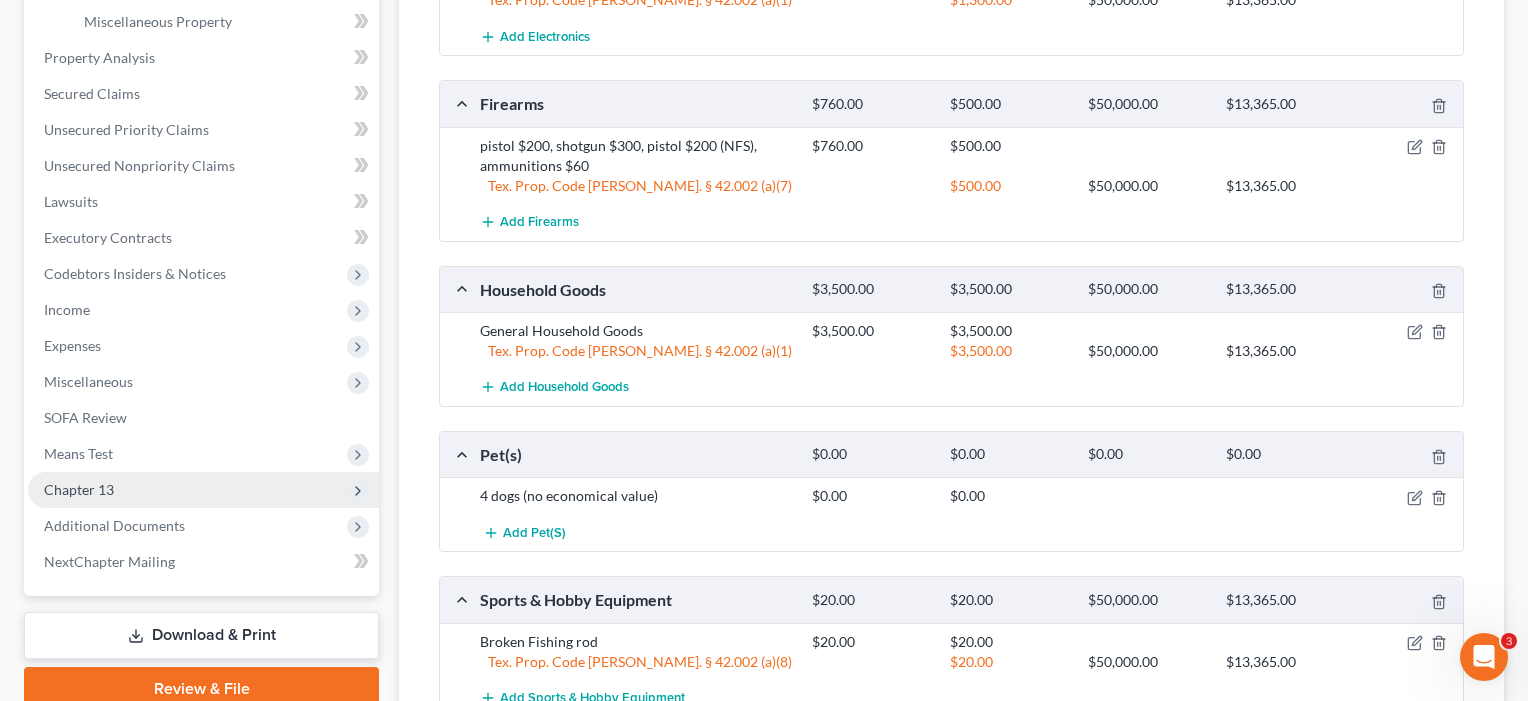 scroll, scrollTop: 480, scrollLeft: 0, axis: vertical 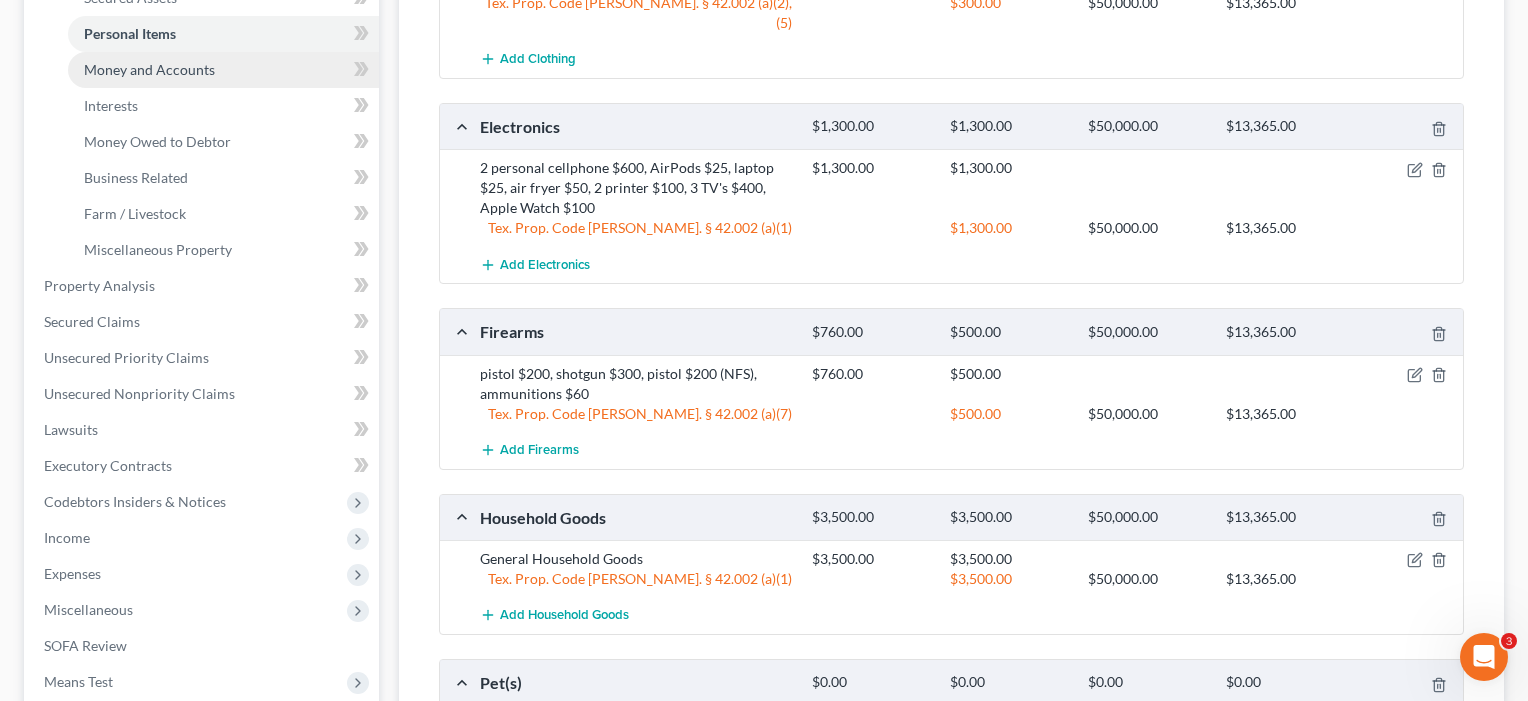 click on "Money and Accounts" at bounding box center [149, 69] 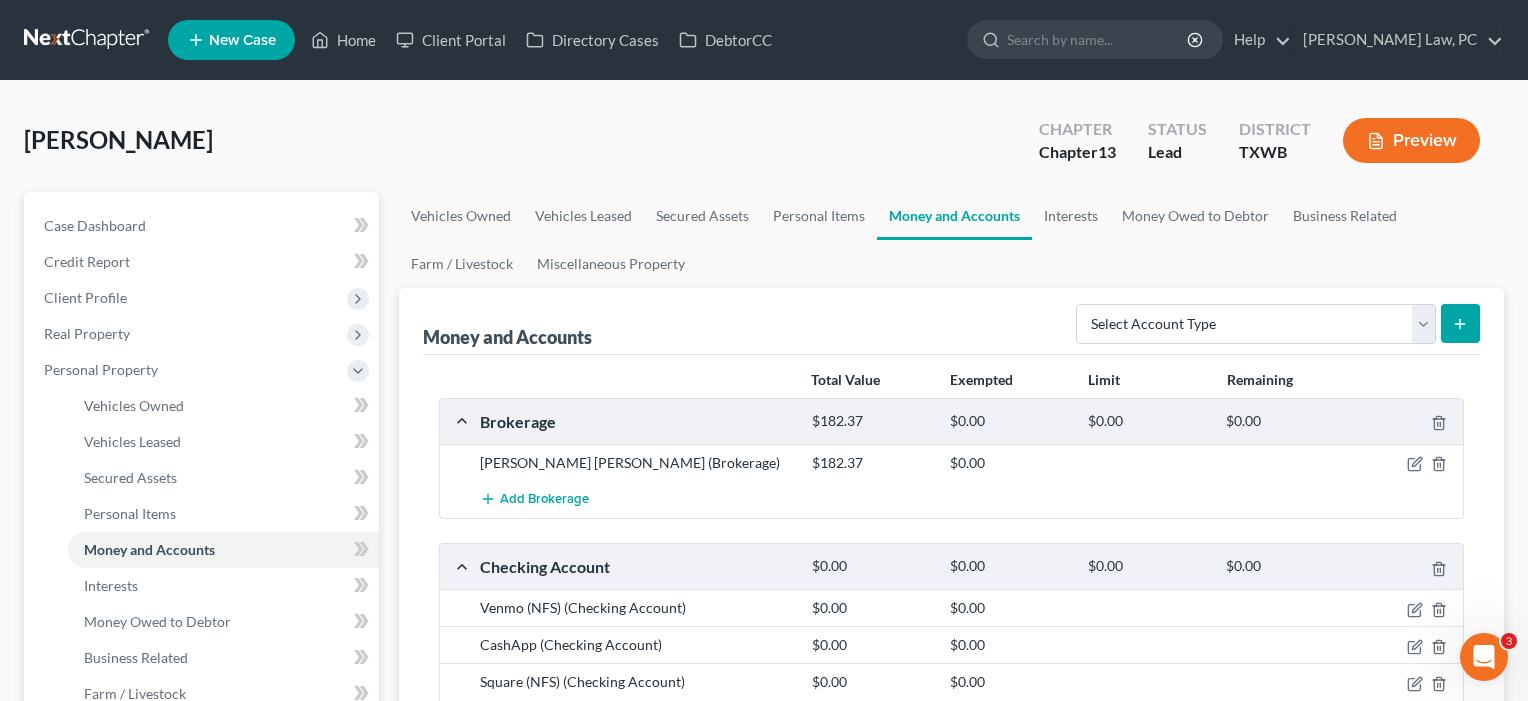 scroll, scrollTop: 0, scrollLeft: 0, axis: both 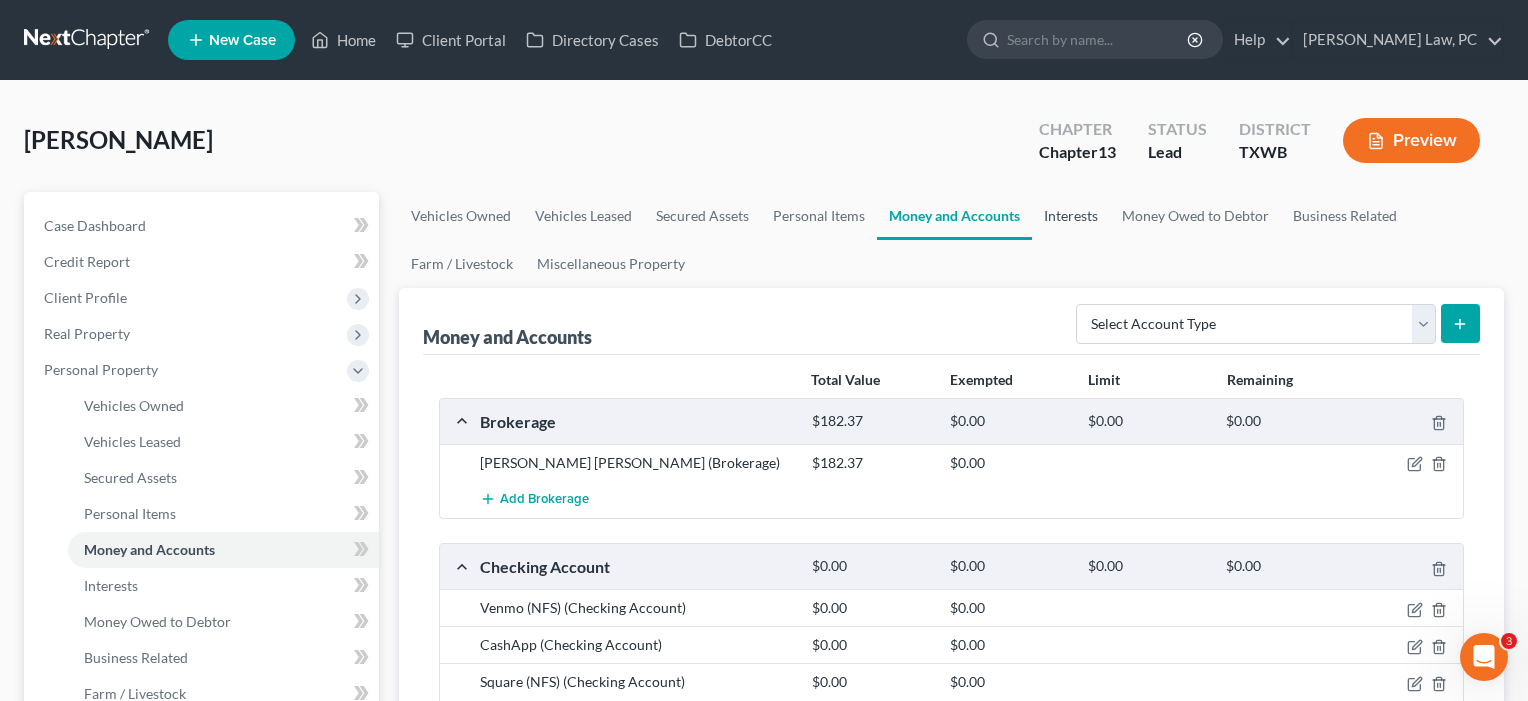 click on "Interests" at bounding box center [1071, 216] 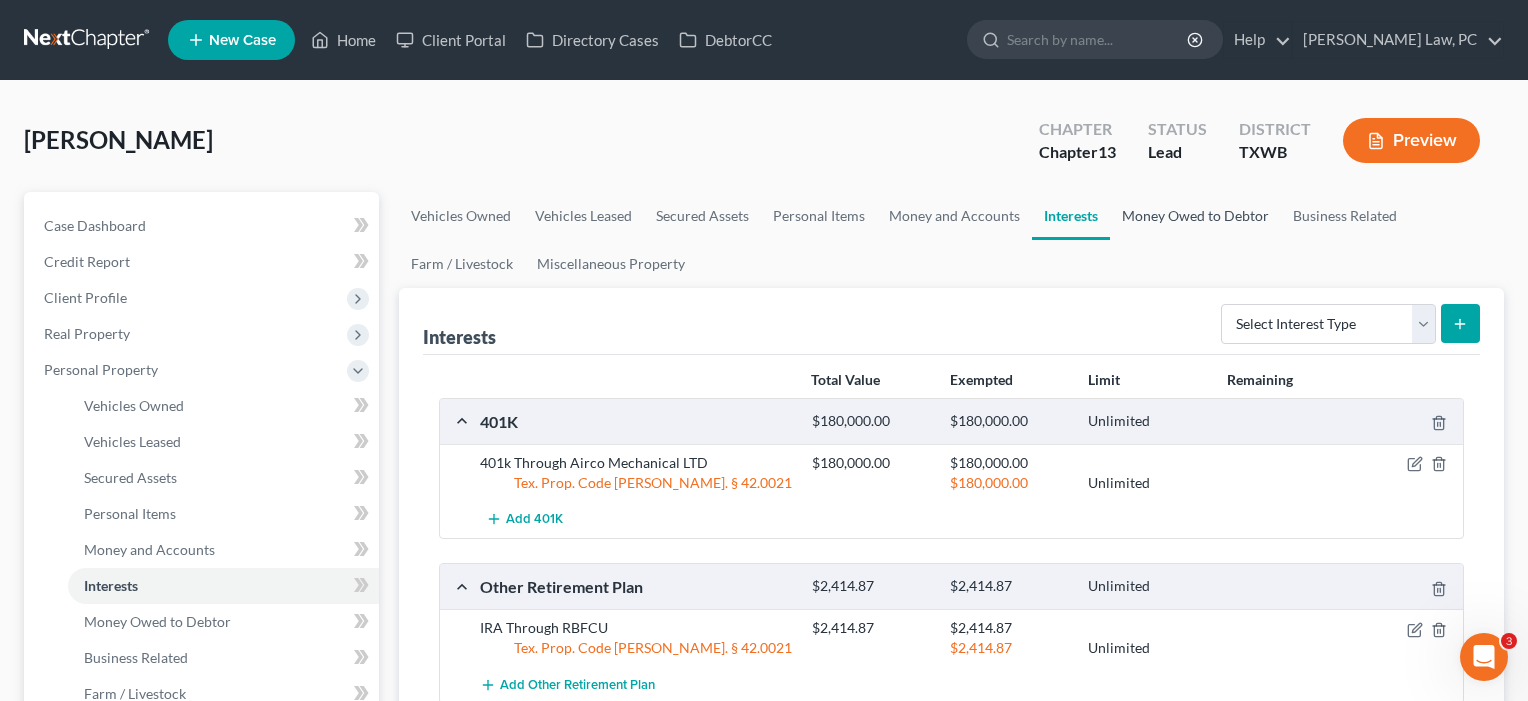 scroll, scrollTop: 0, scrollLeft: 0, axis: both 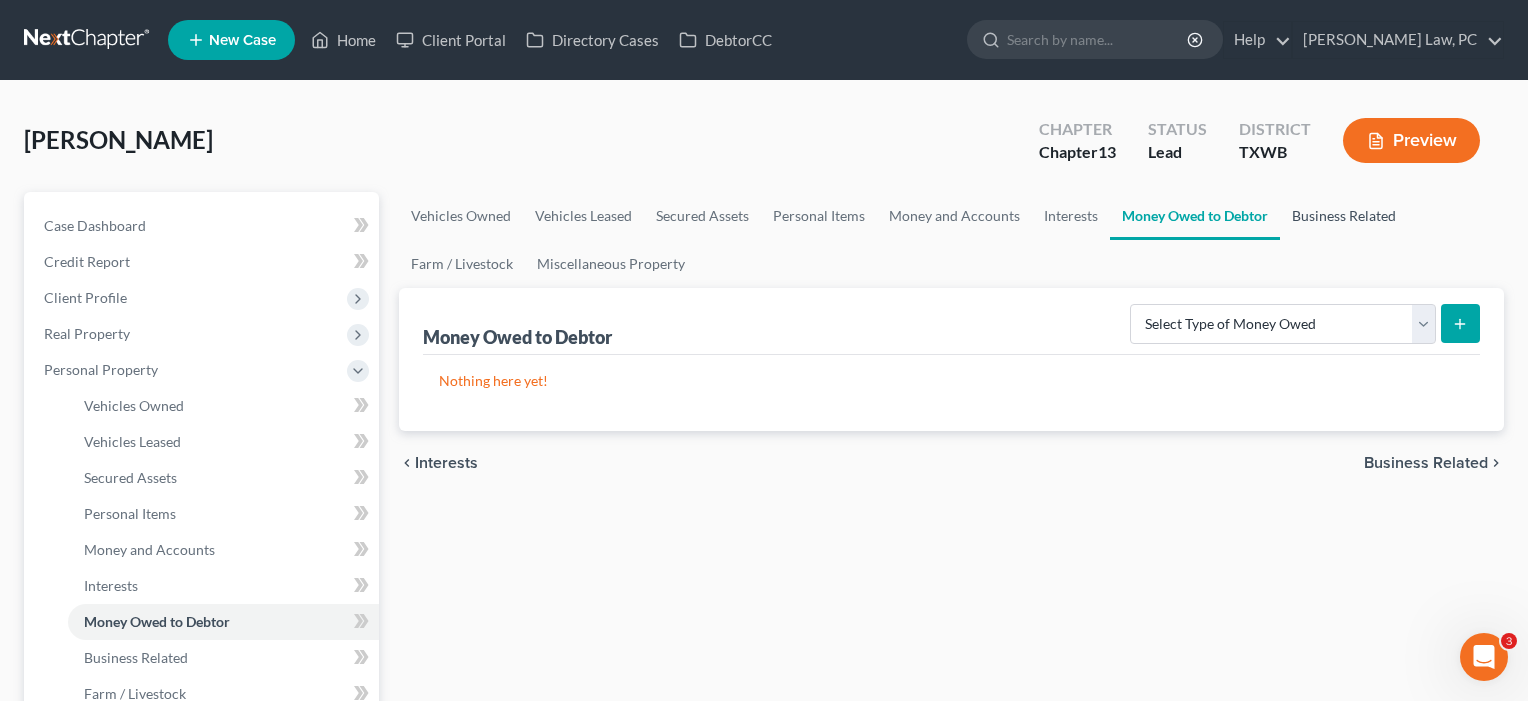 click on "Business Related" at bounding box center (1344, 216) 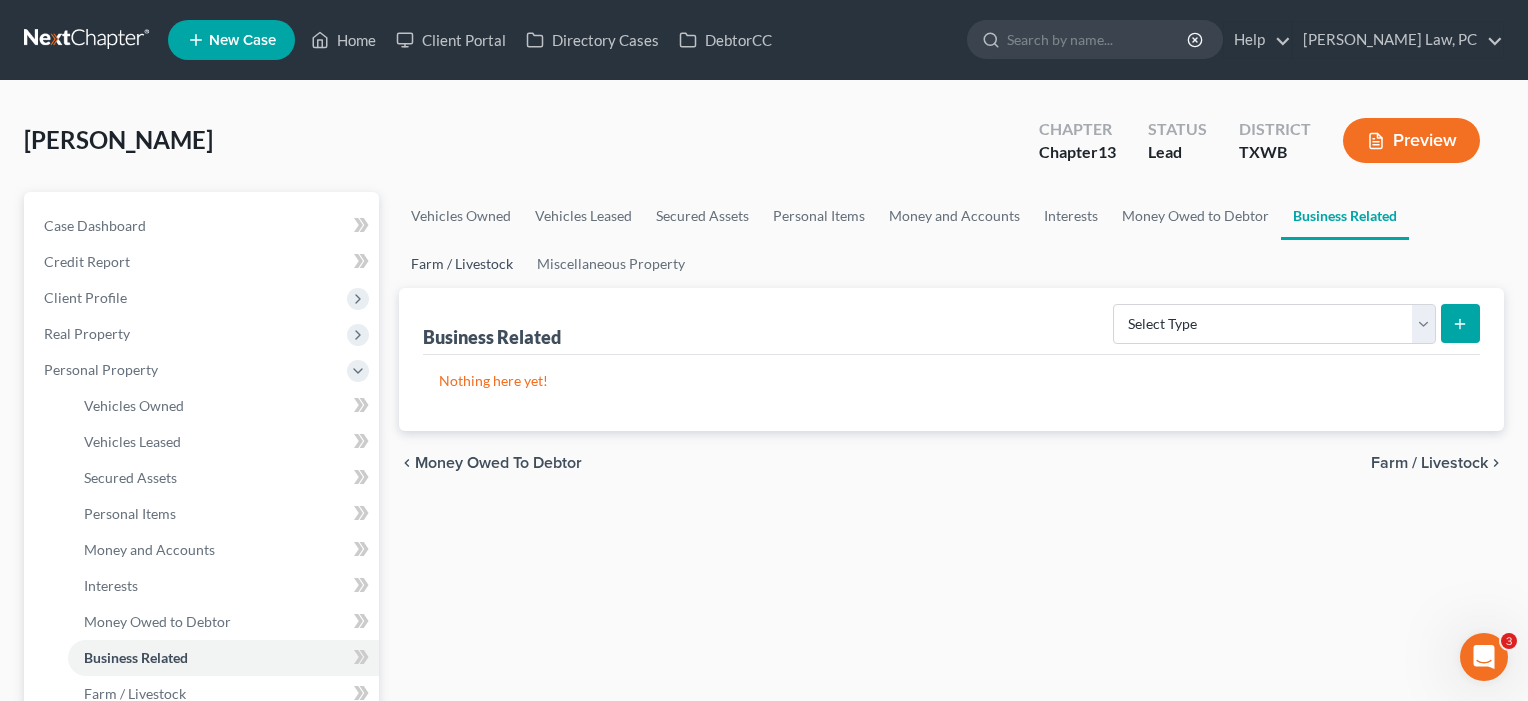 click on "Farm / Livestock" at bounding box center (462, 264) 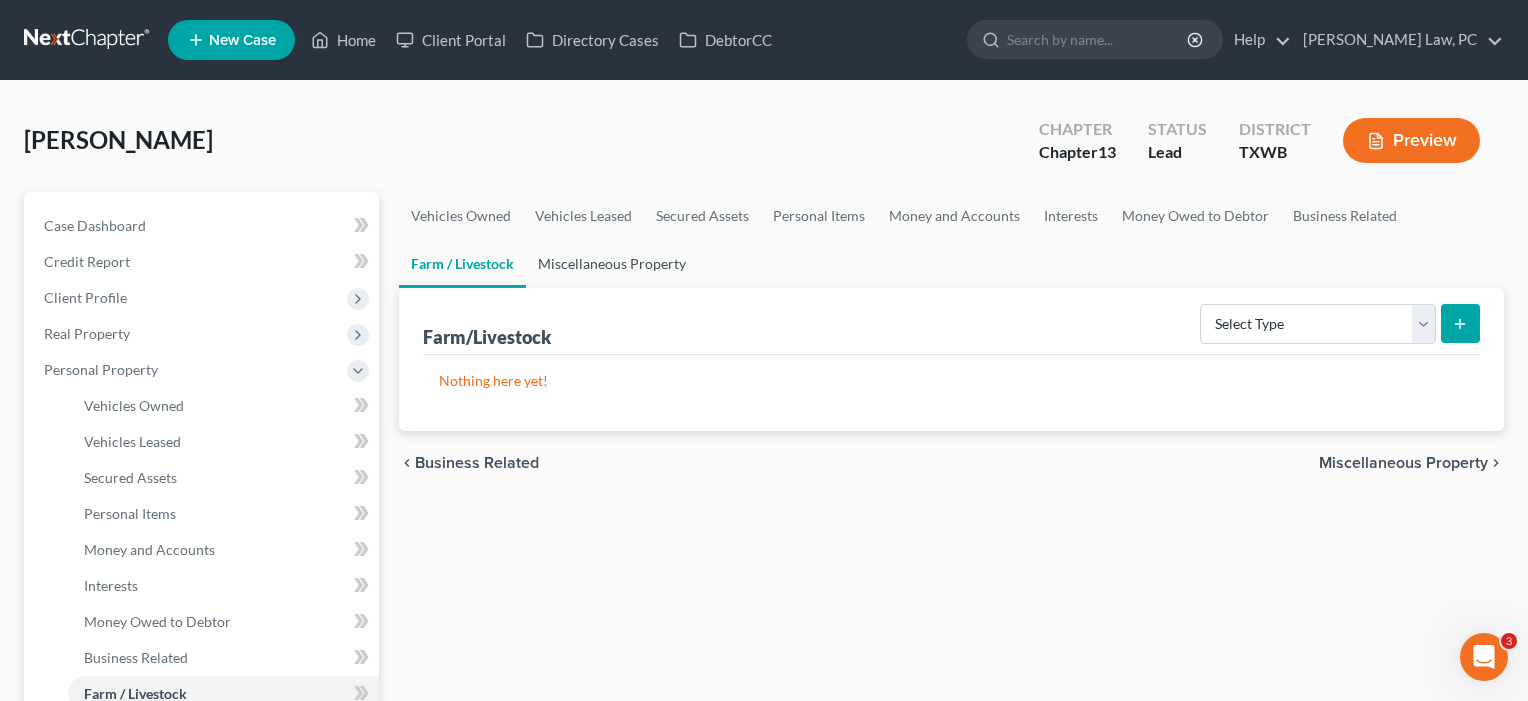 click on "Miscellaneous Property" at bounding box center [612, 264] 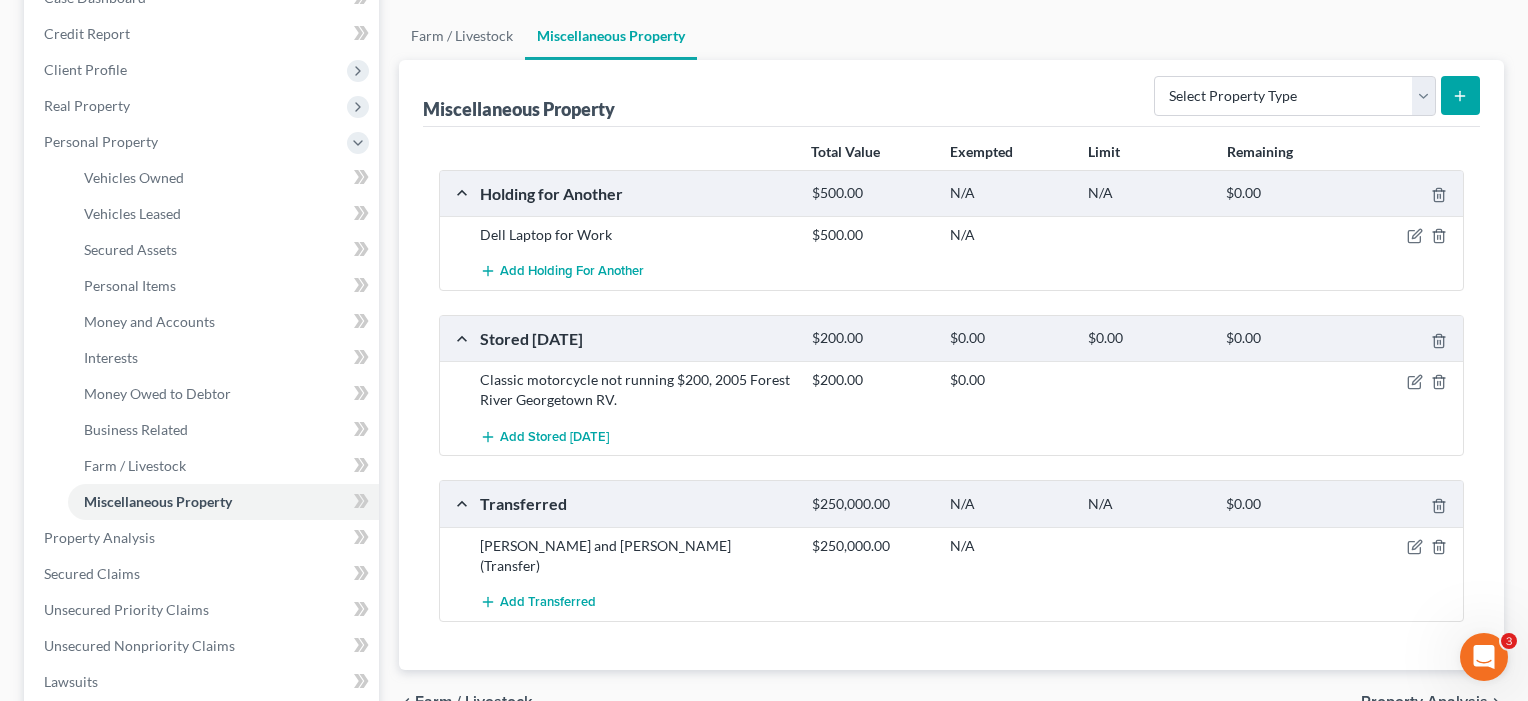 scroll, scrollTop: 232, scrollLeft: 0, axis: vertical 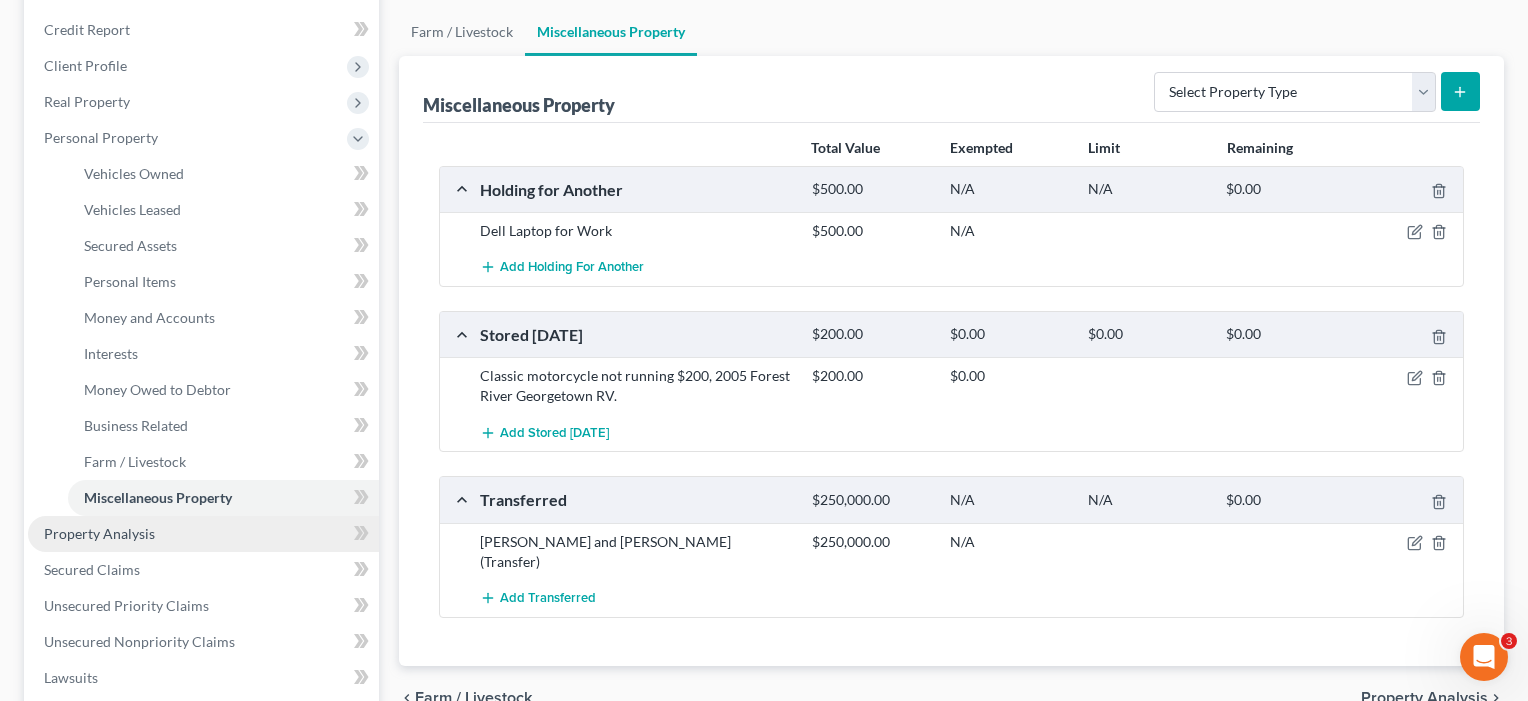 click on "Property Analysis" at bounding box center (99, 533) 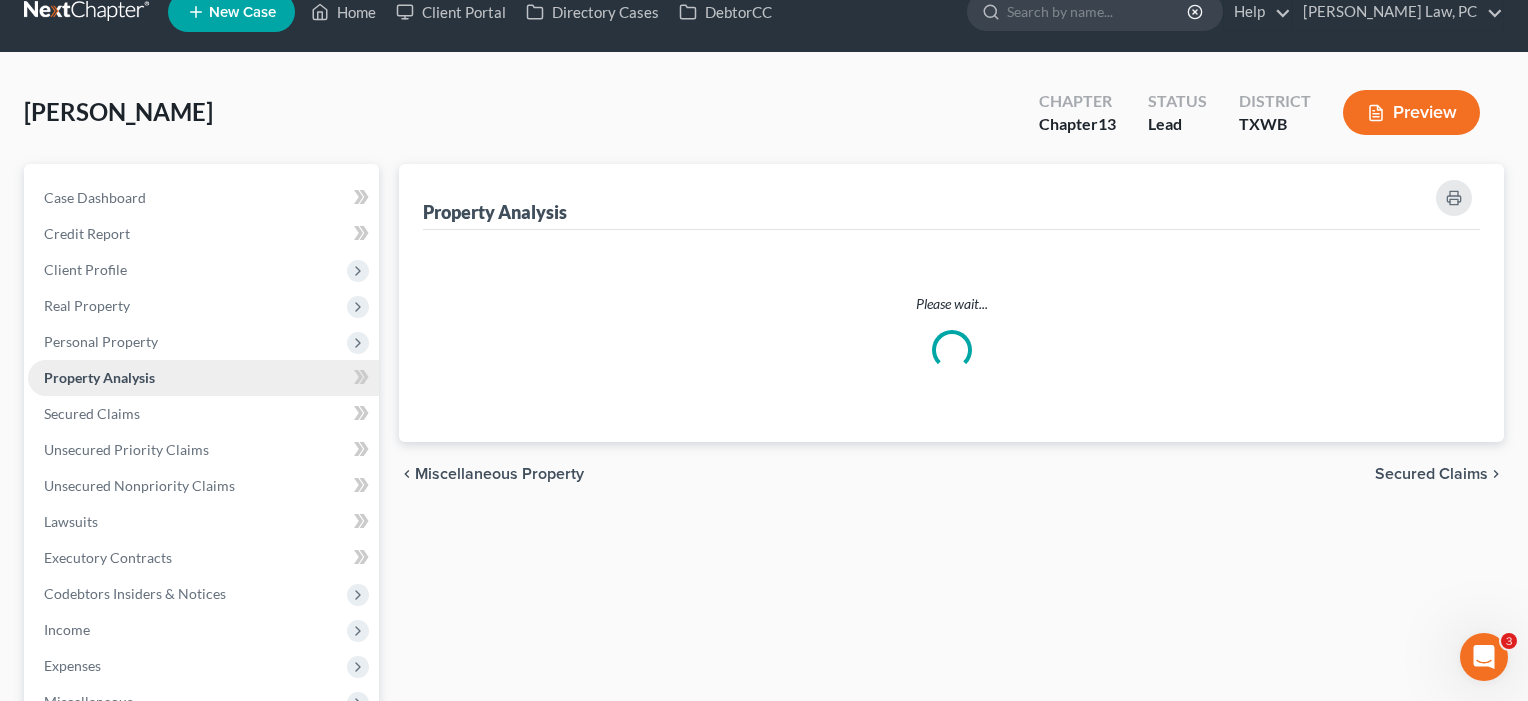 scroll, scrollTop: 0, scrollLeft: 0, axis: both 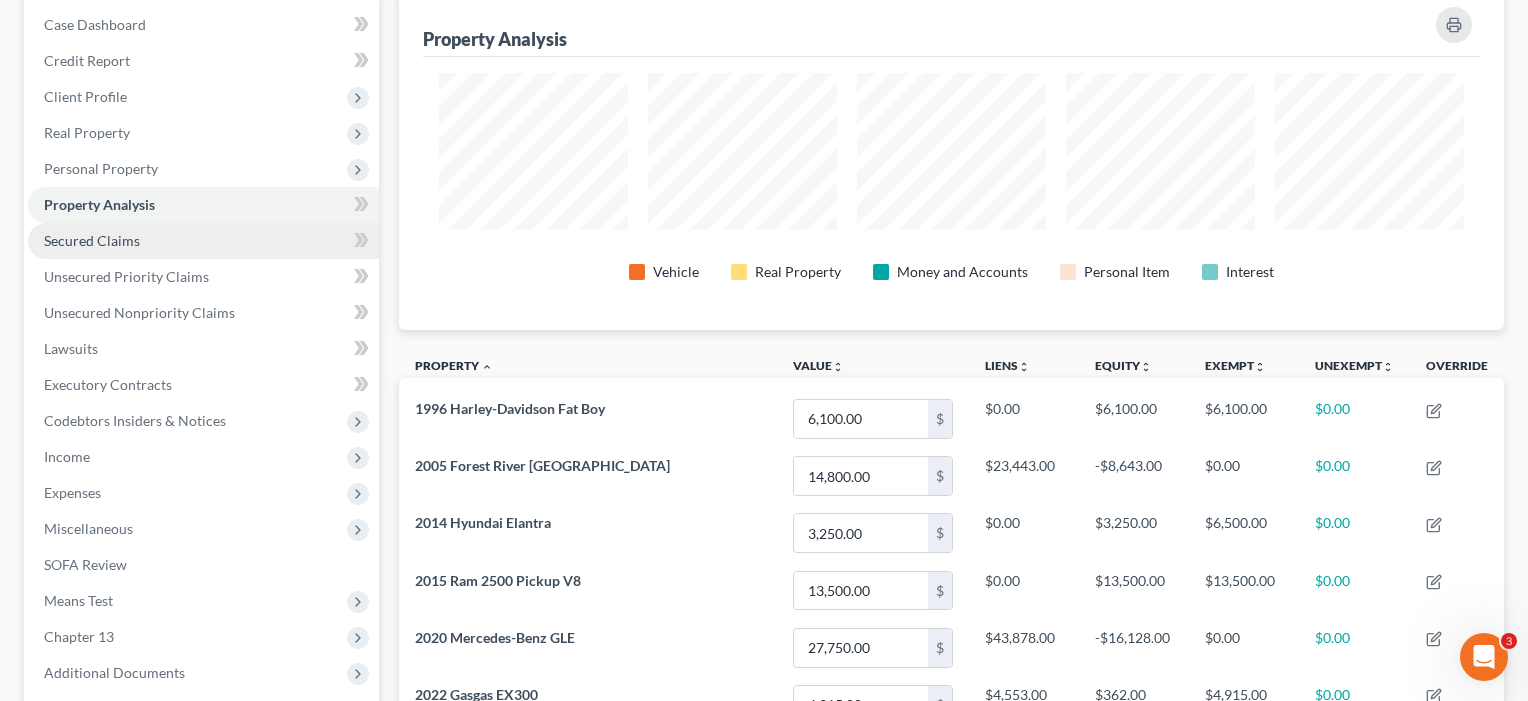click on "Secured Claims" at bounding box center [92, 240] 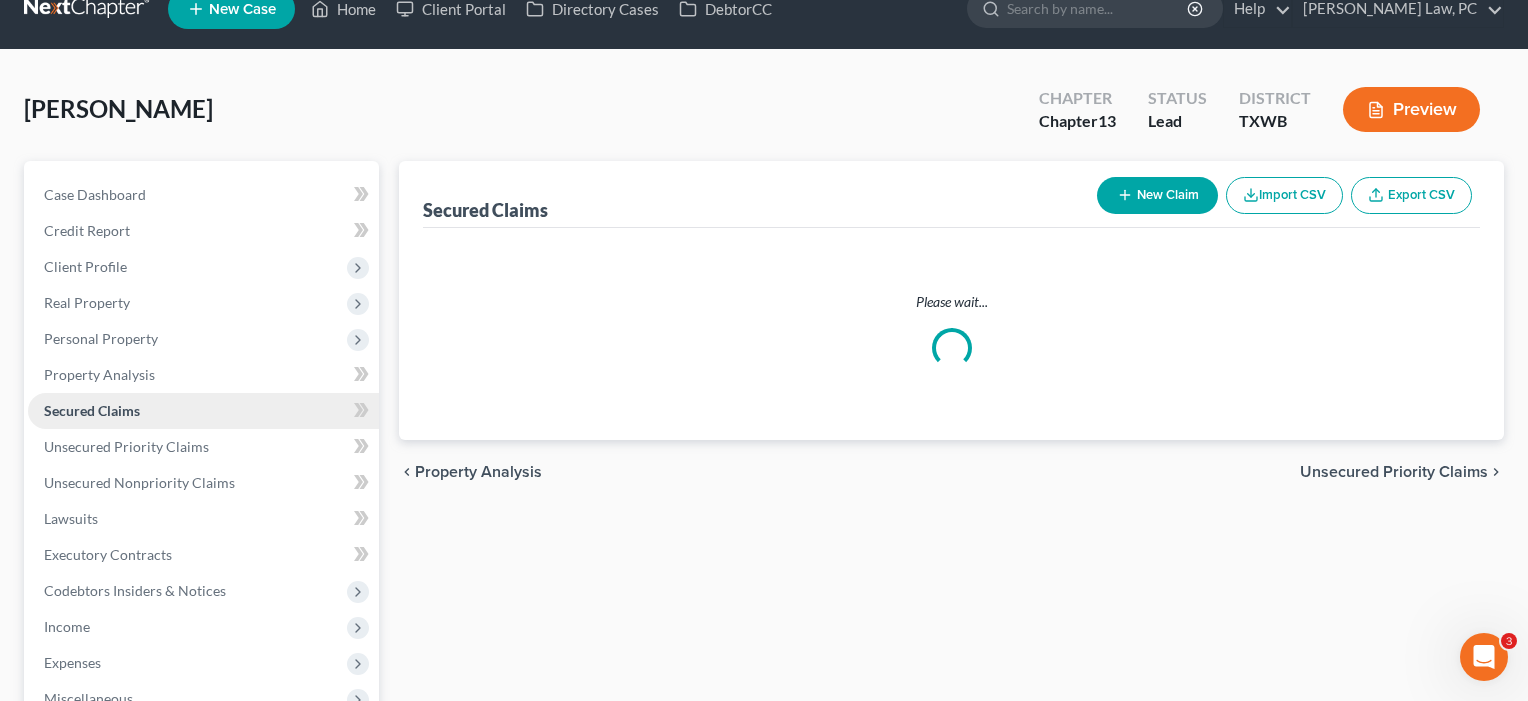 scroll, scrollTop: 0, scrollLeft: 0, axis: both 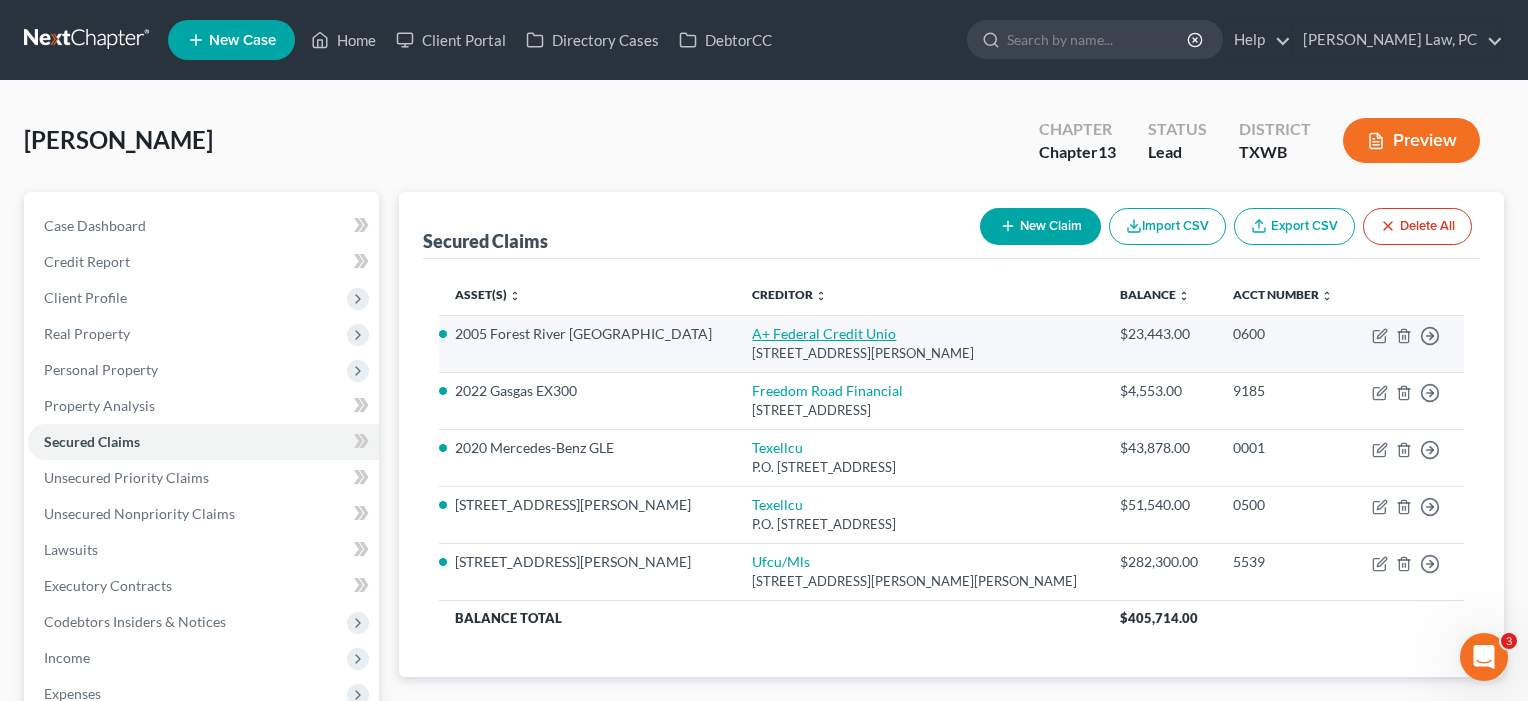 click on "A+ Federal Credit Unio" at bounding box center [824, 333] 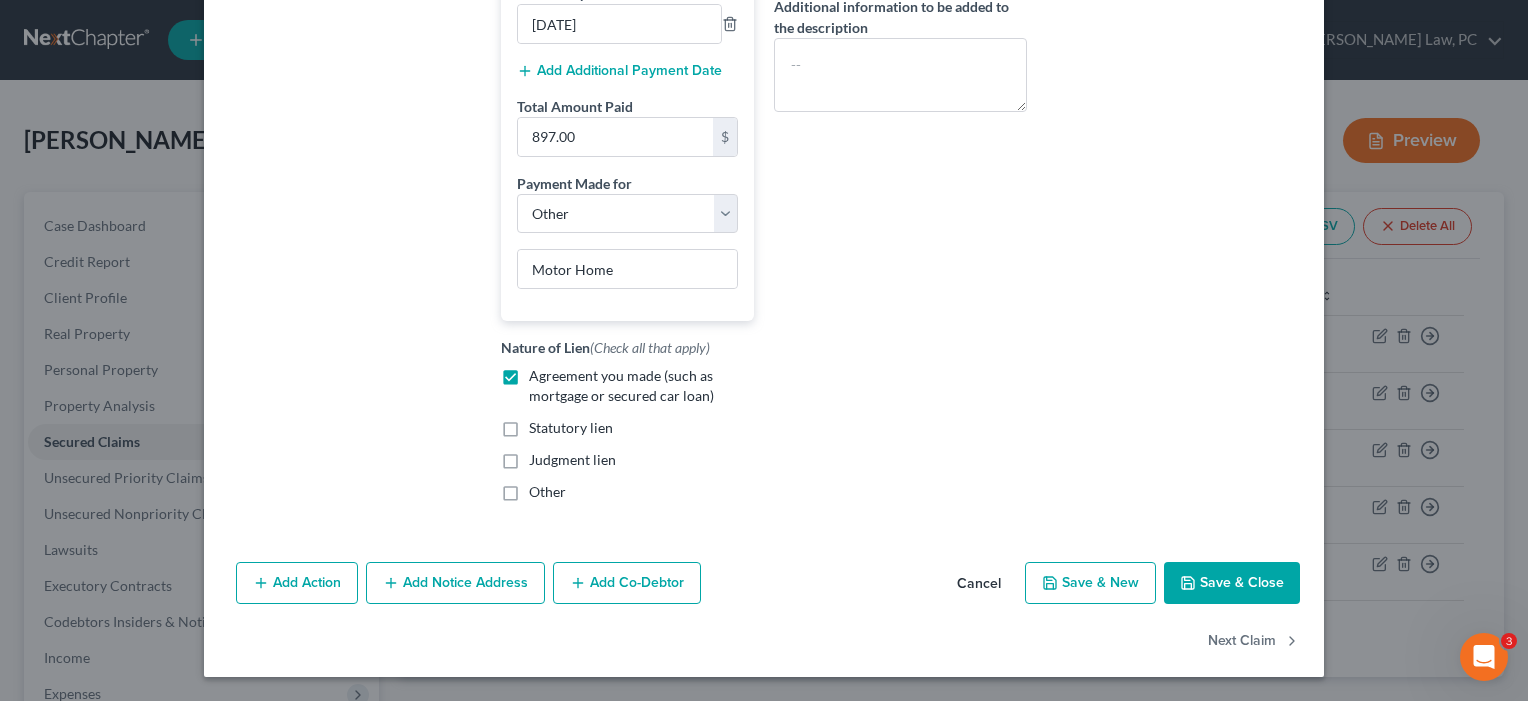 scroll, scrollTop: 528, scrollLeft: 0, axis: vertical 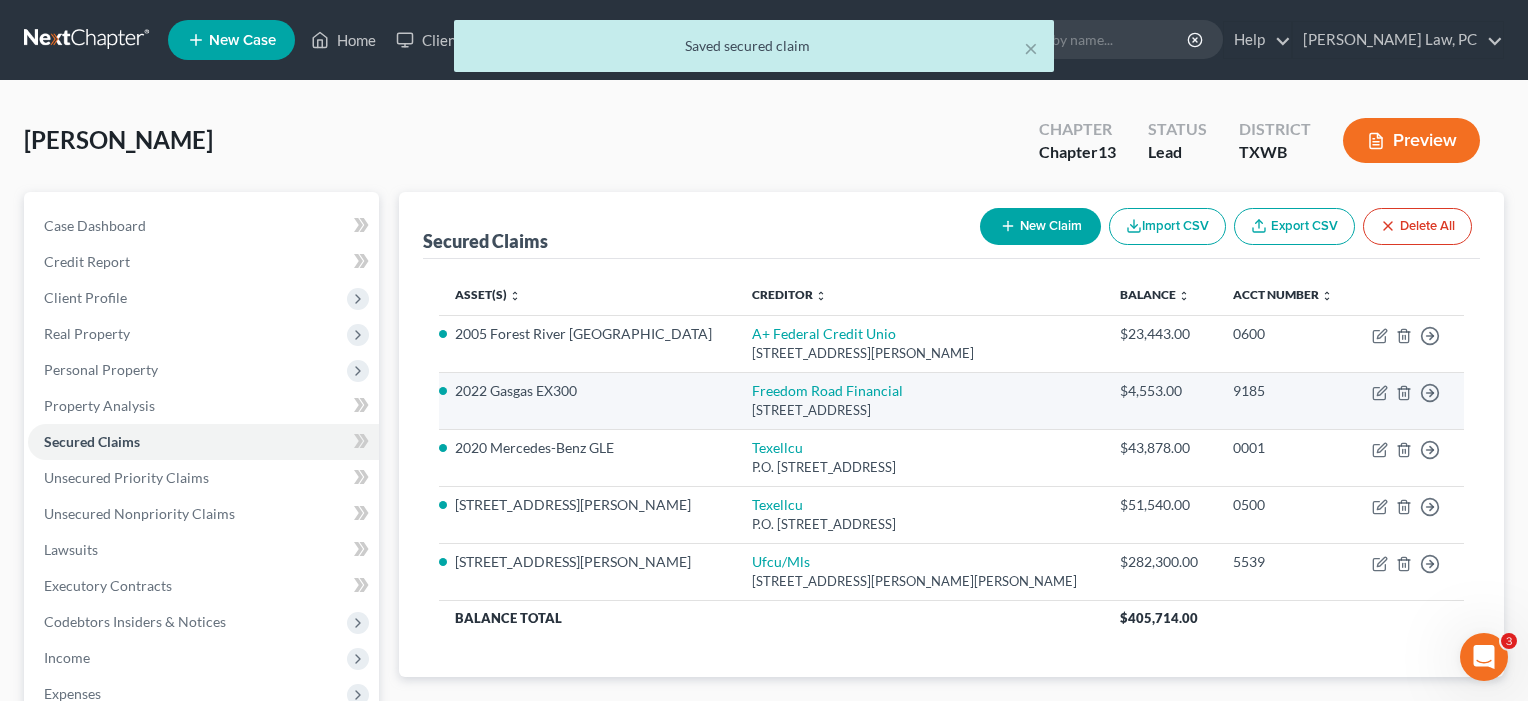 click on "Freedom Road Financial 10509 Professional Cir S, Reno, NV 89521" at bounding box center (919, 400) 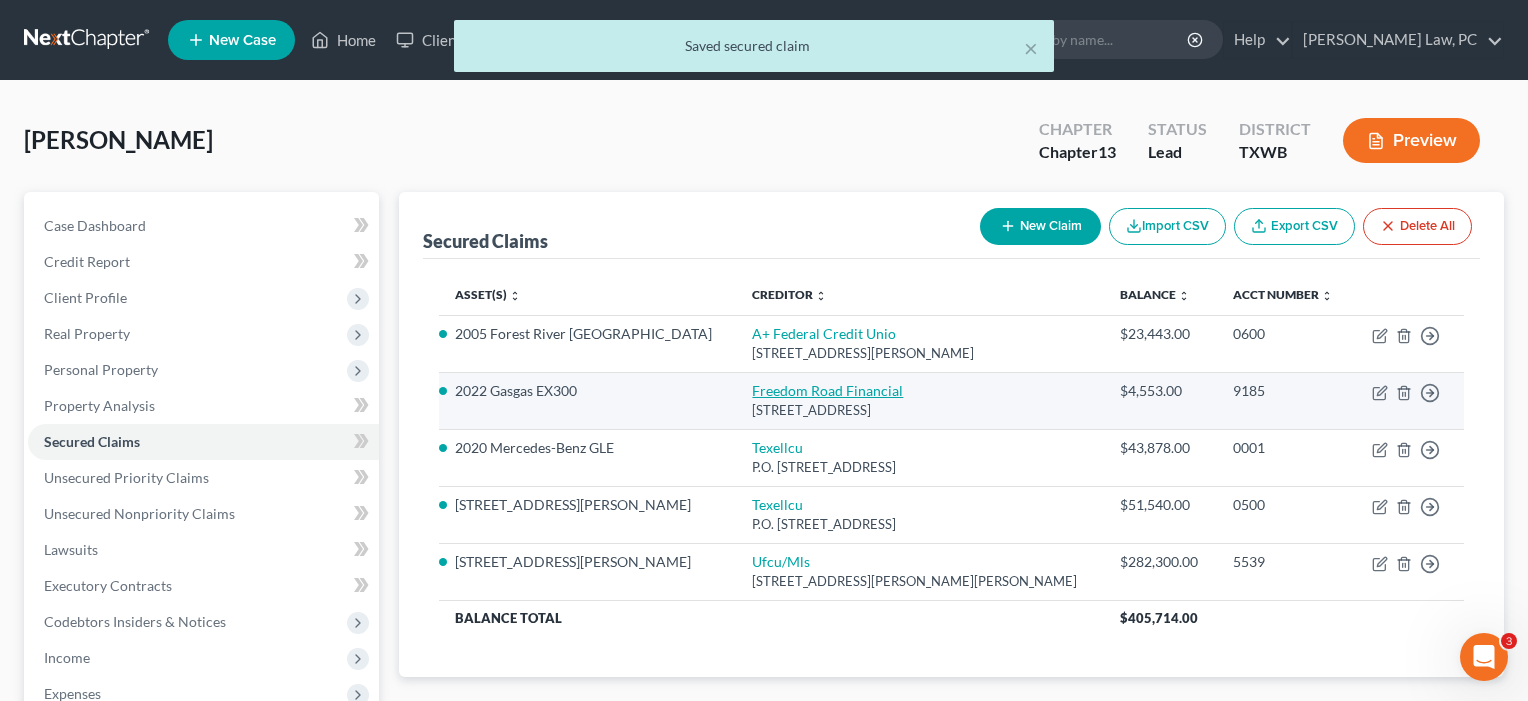 click on "Freedom Road Financial" at bounding box center (827, 390) 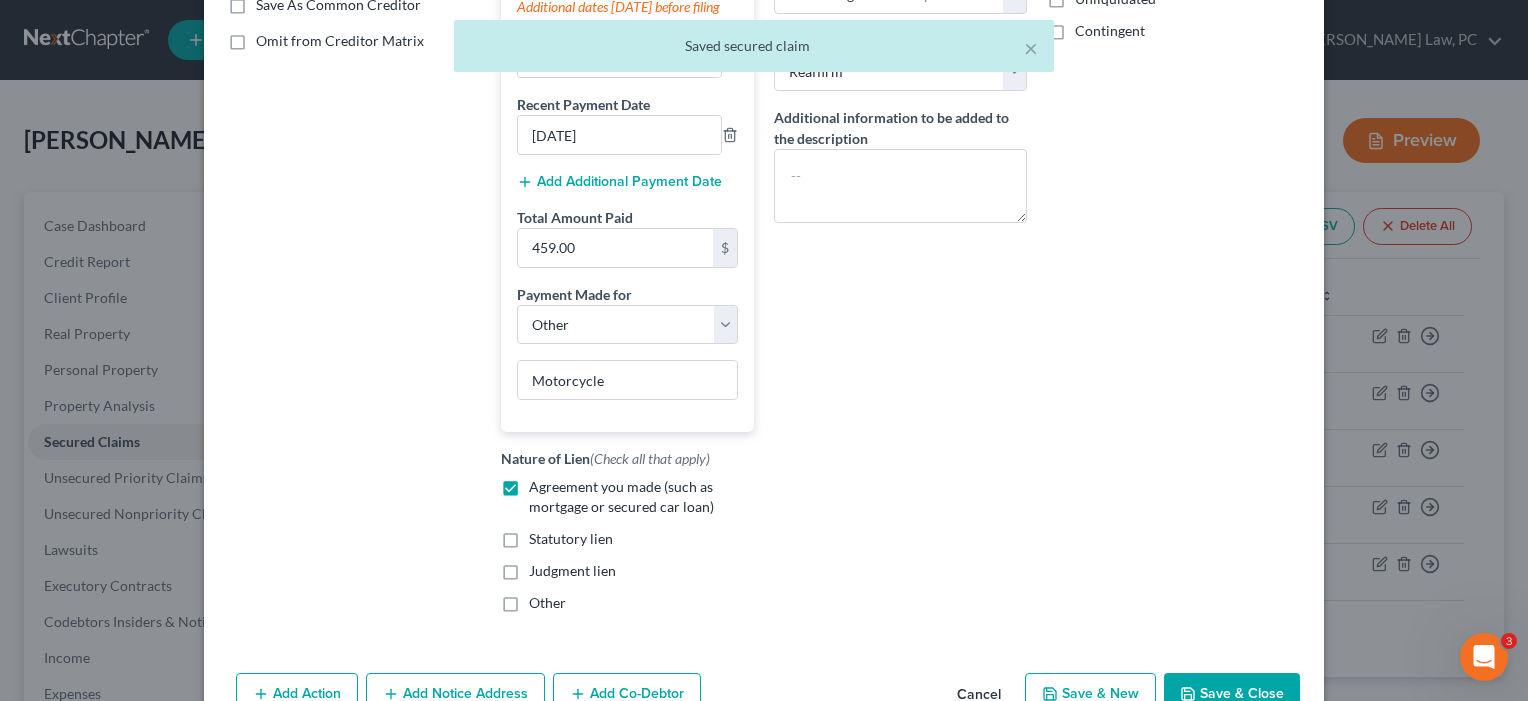 scroll, scrollTop: 491, scrollLeft: 0, axis: vertical 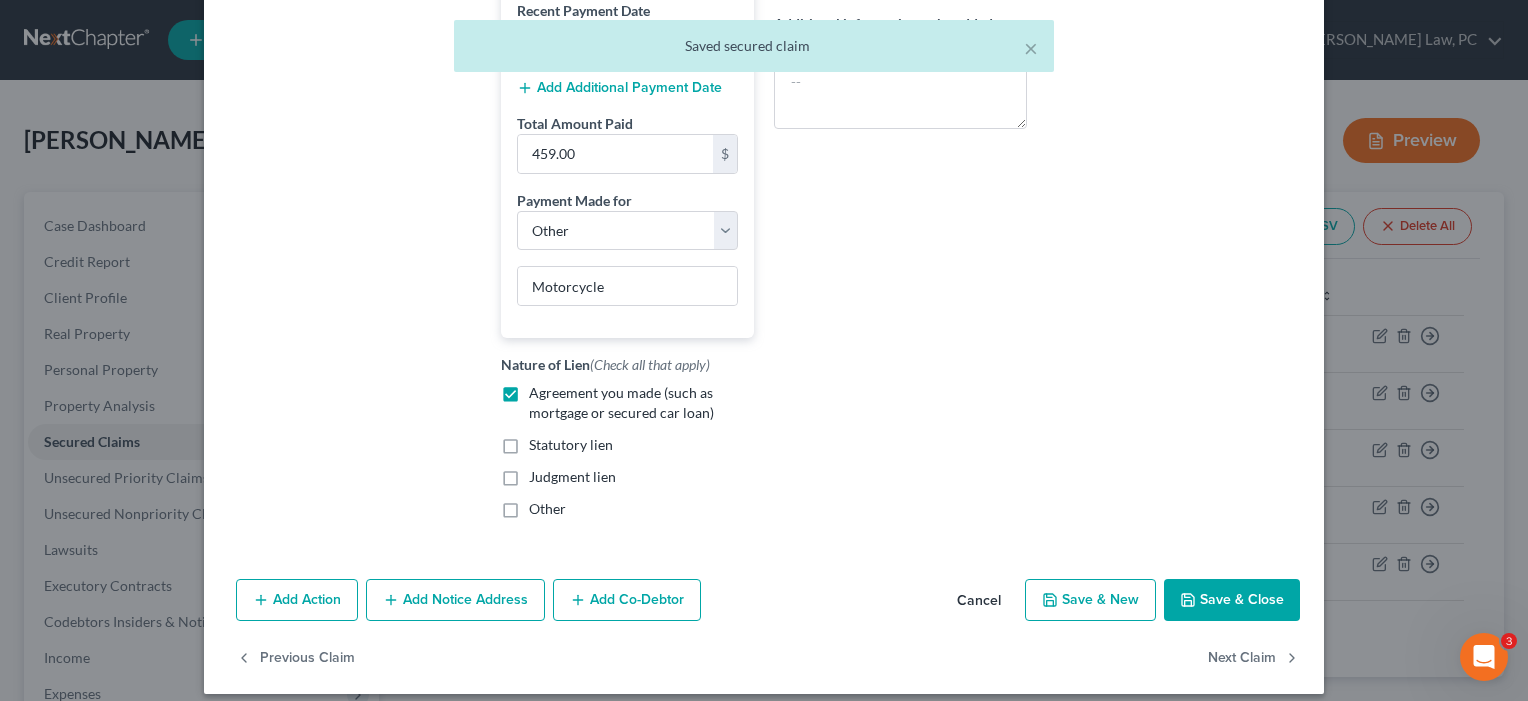 click on "Save & Close" at bounding box center [1232, 600] 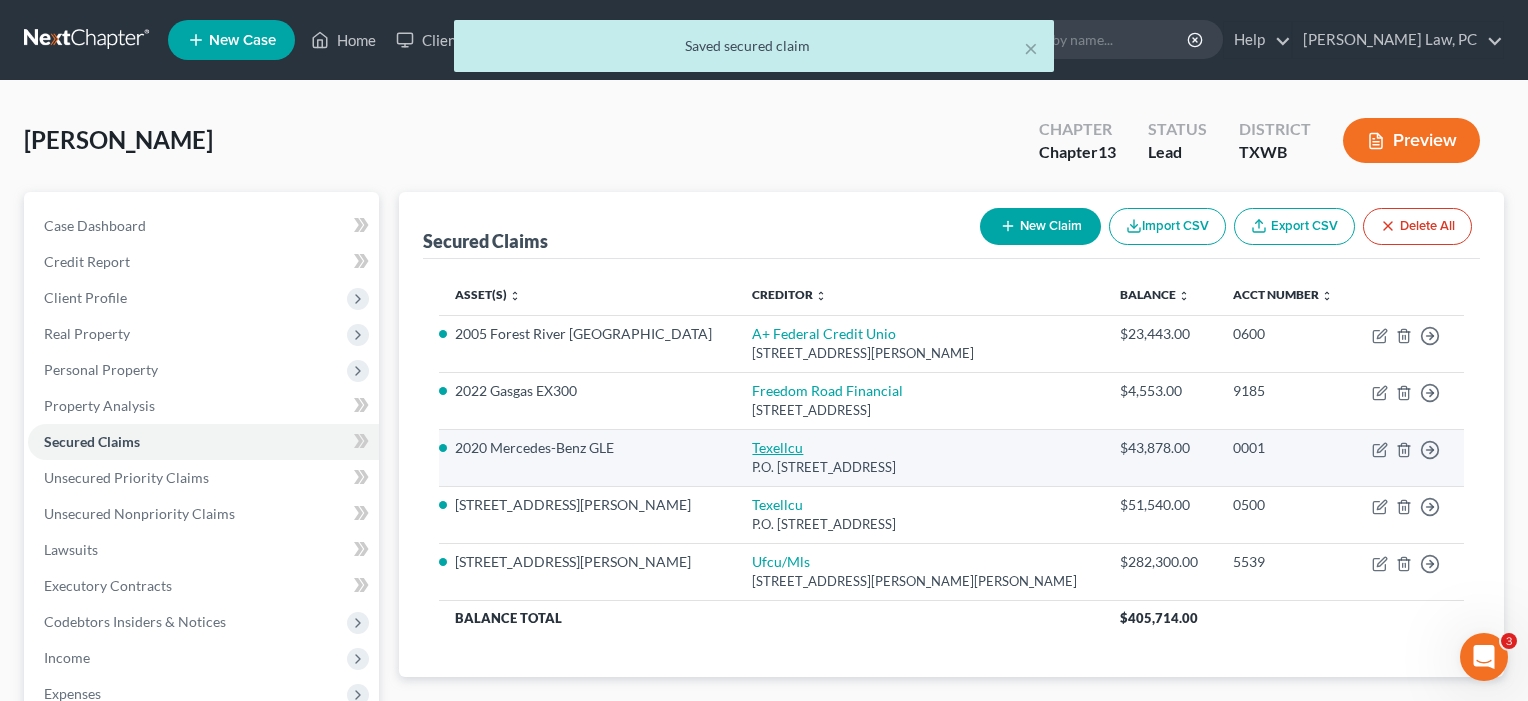 click on "Texellcu" at bounding box center [777, 447] 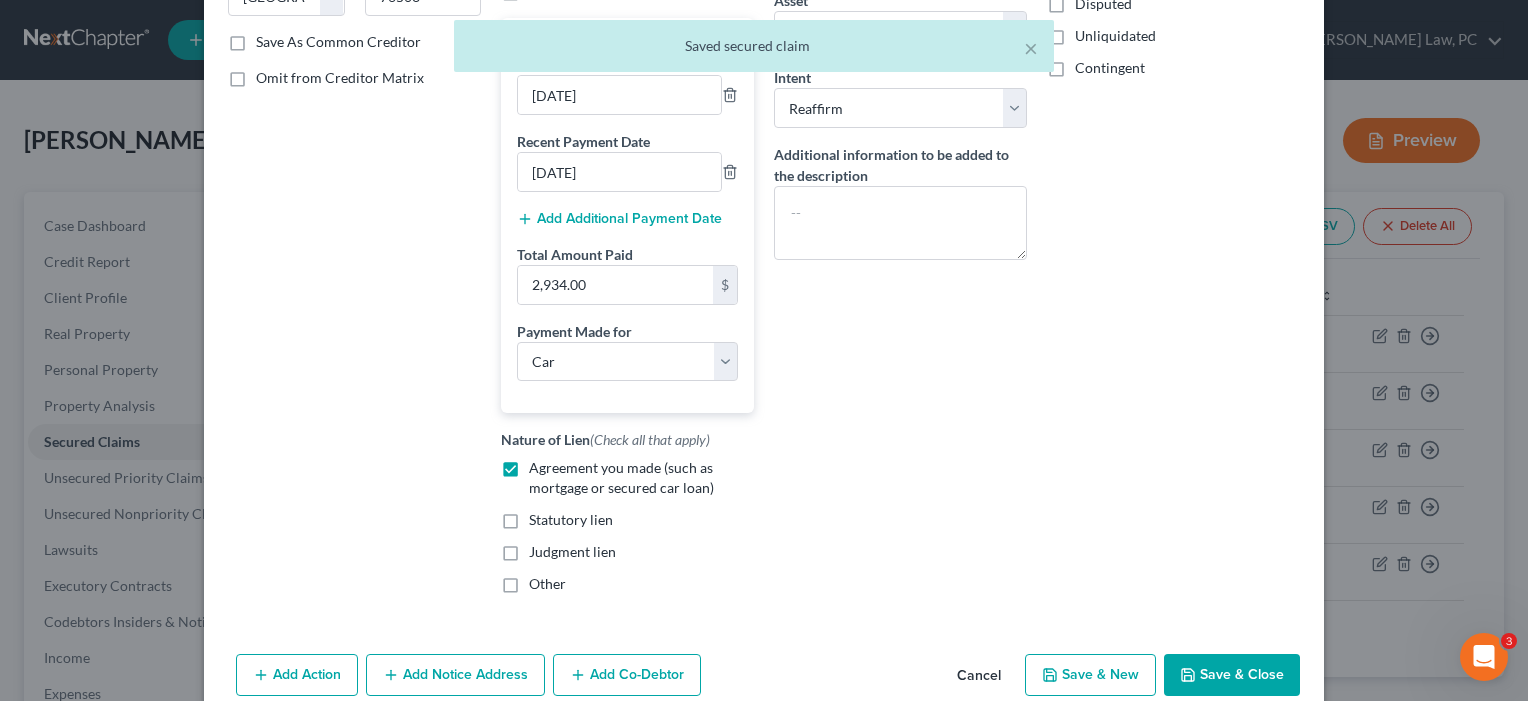 scroll, scrollTop: 456, scrollLeft: 0, axis: vertical 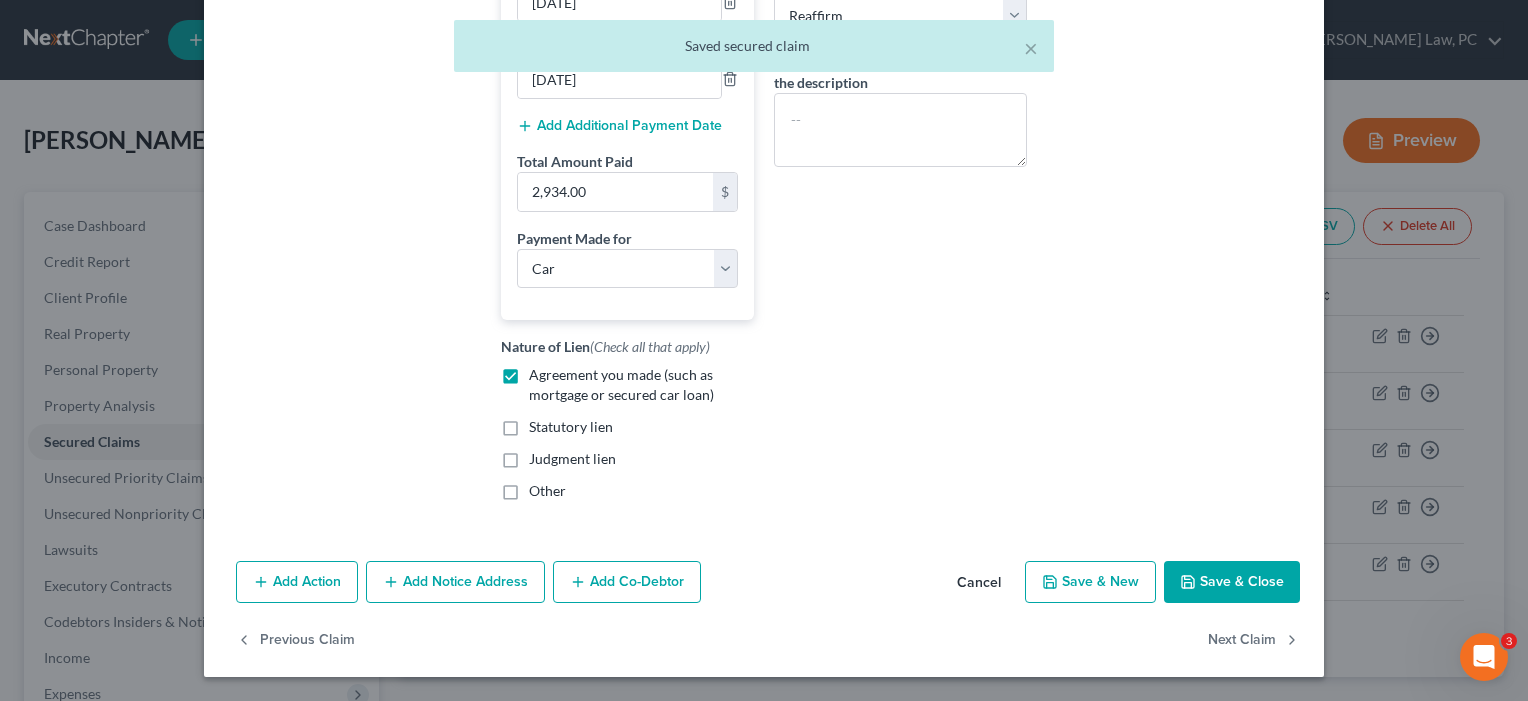 click on "Save & Close" at bounding box center [1232, 582] 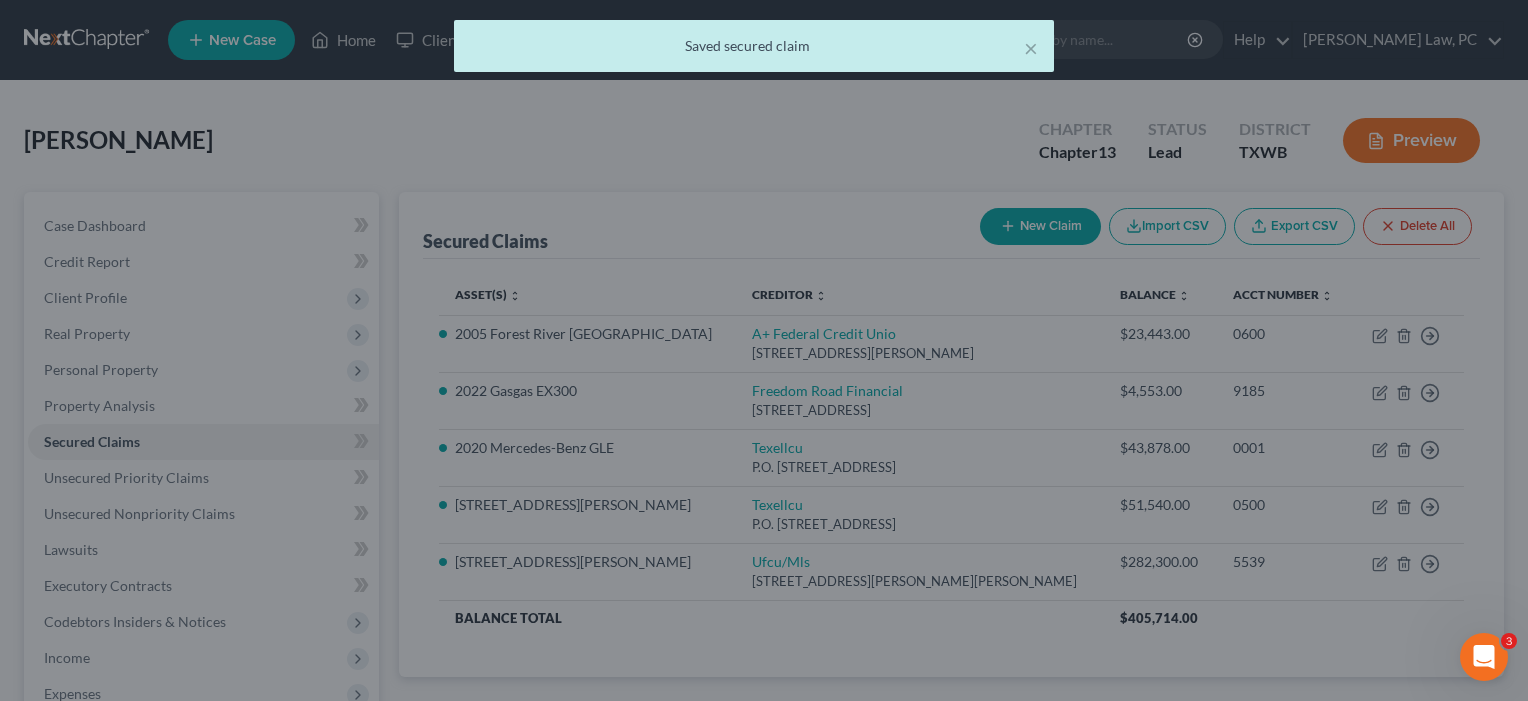 select on "13" 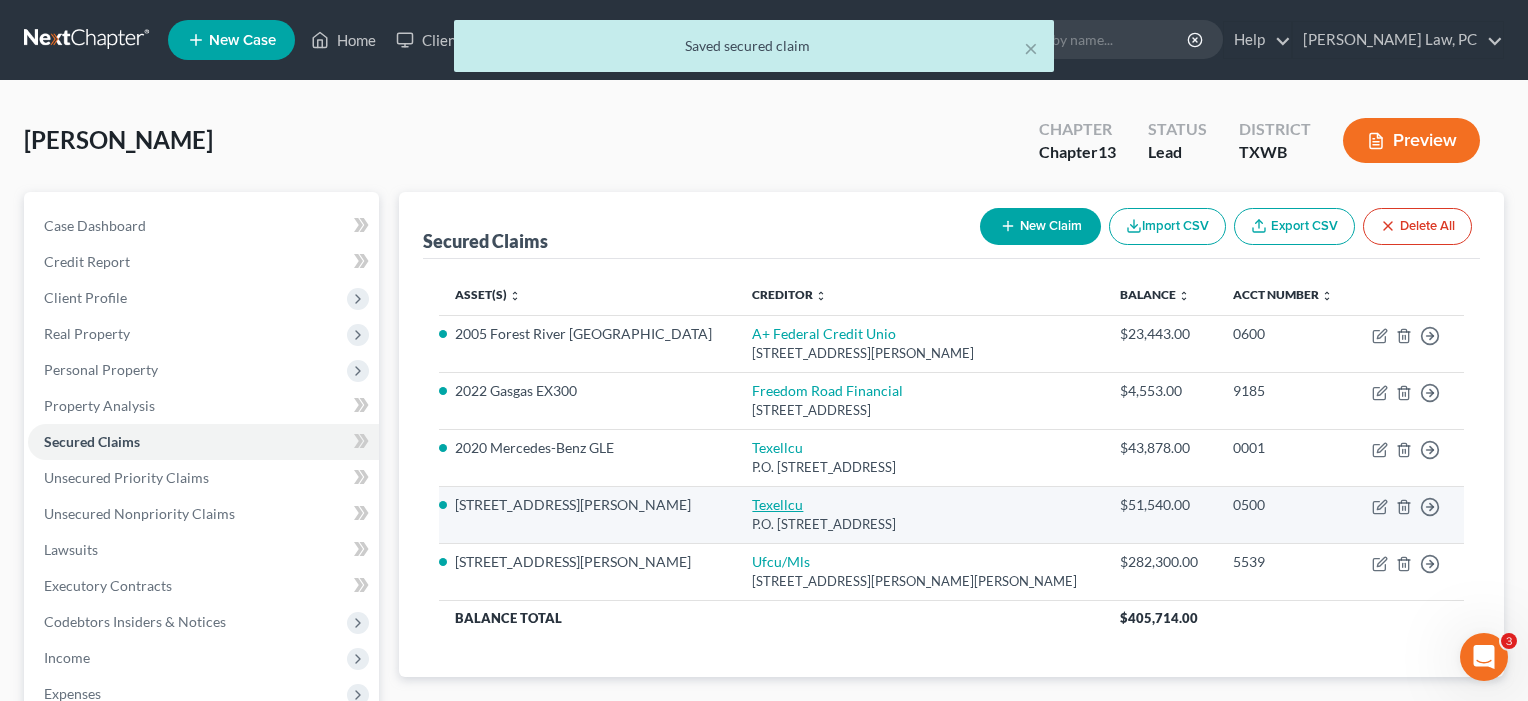 click on "Texellcu" at bounding box center [777, 504] 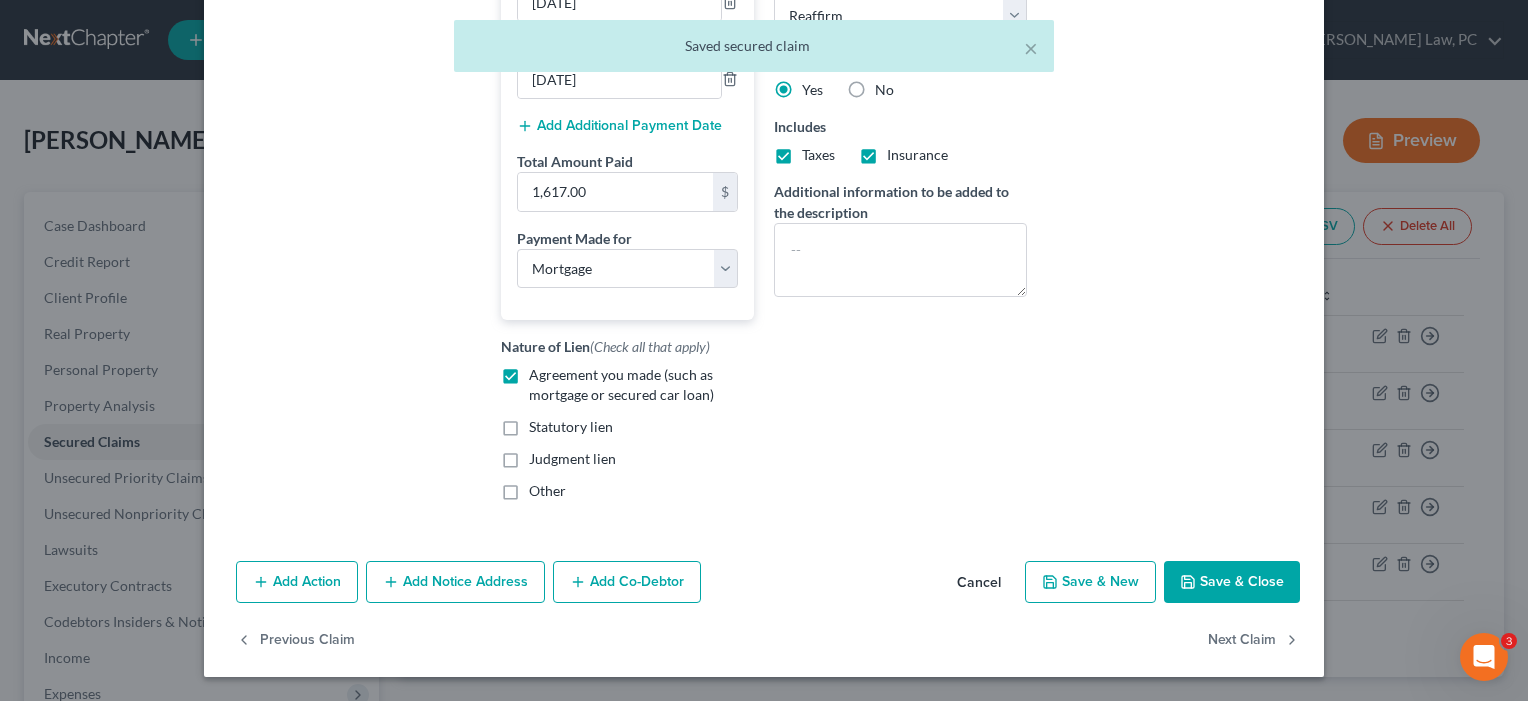 scroll, scrollTop: 473, scrollLeft: 0, axis: vertical 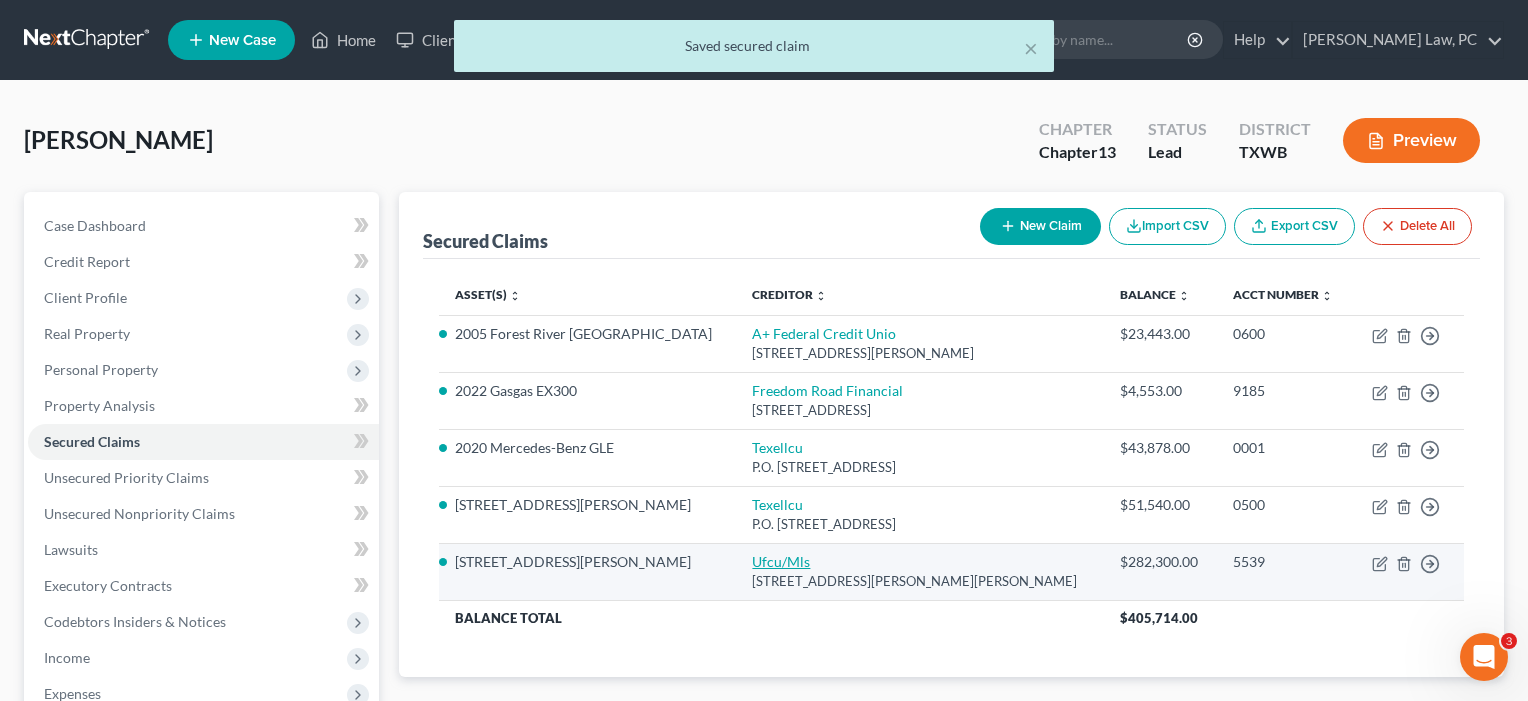 click on "Ufcu/Mls" at bounding box center (781, 561) 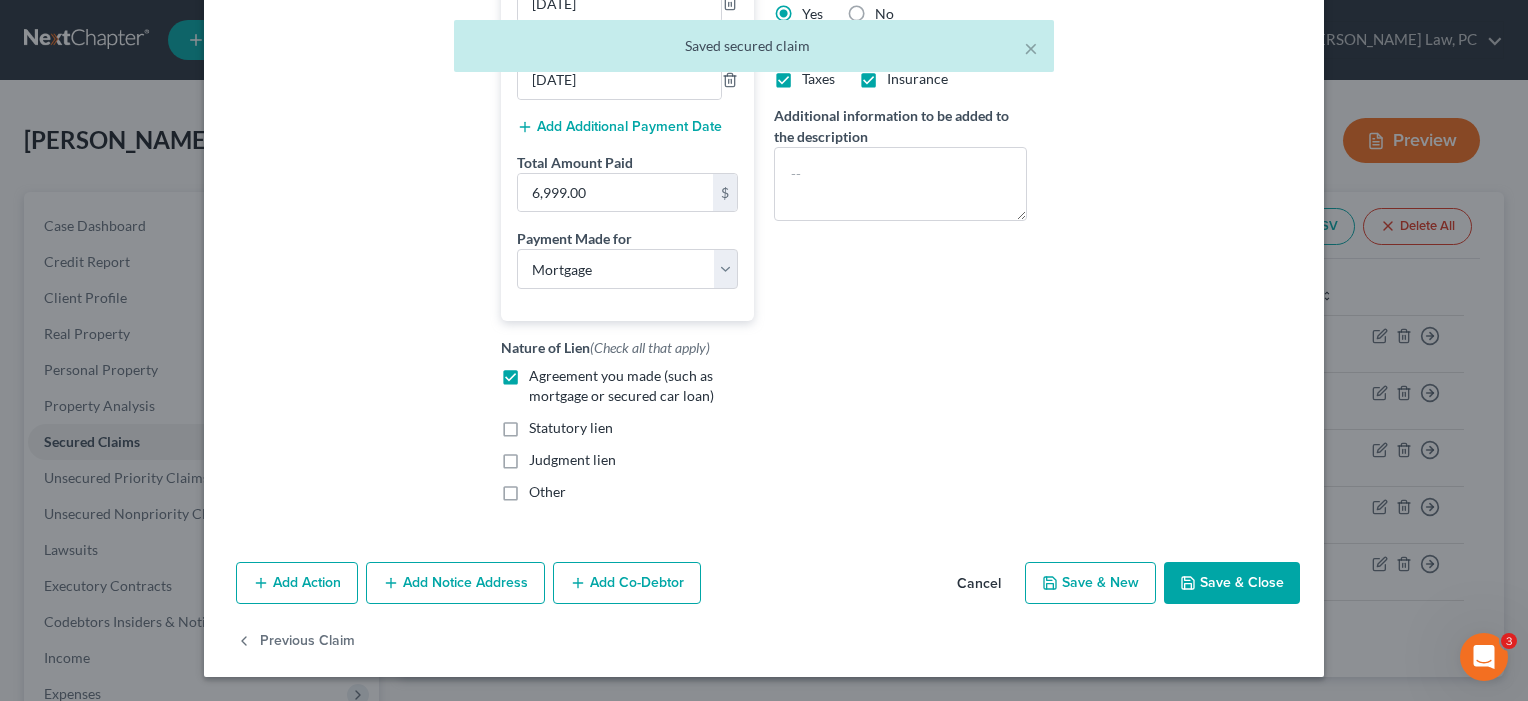 click on "Save & Close" at bounding box center (1232, 583) 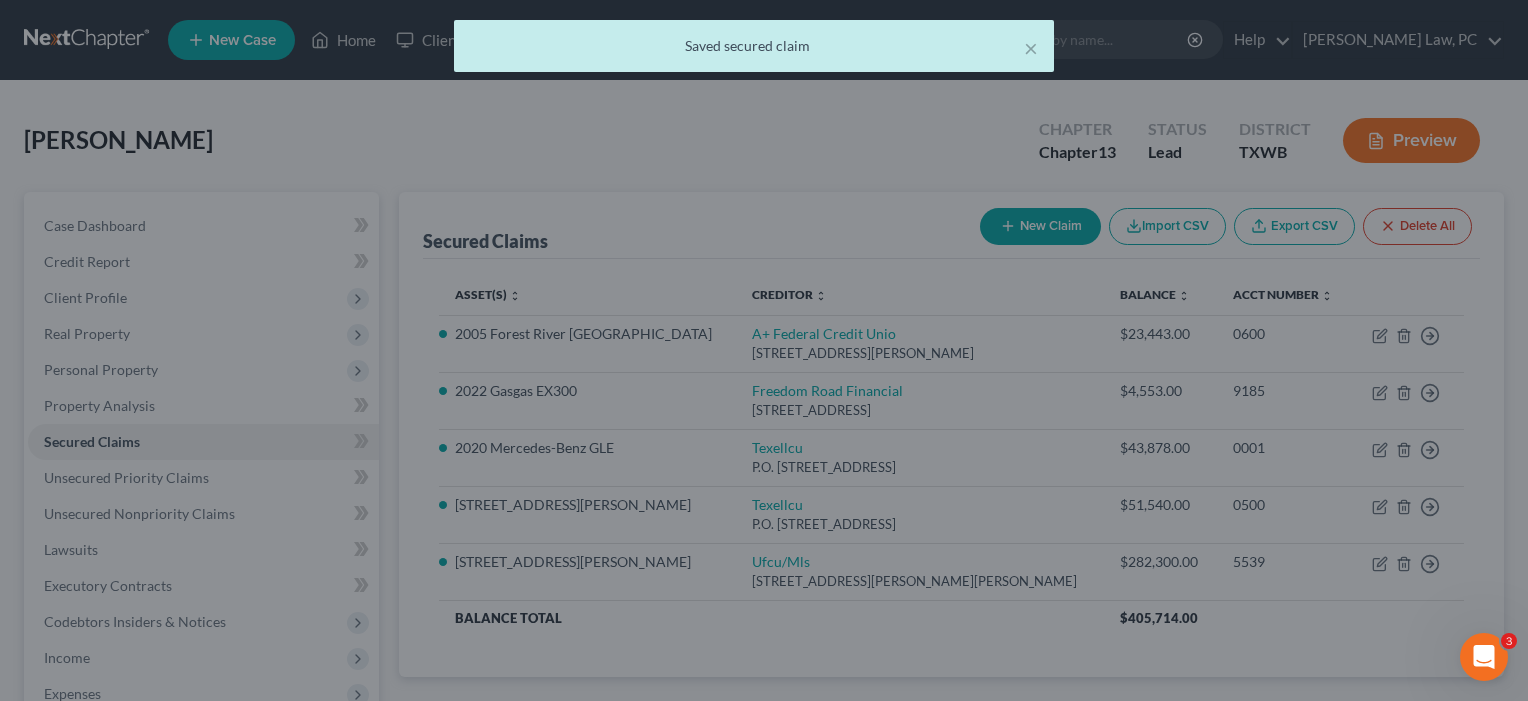 scroll, scrollTop: 549, scrollLeft: 0, axis: vertical 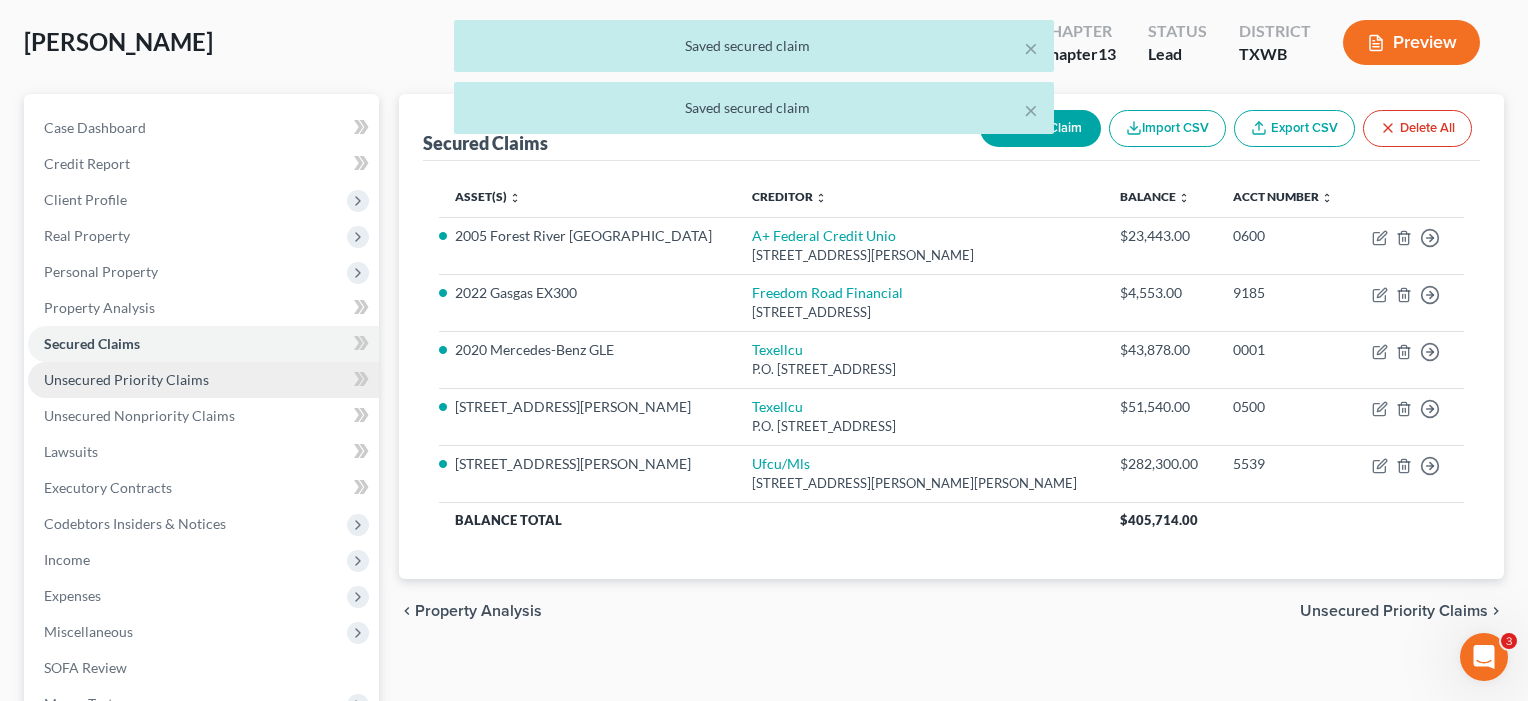 click on "Unsecured Priority Claims" at bounding box center (126, 379) 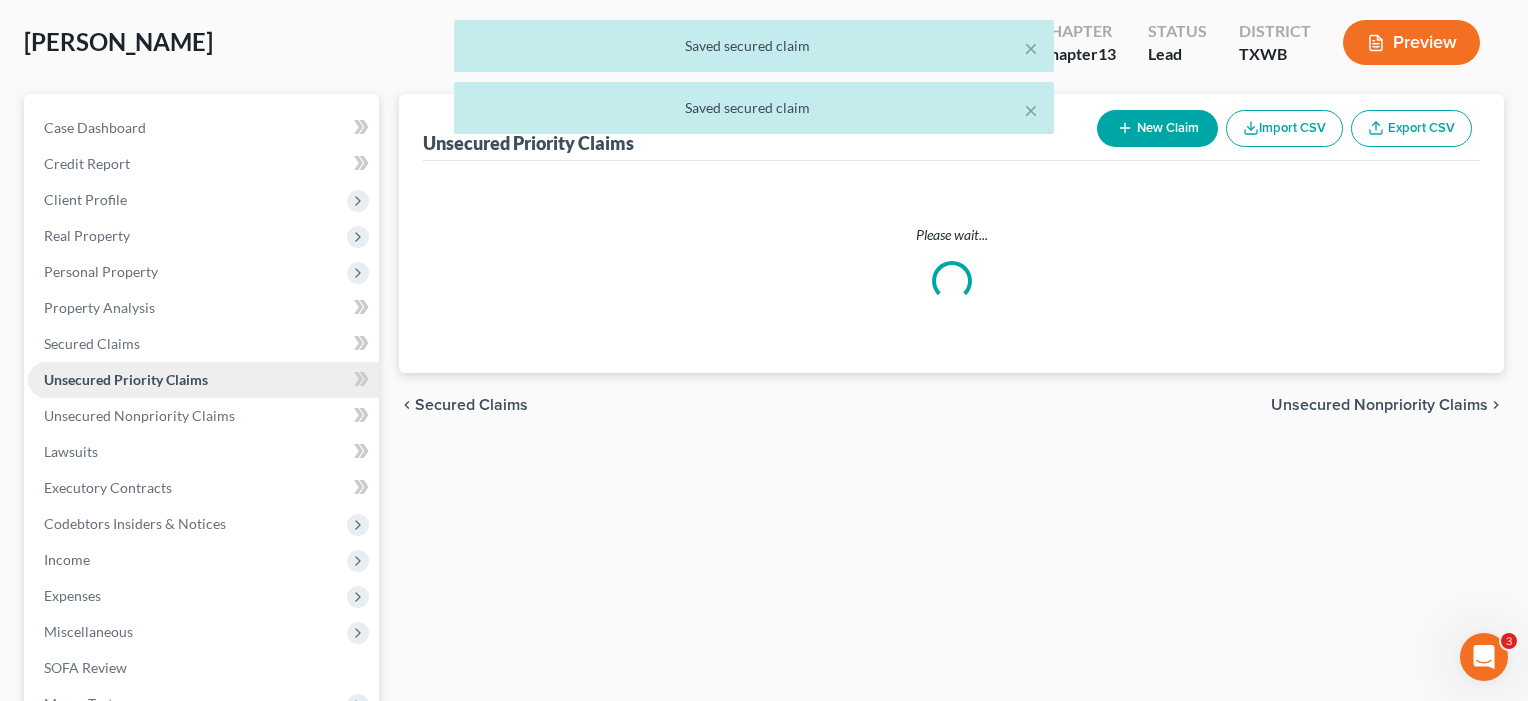 scroll, scrollTop: 0, scrollLeft: 0, axis: both 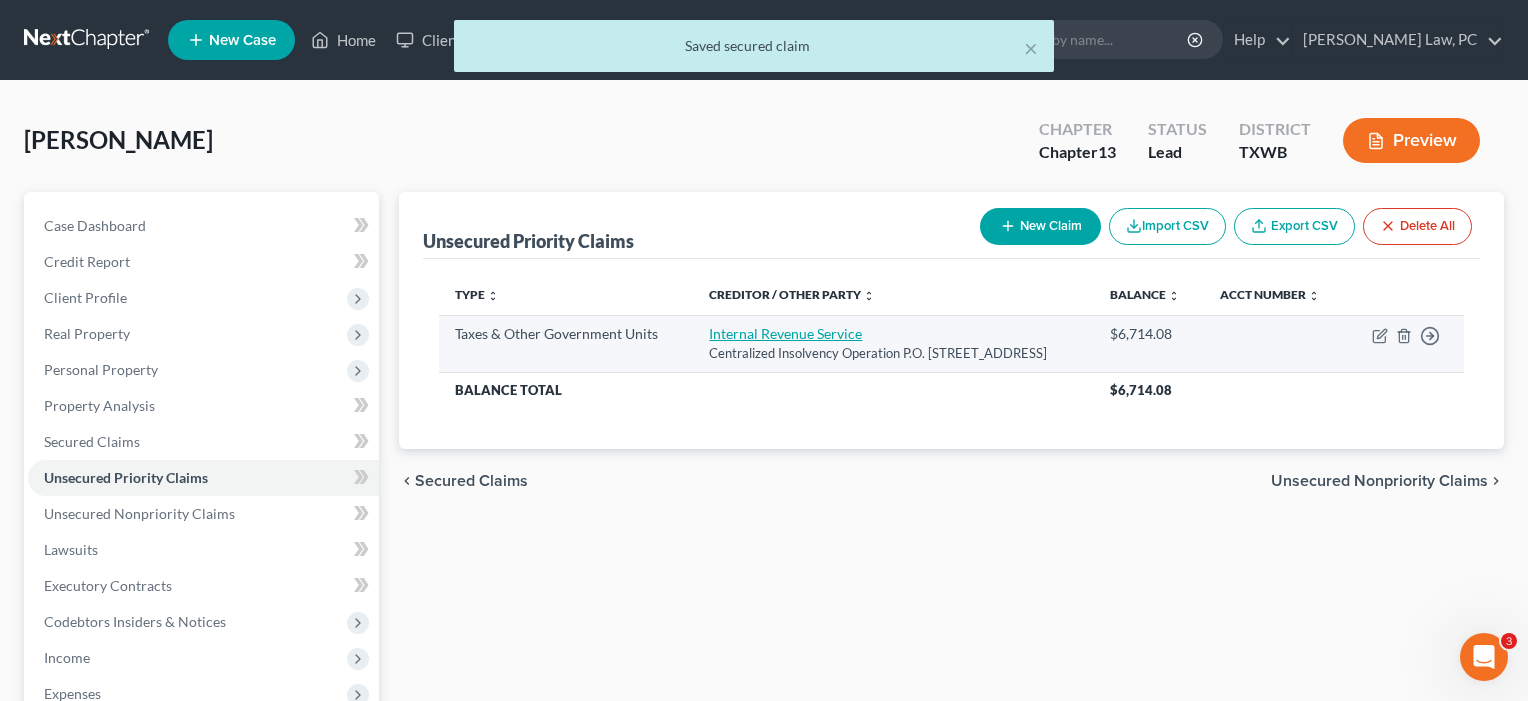 click on "Internal Revenue Service" at bounding box center (785, 333) 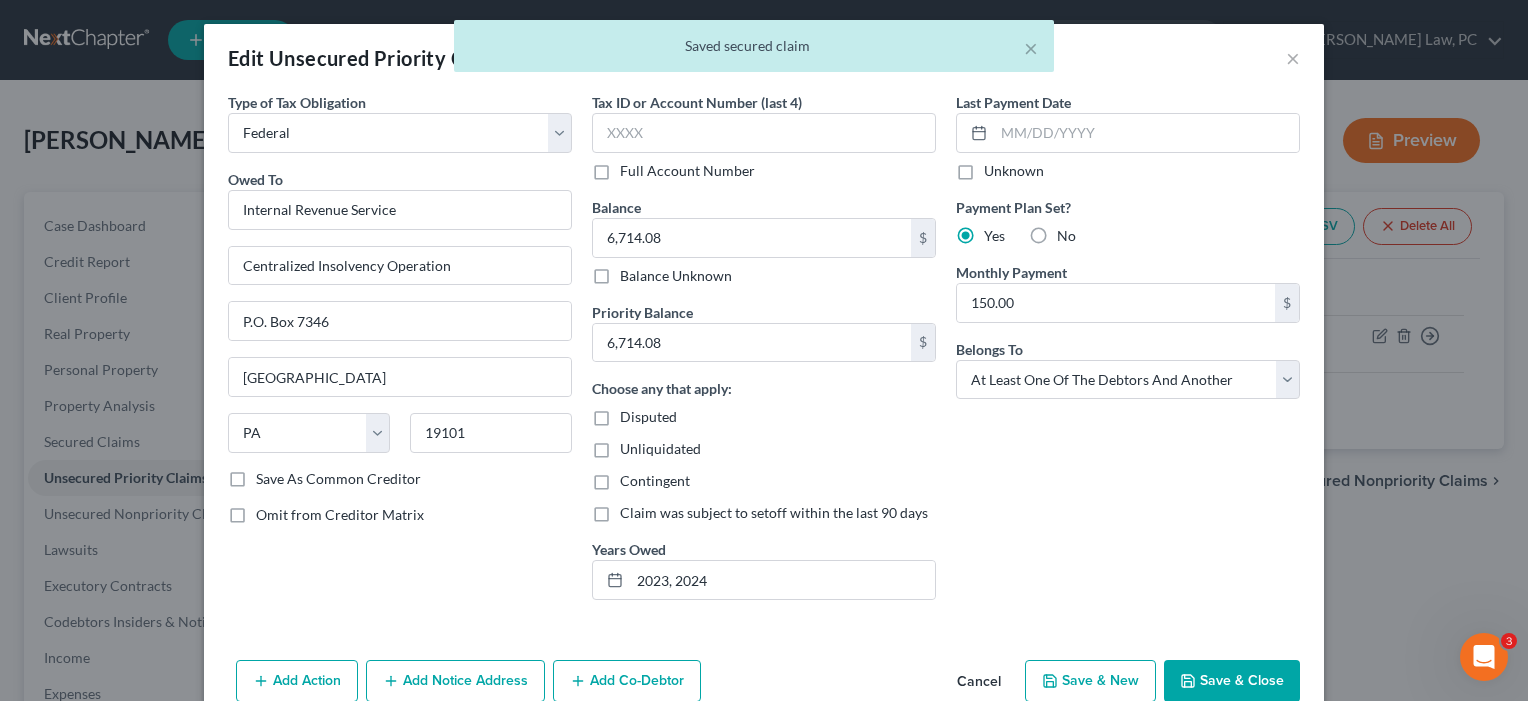 click on "Save & Close" at bounding box center (1232, 681) 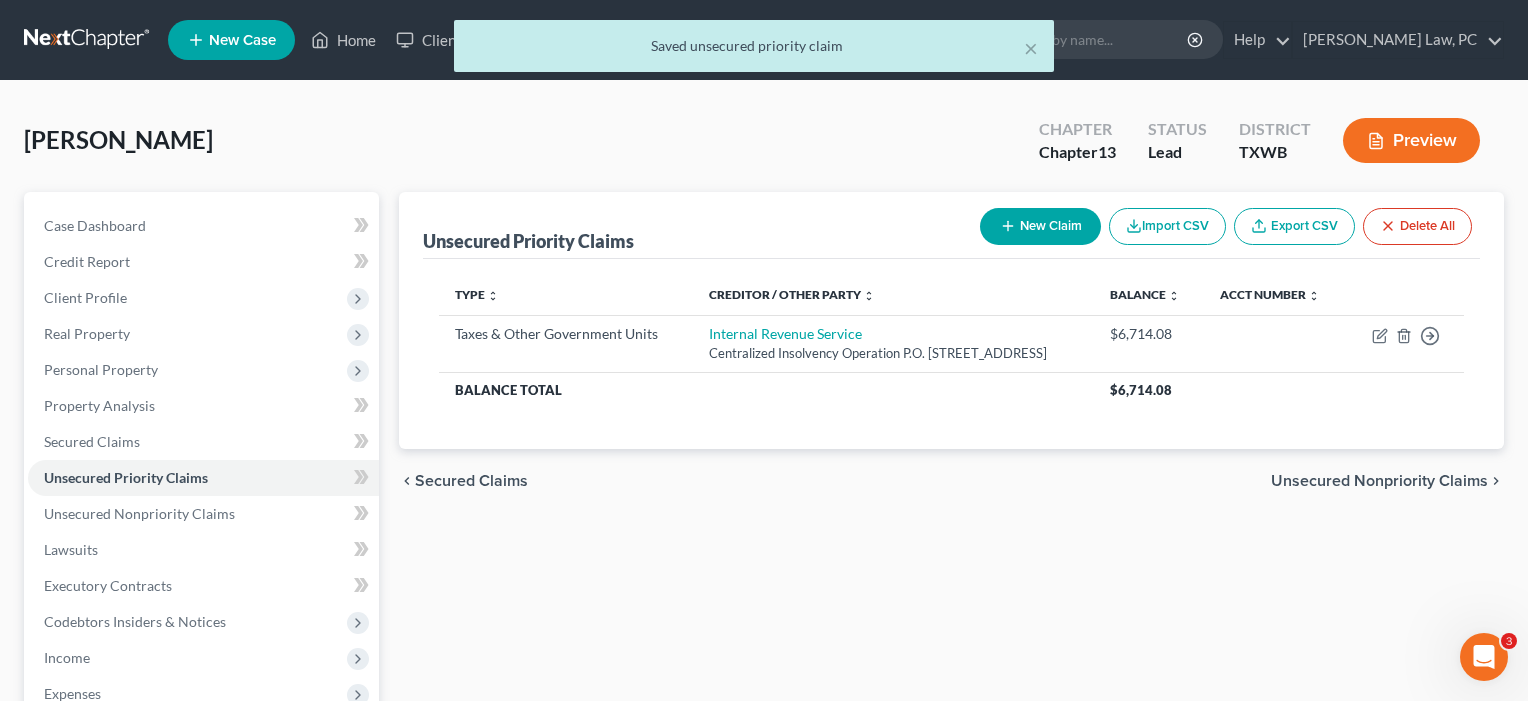 scroll, scrollTop: 59, scrollLeft: 0, axis: vertical 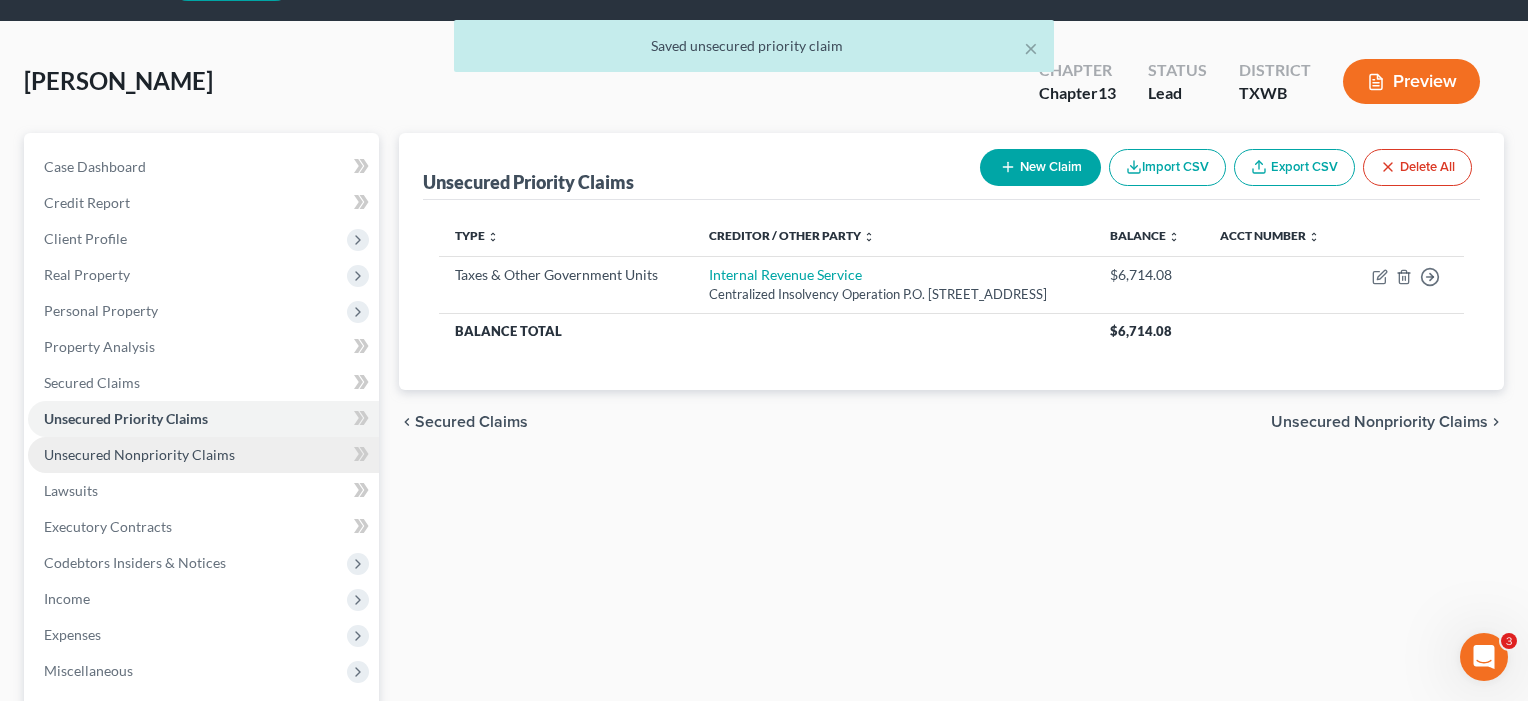click on "Unsecured Nonpriority Claims" at bounding box center (203, 455) 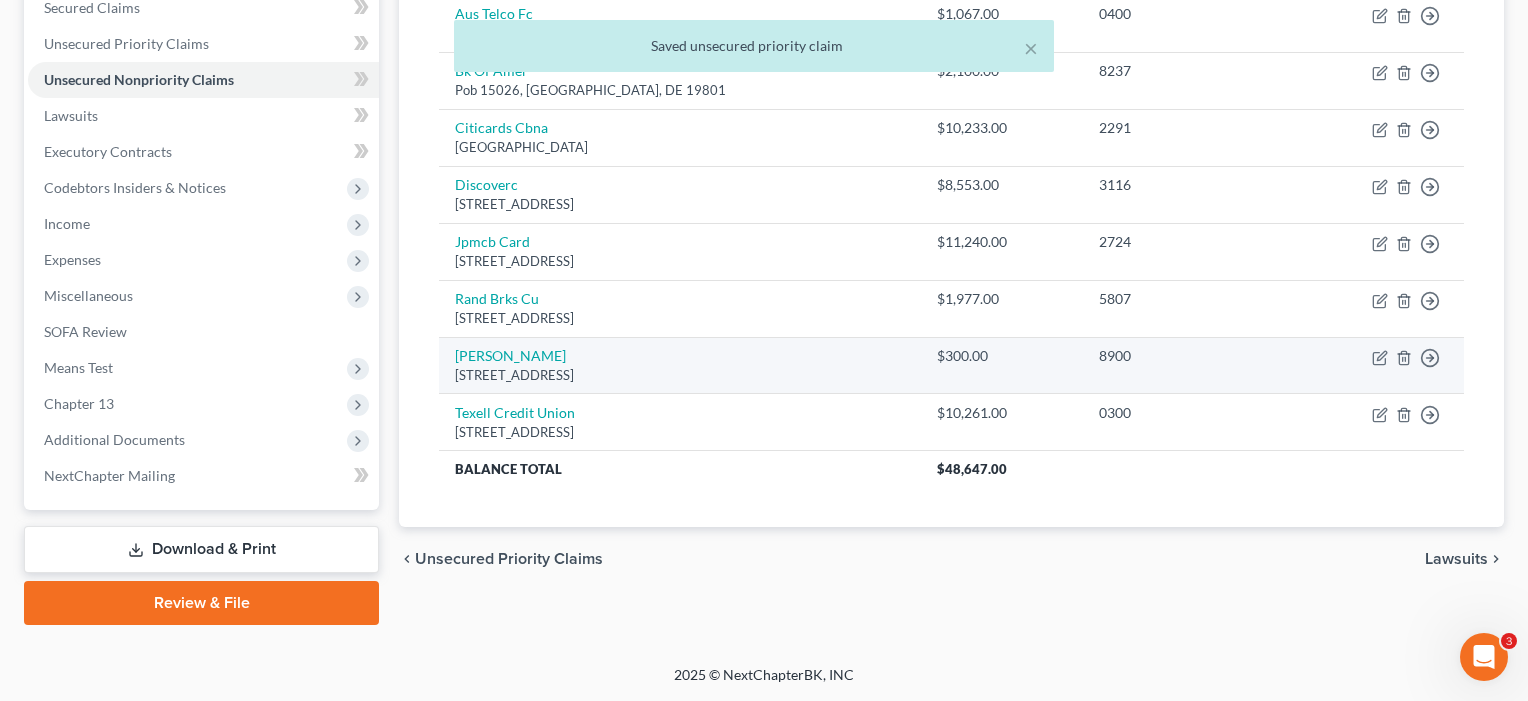 scroll, scrollTop: 434, scrollLeft: 0, axis: vertical 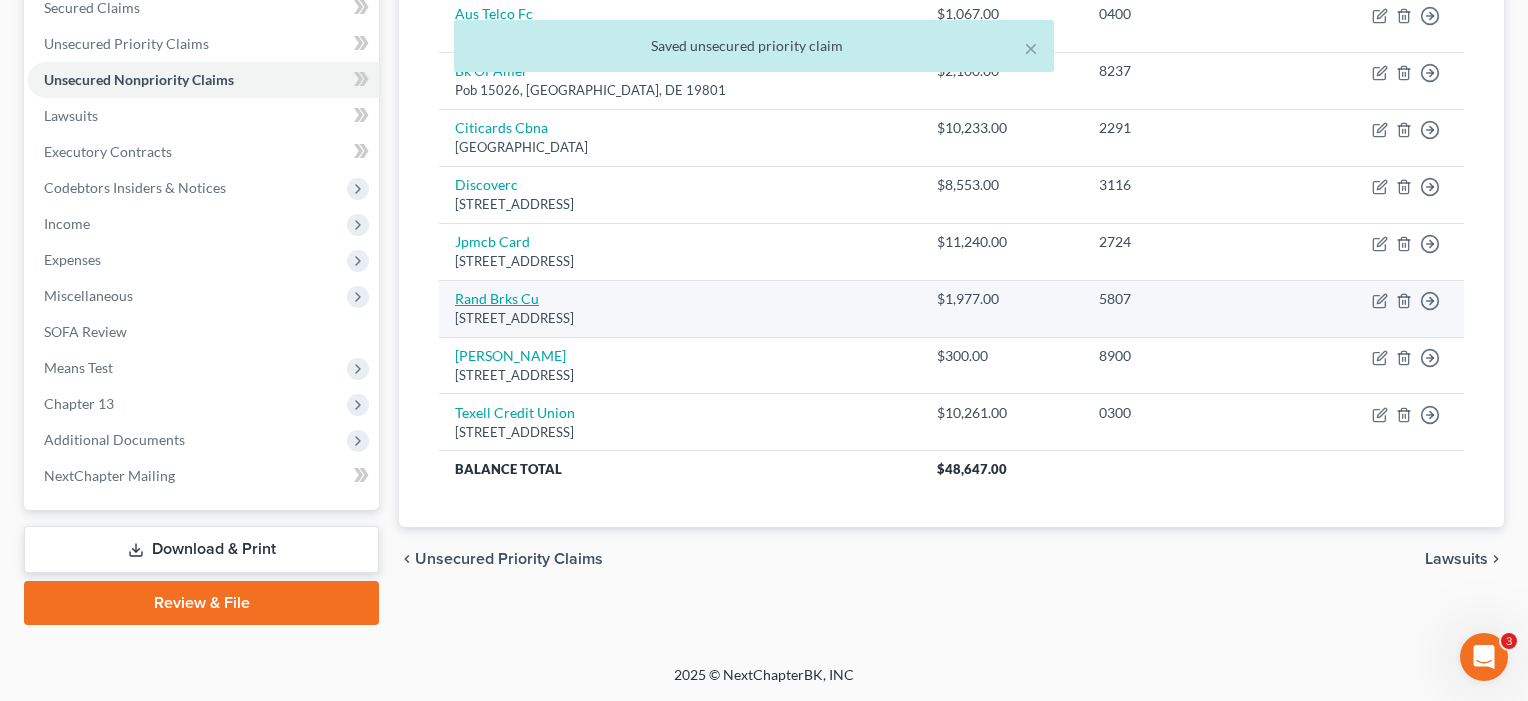 click on "Rand Brks Cu" at bounding box center [497, 298] 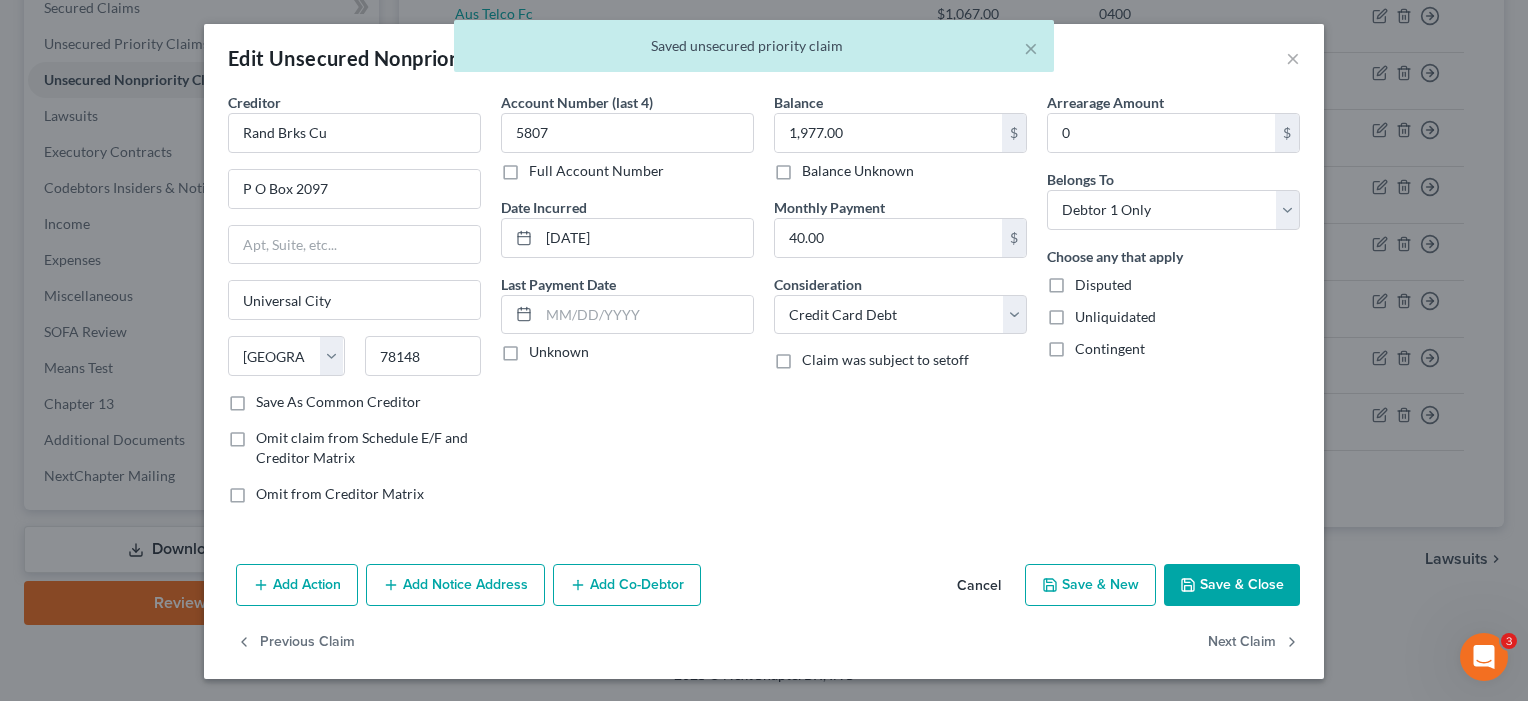 click on "Save & Close" at bounding box center [1232, 585] 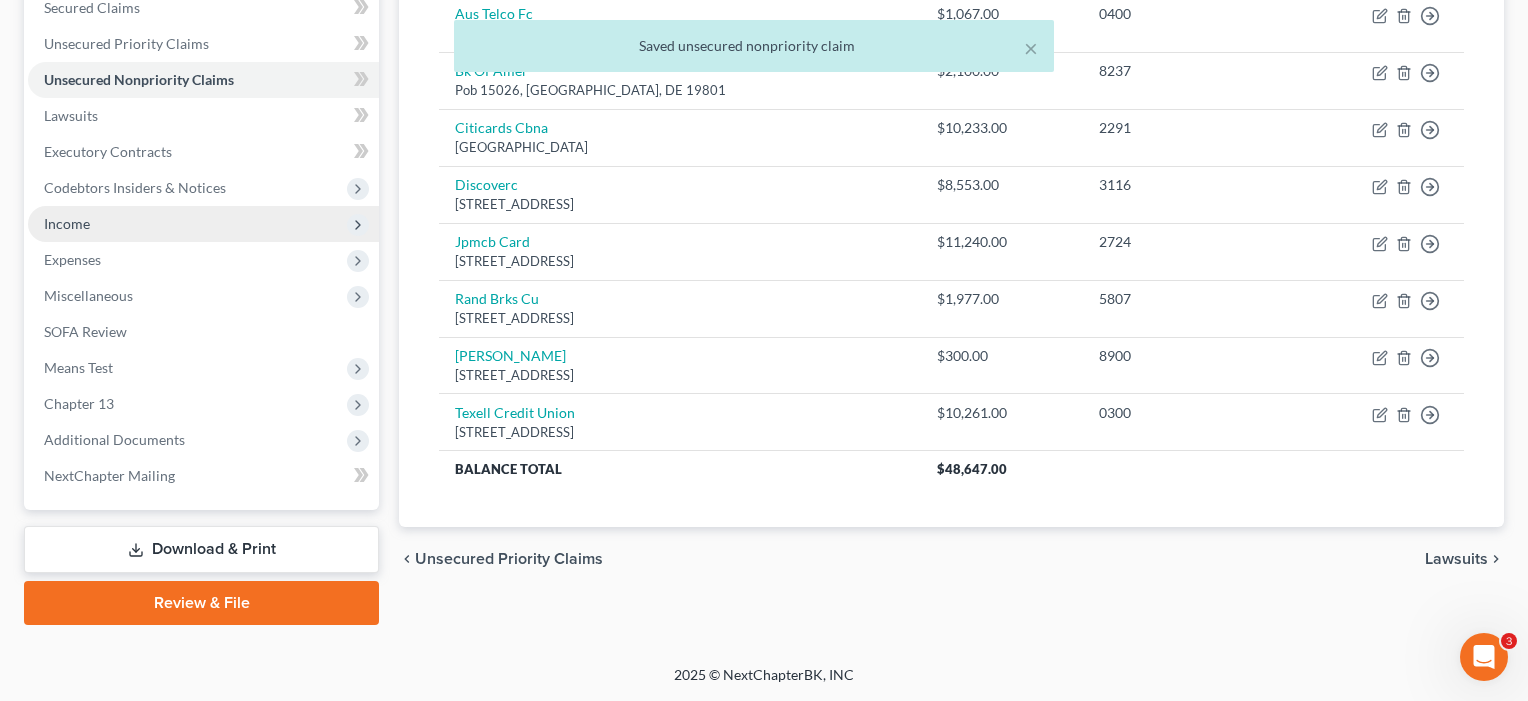 click on "Income" at bounding box center (67, 223) 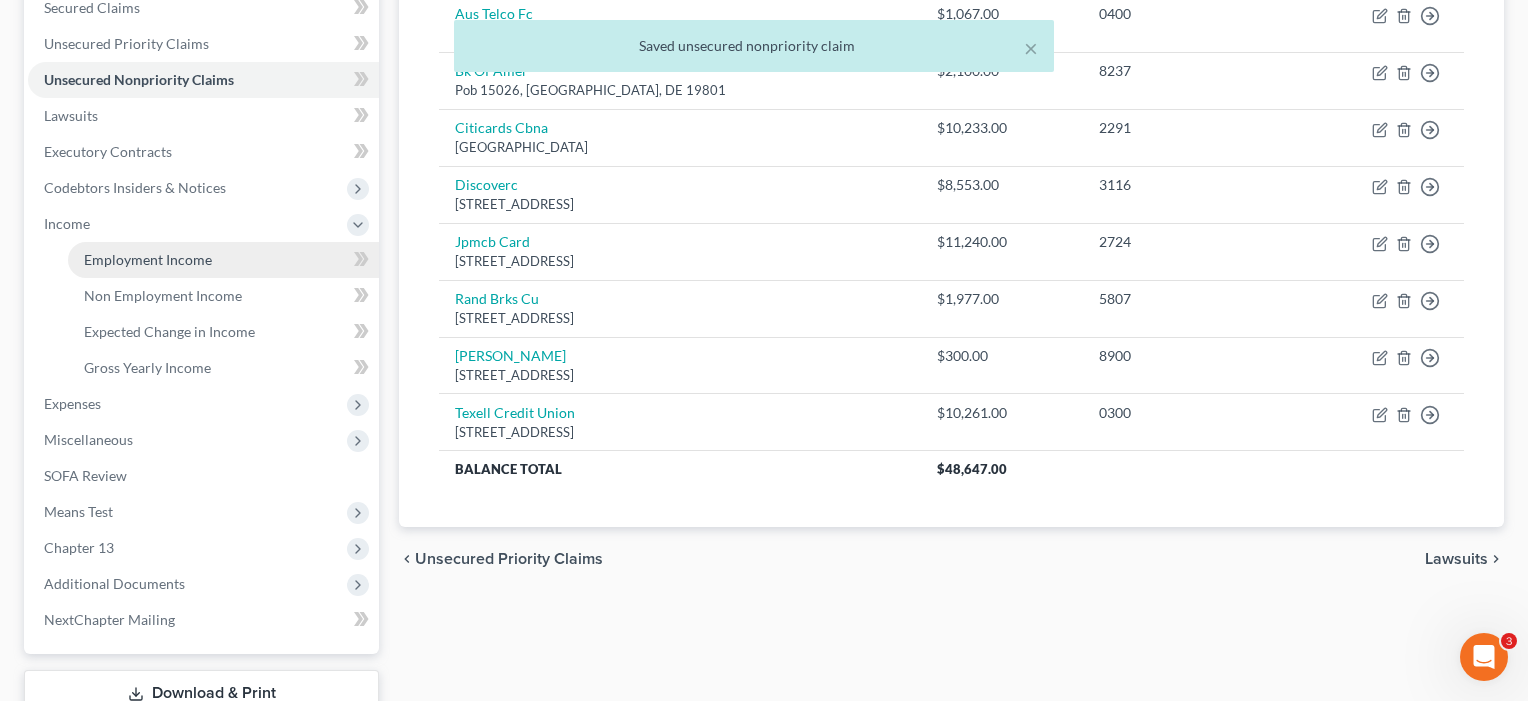 click on "Employment Income" at bounding box center [223, 260] 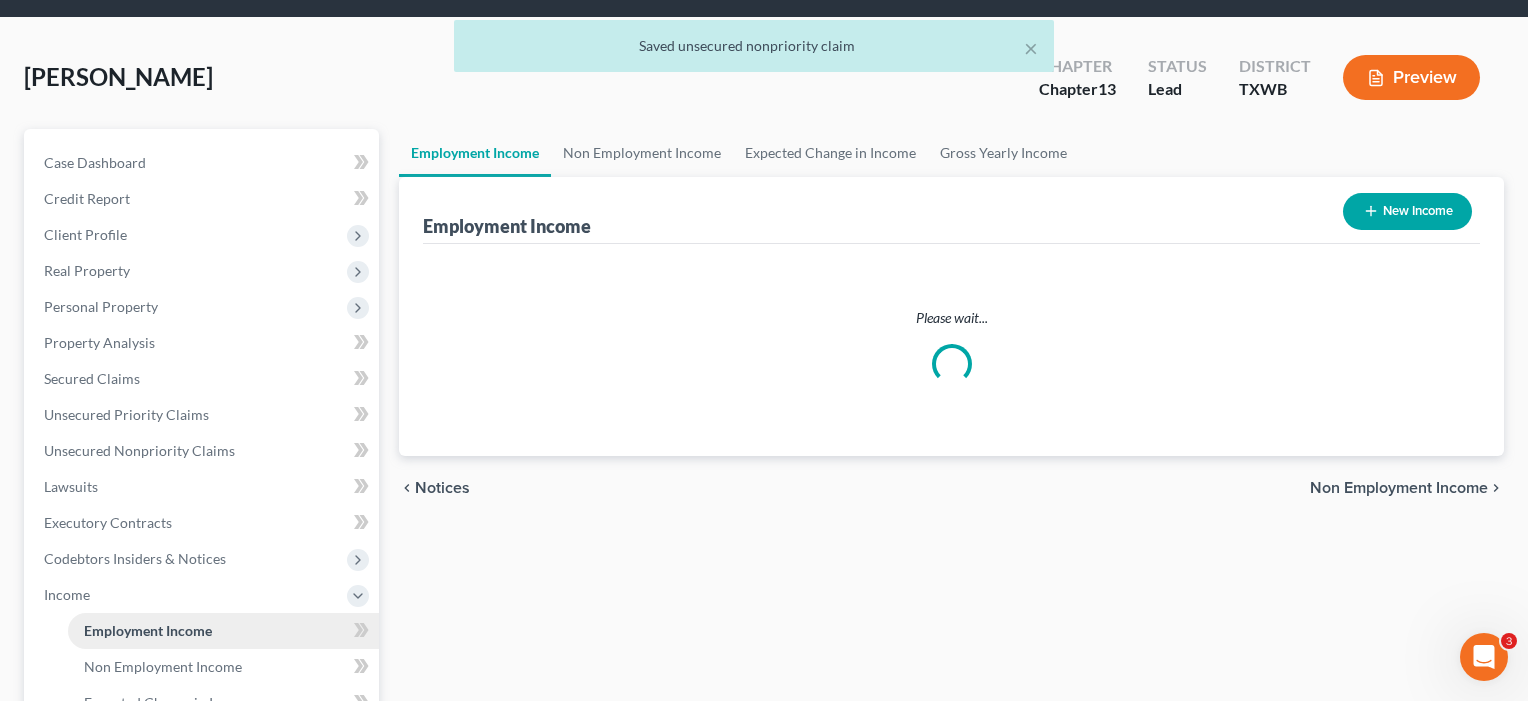 scroll, scrollTop: 0, scrollLeft: 0, axis: both 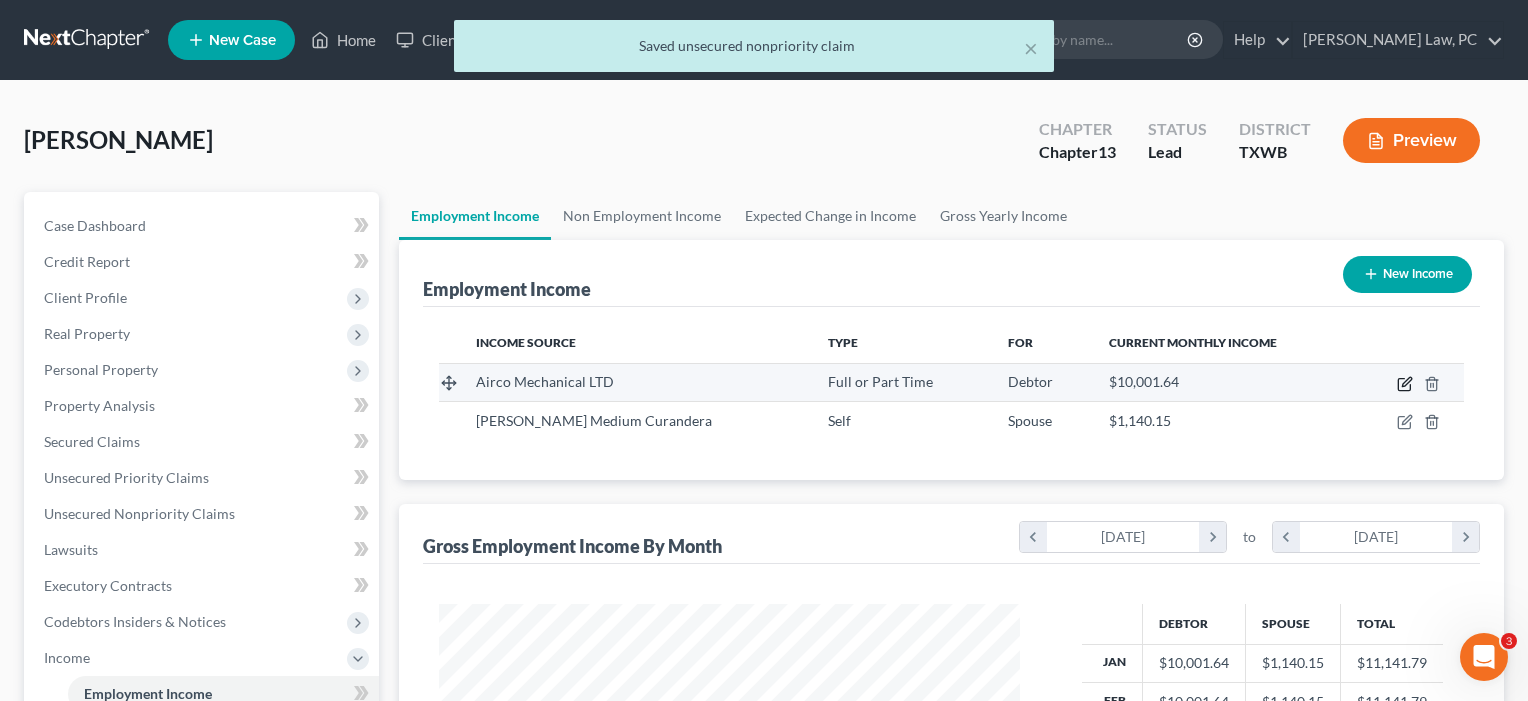 click 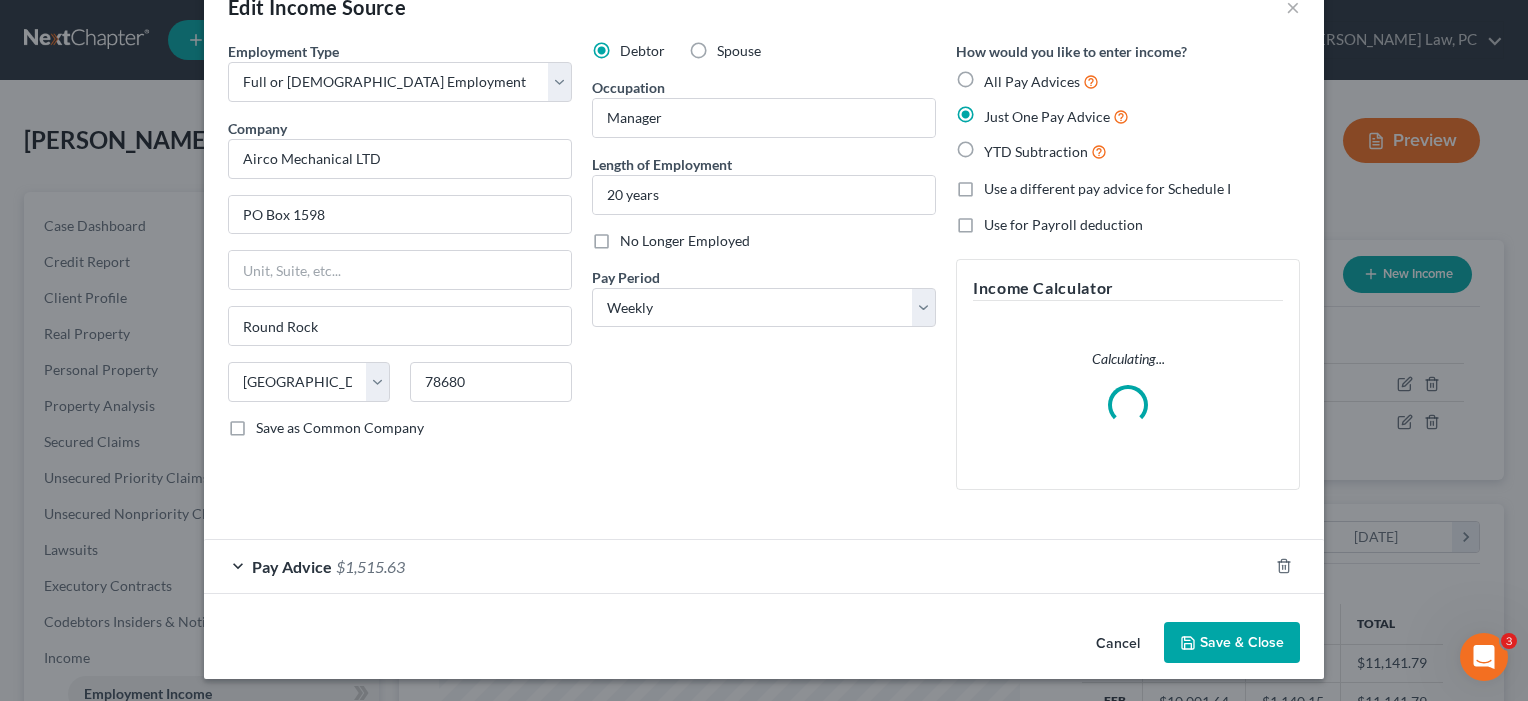 click on "Cancel Save & Close" at bounding box center [764, 647] 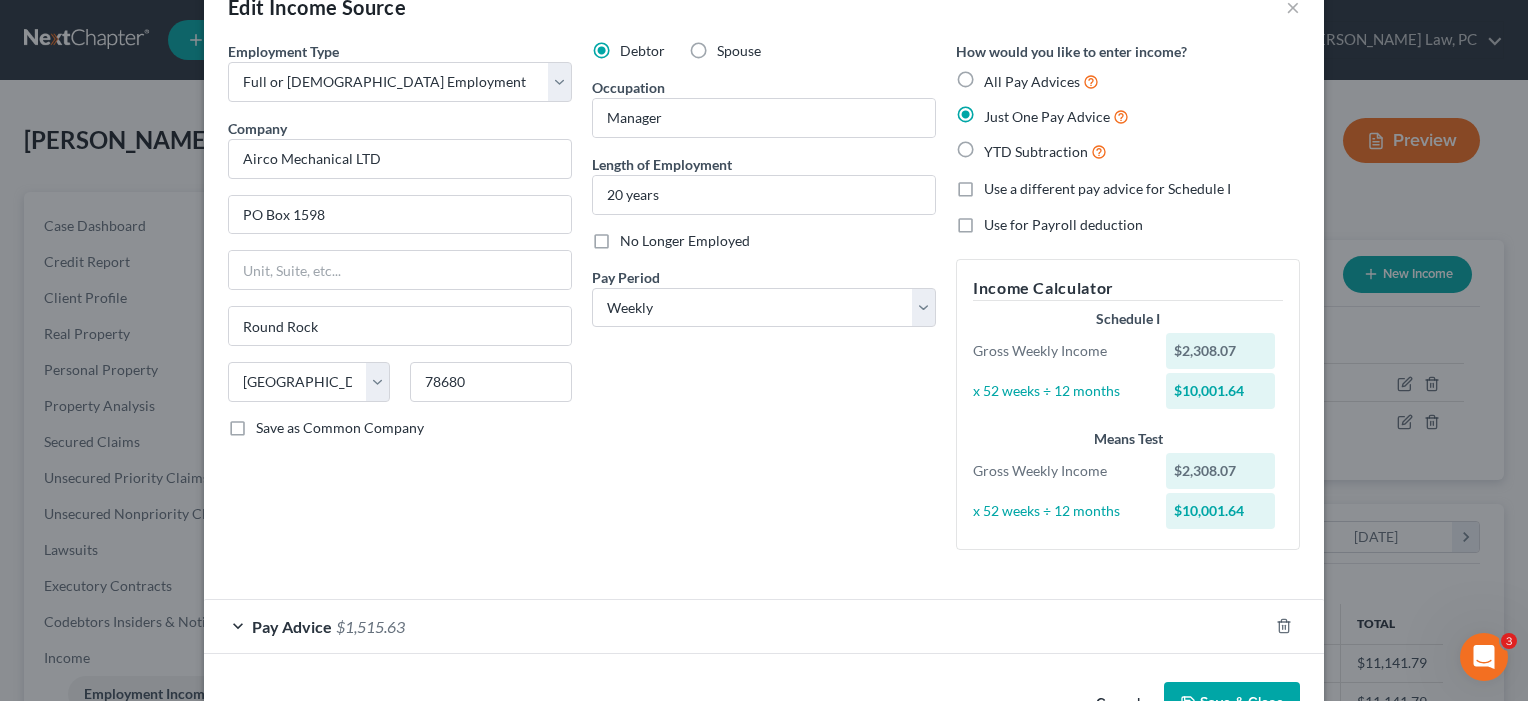 click on "Pay Advice $1,515.63" at bounding box center (736, 626) 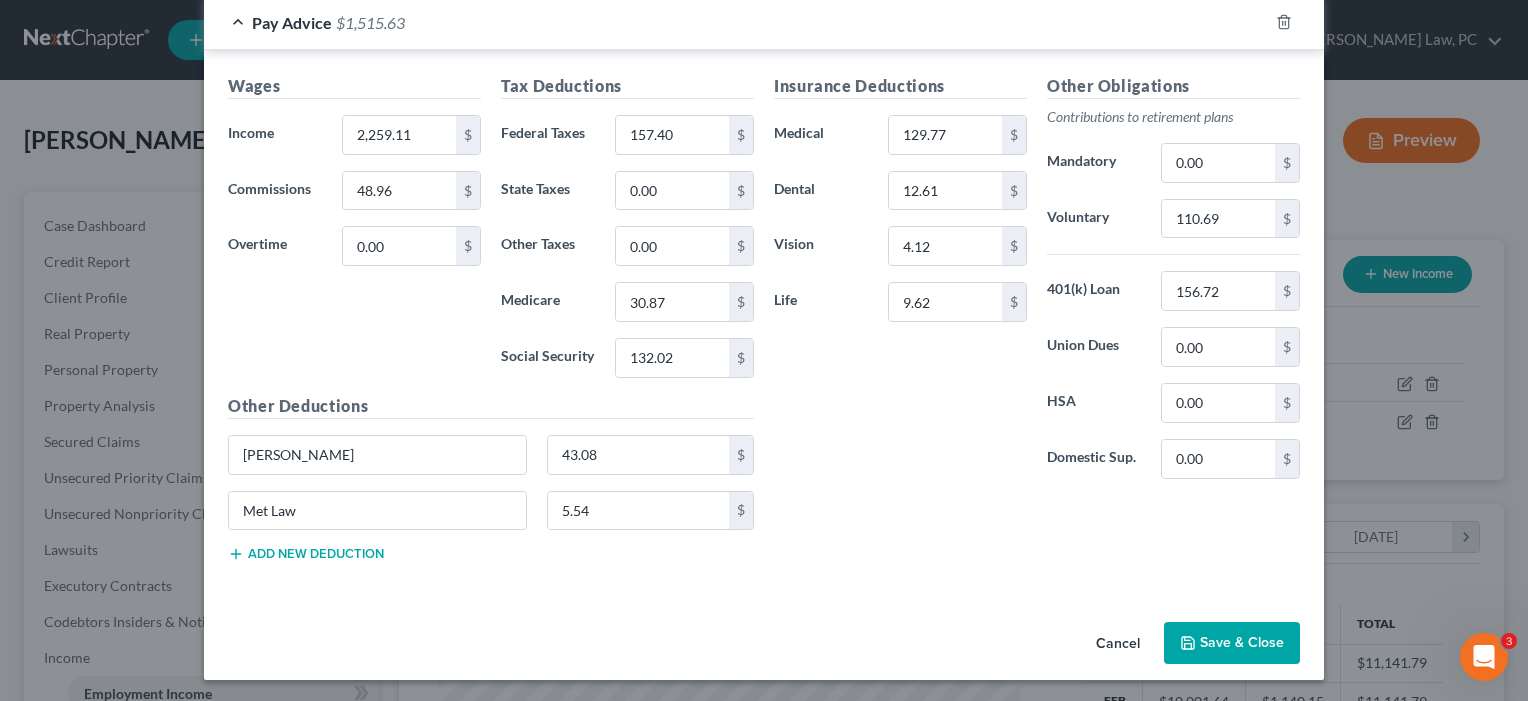 click on "Save & Close" at bounding box center (1232, 643) 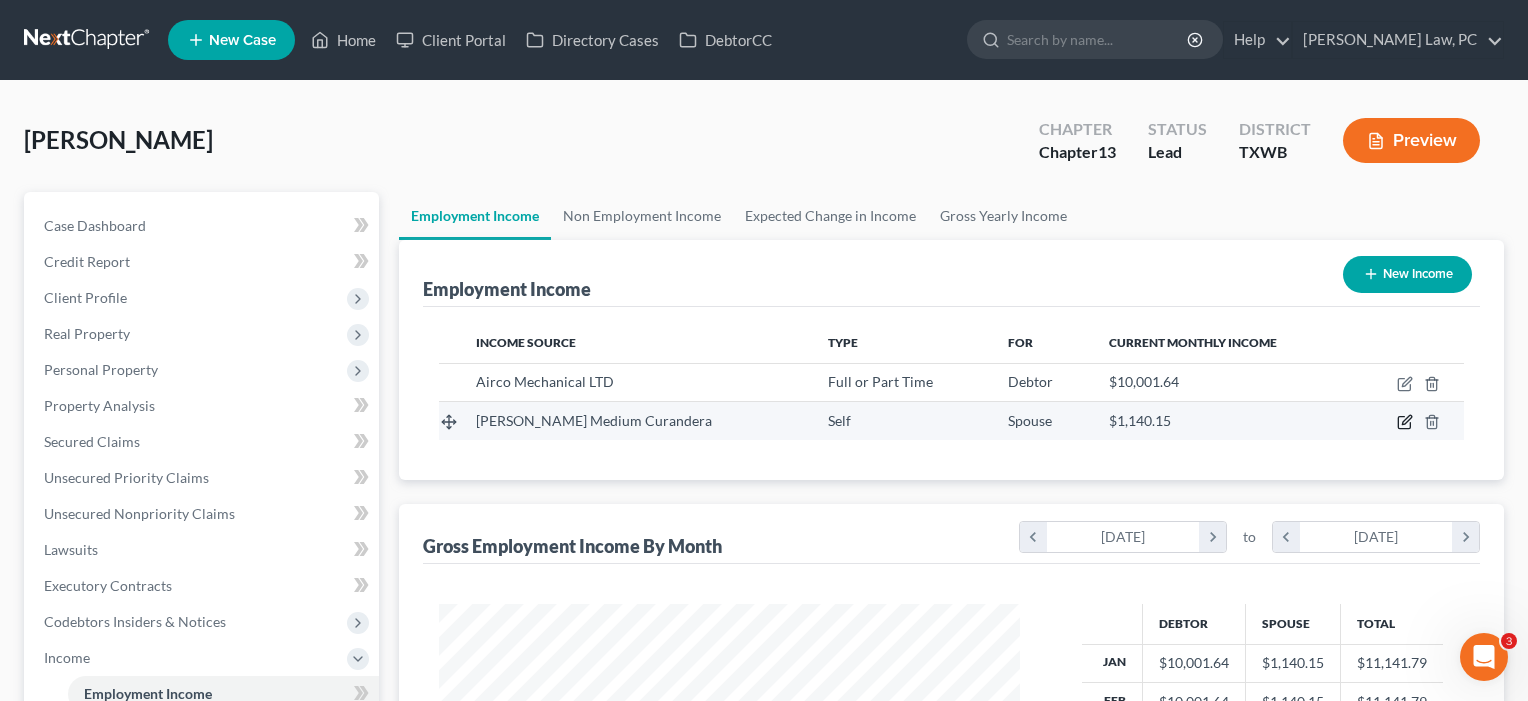 click 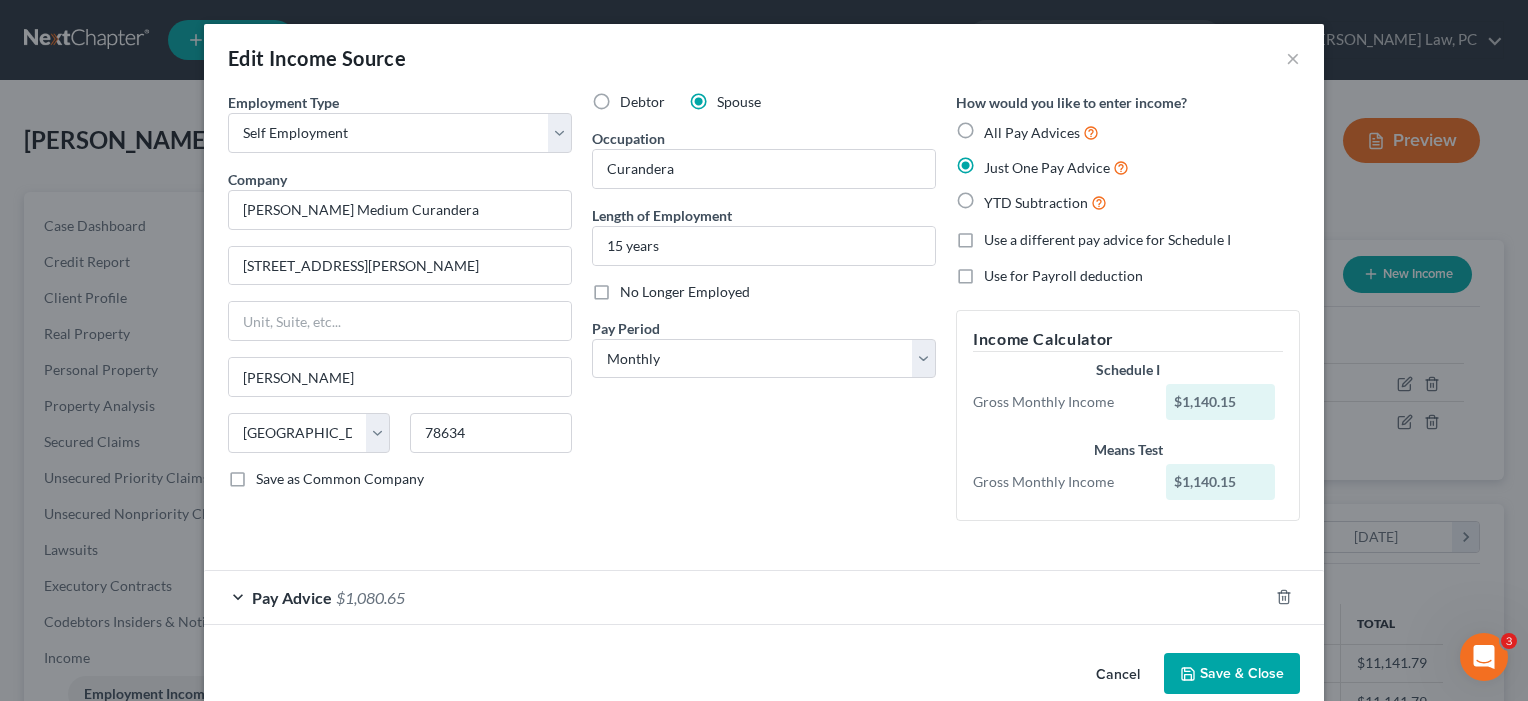 click on "Save & Close" at bounding box center (1232, 674) 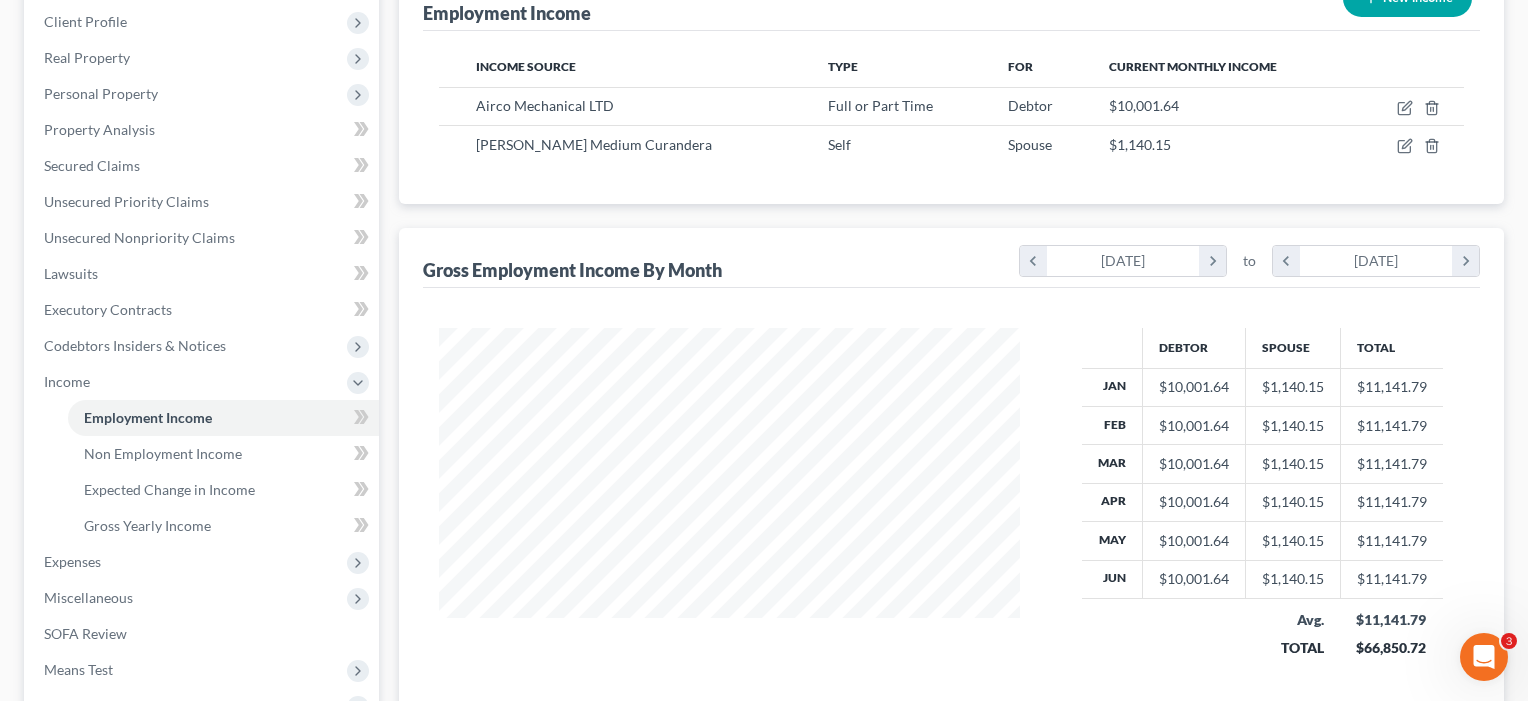 scroll, scrollTop: 404, scrollLeft: 0, axis: vertical 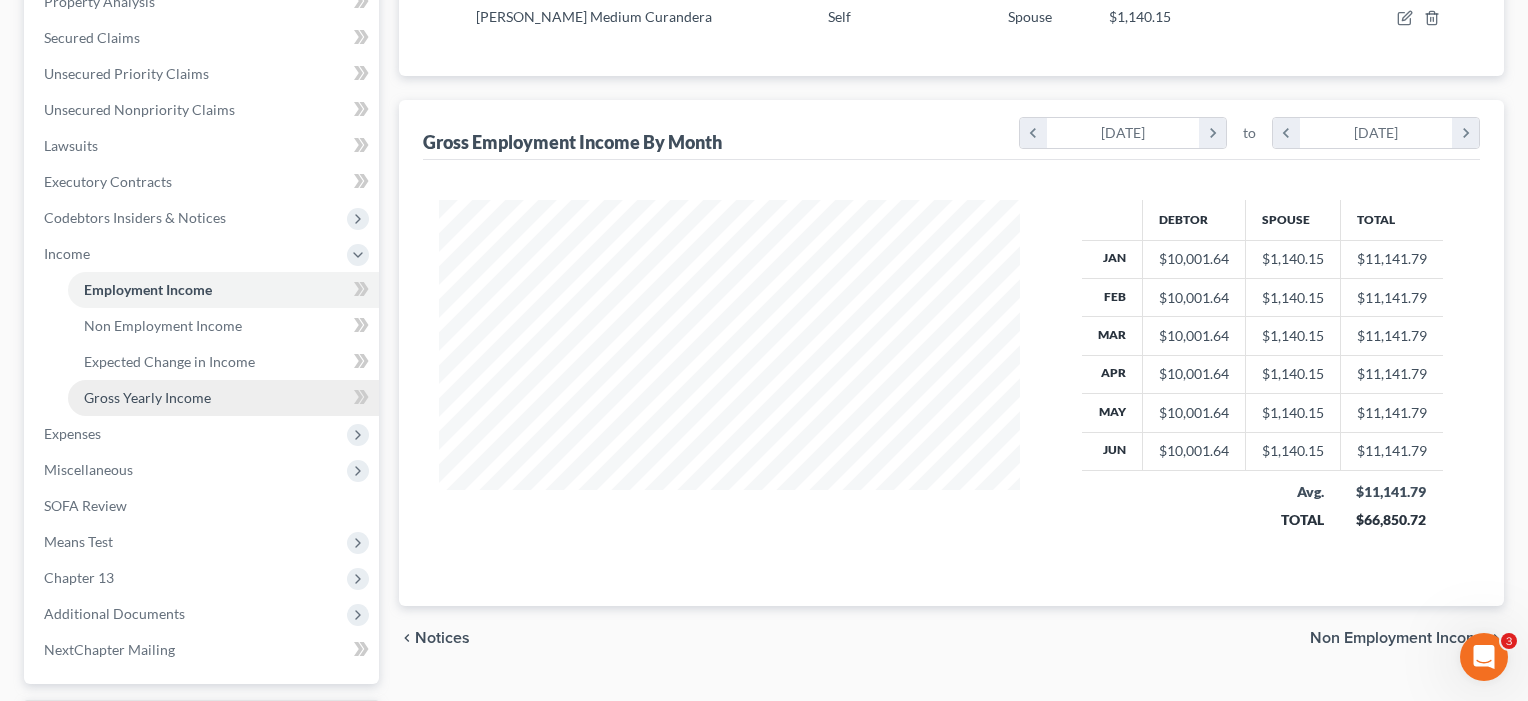 click on "Gross Yearly Income" at bounding box center (147, 397) 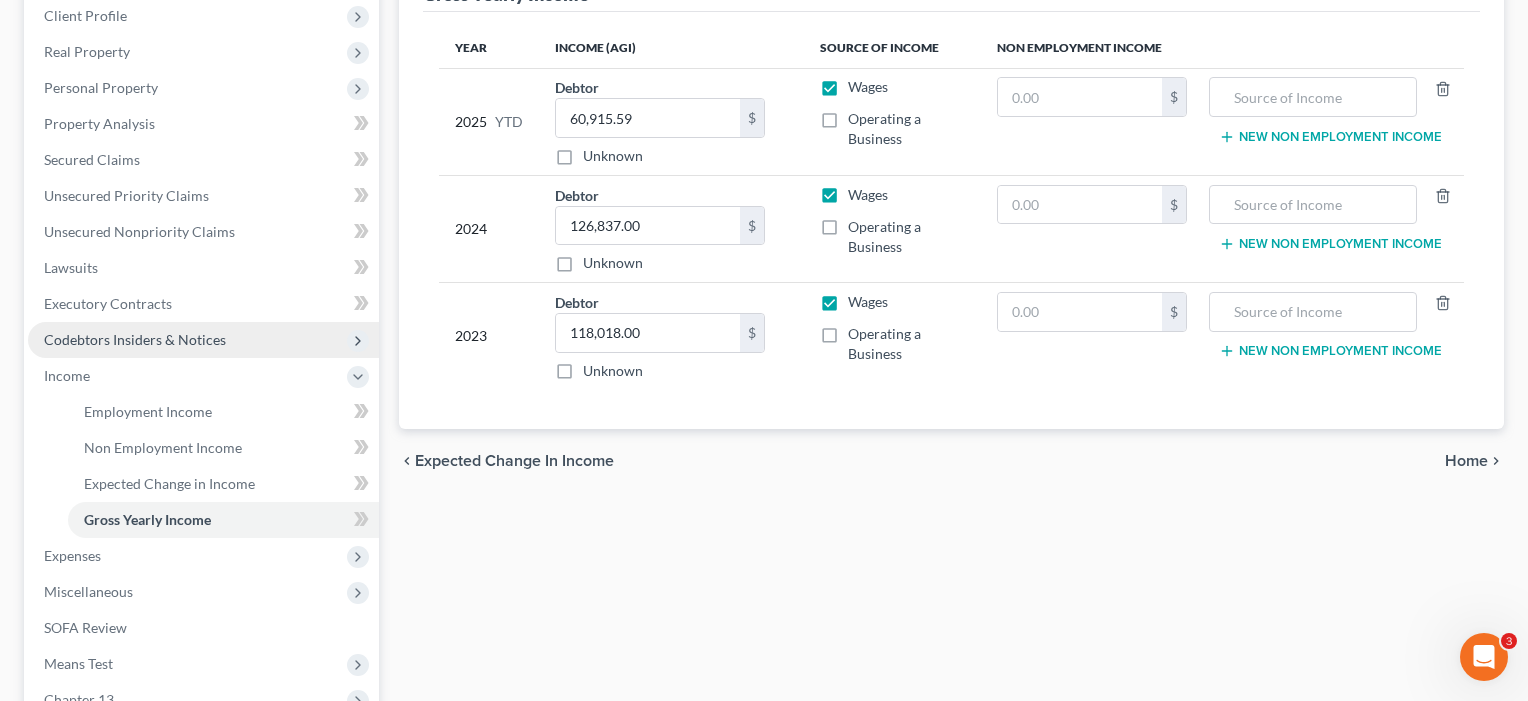 scroll, scrollTop: 321, scrollLeft: 0, axis: vertical 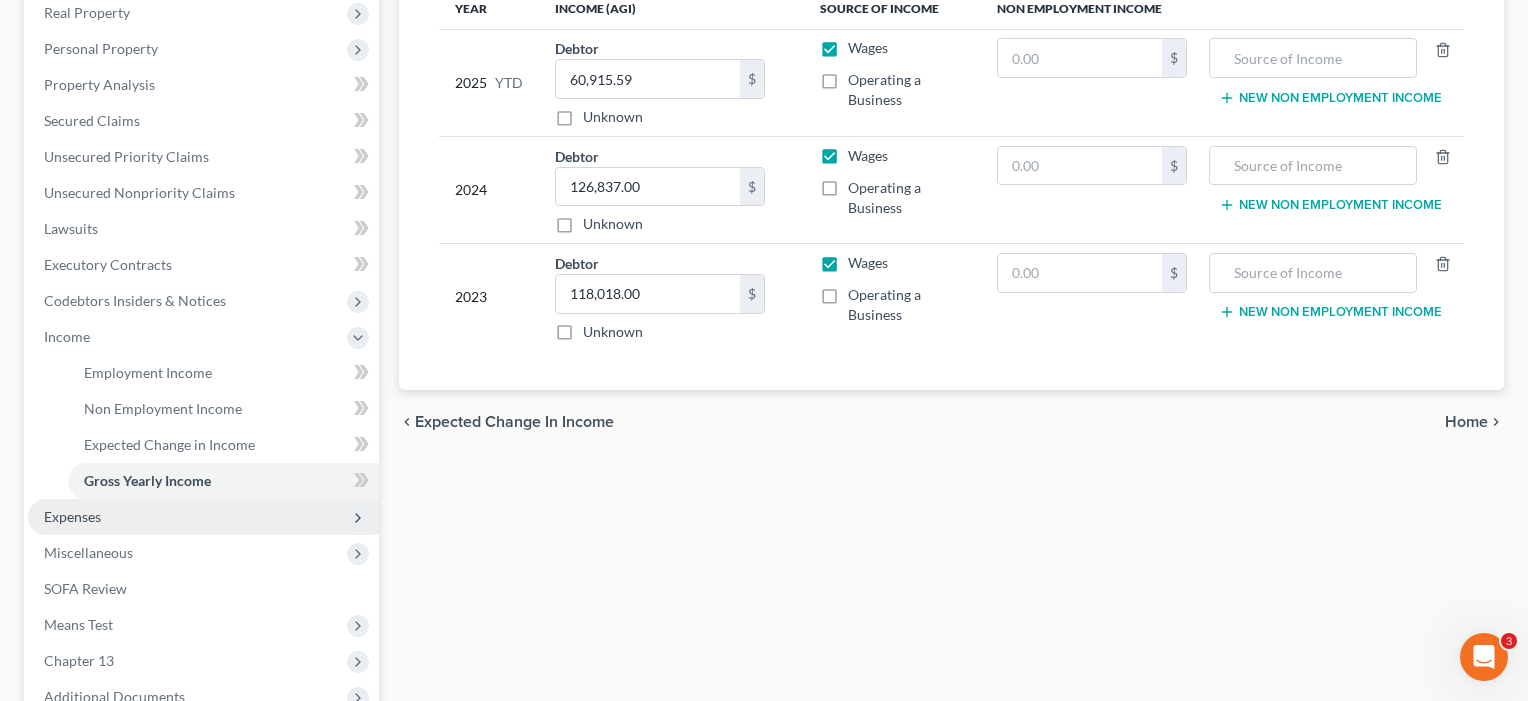 click on "Expenses" at bounding box center (72, 516) 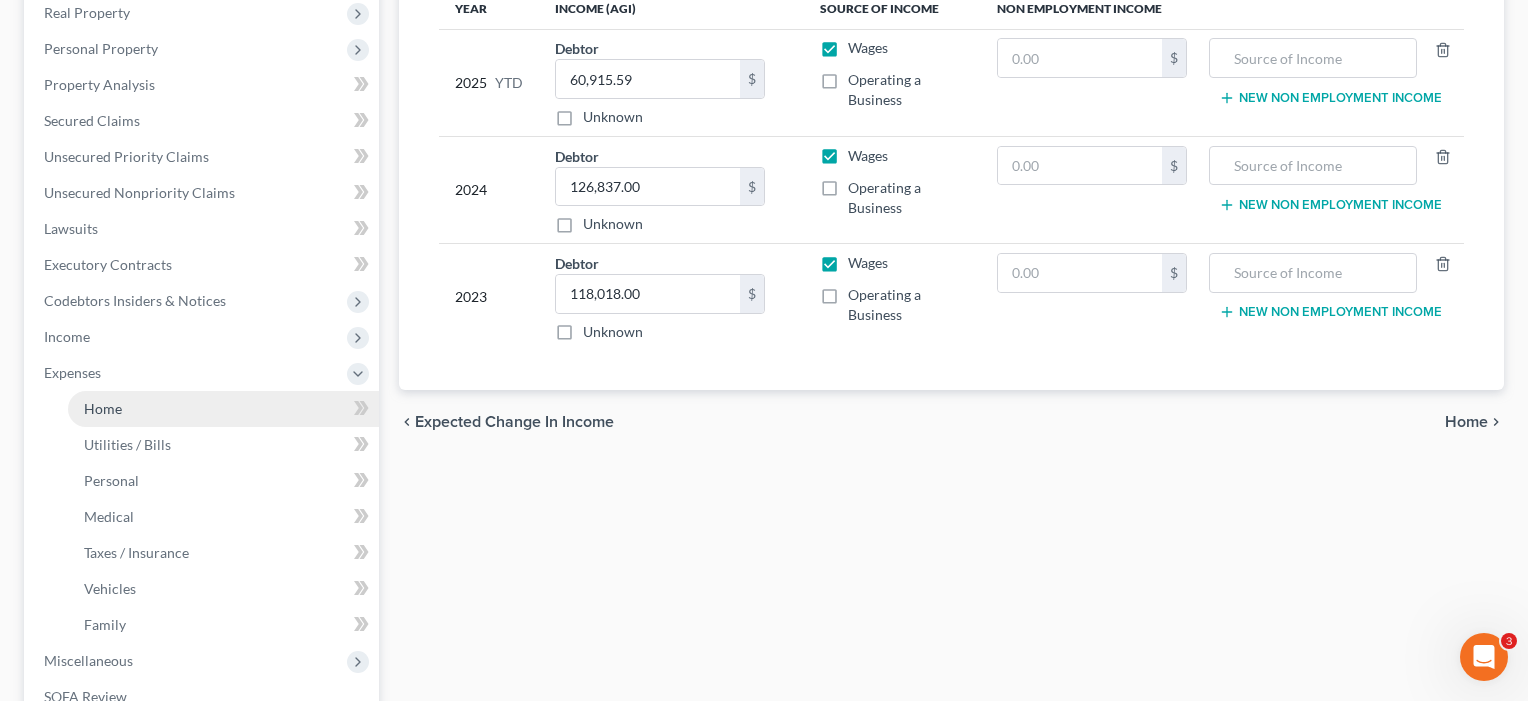 click on "Home" at bounding box center (103, 408) 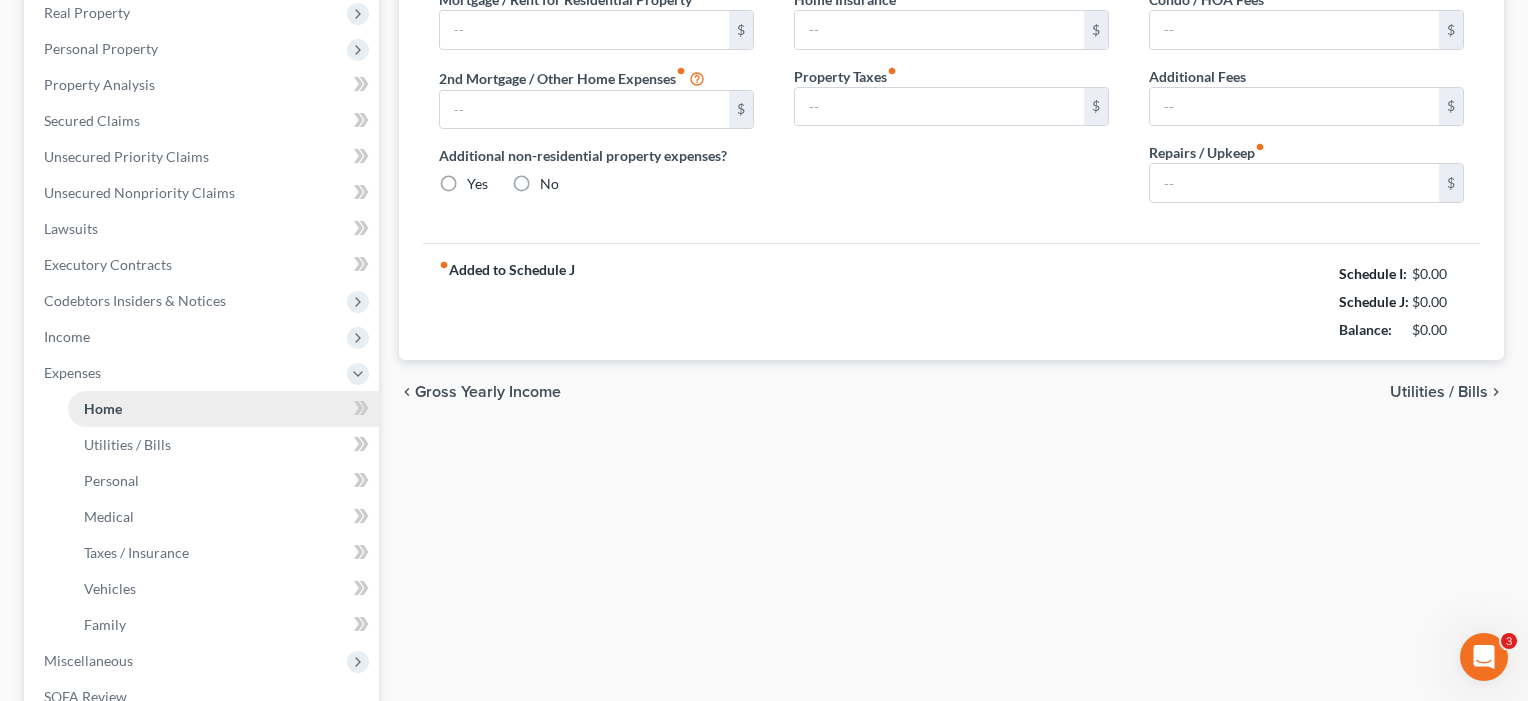 scroll, scrollTop: 0, scrollLeft: 0, axis: both 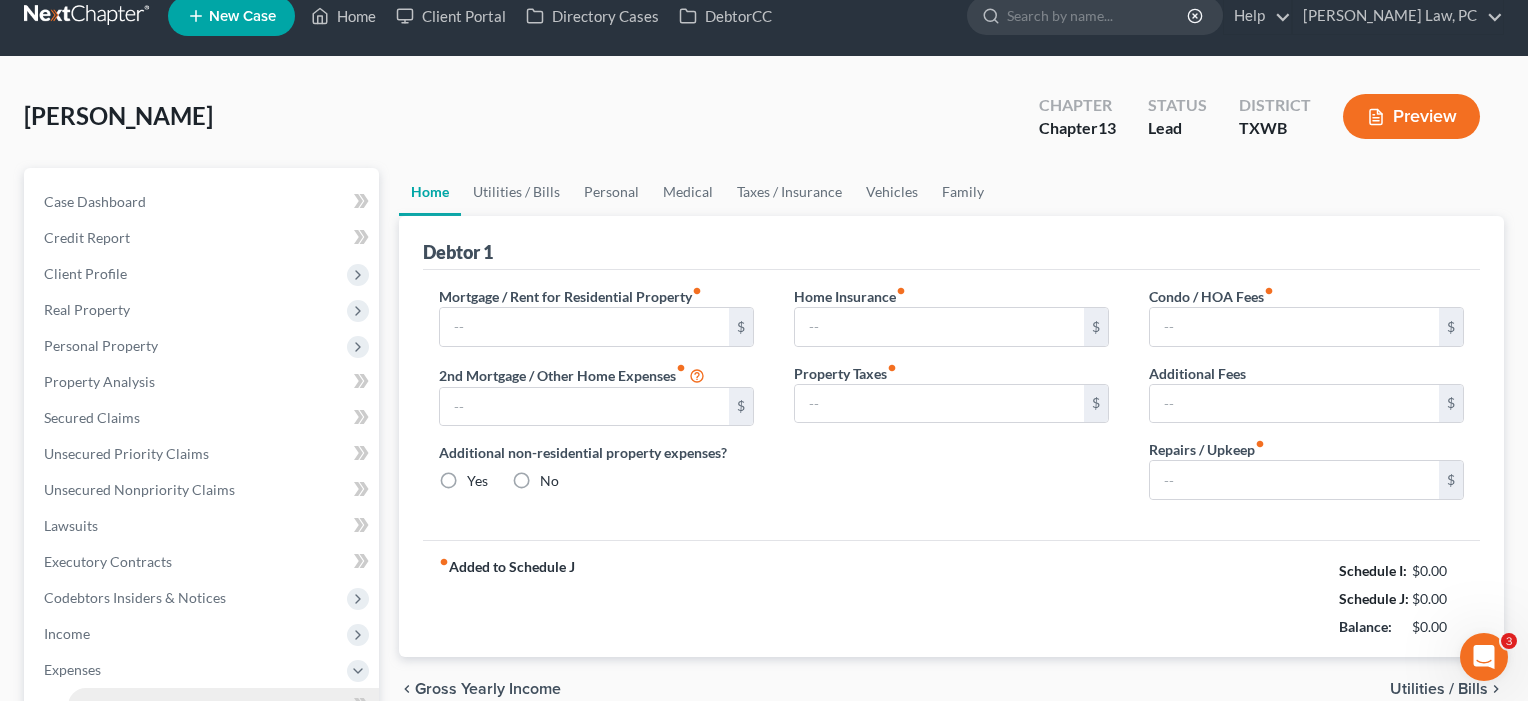 type on "2,333.00" 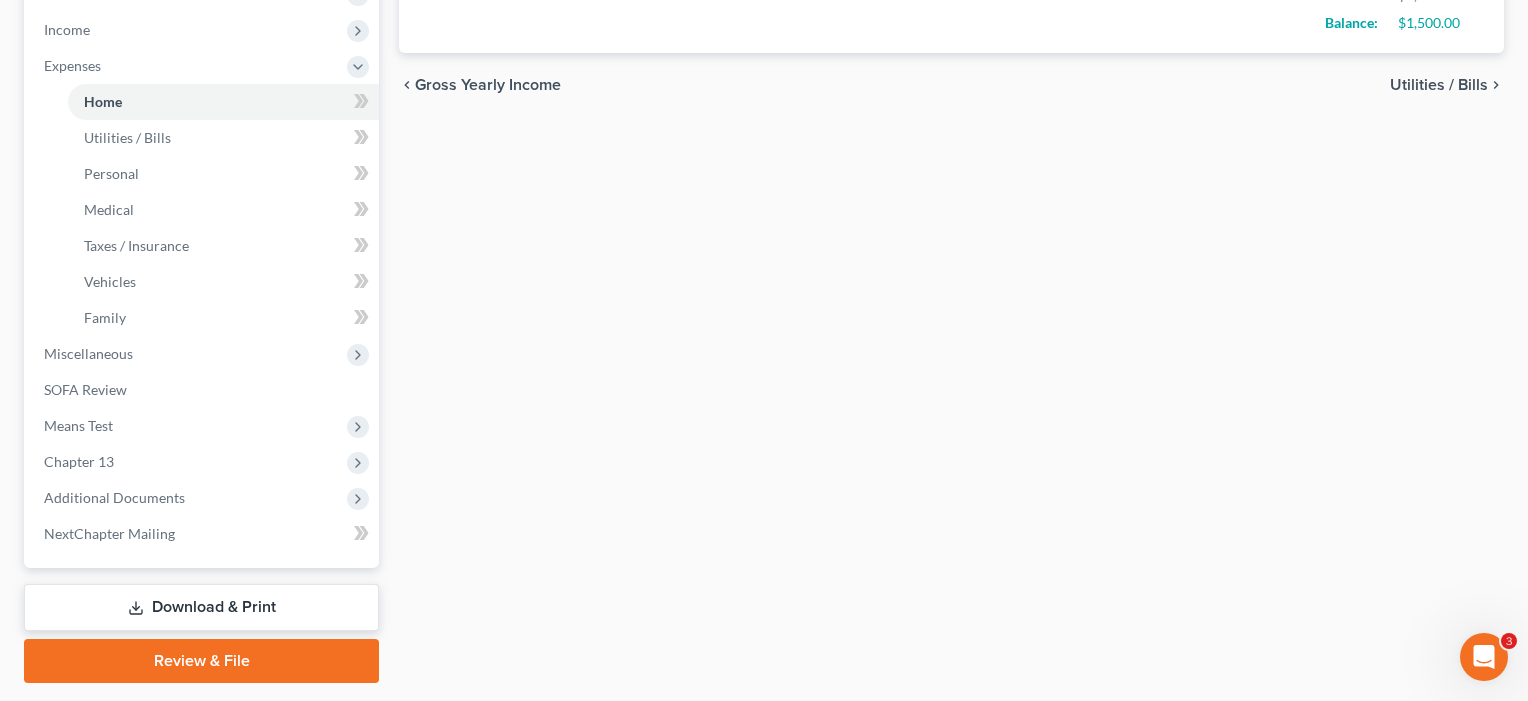 scroll, scrollTop: 623, scrollLeft: 0, axis: vertical 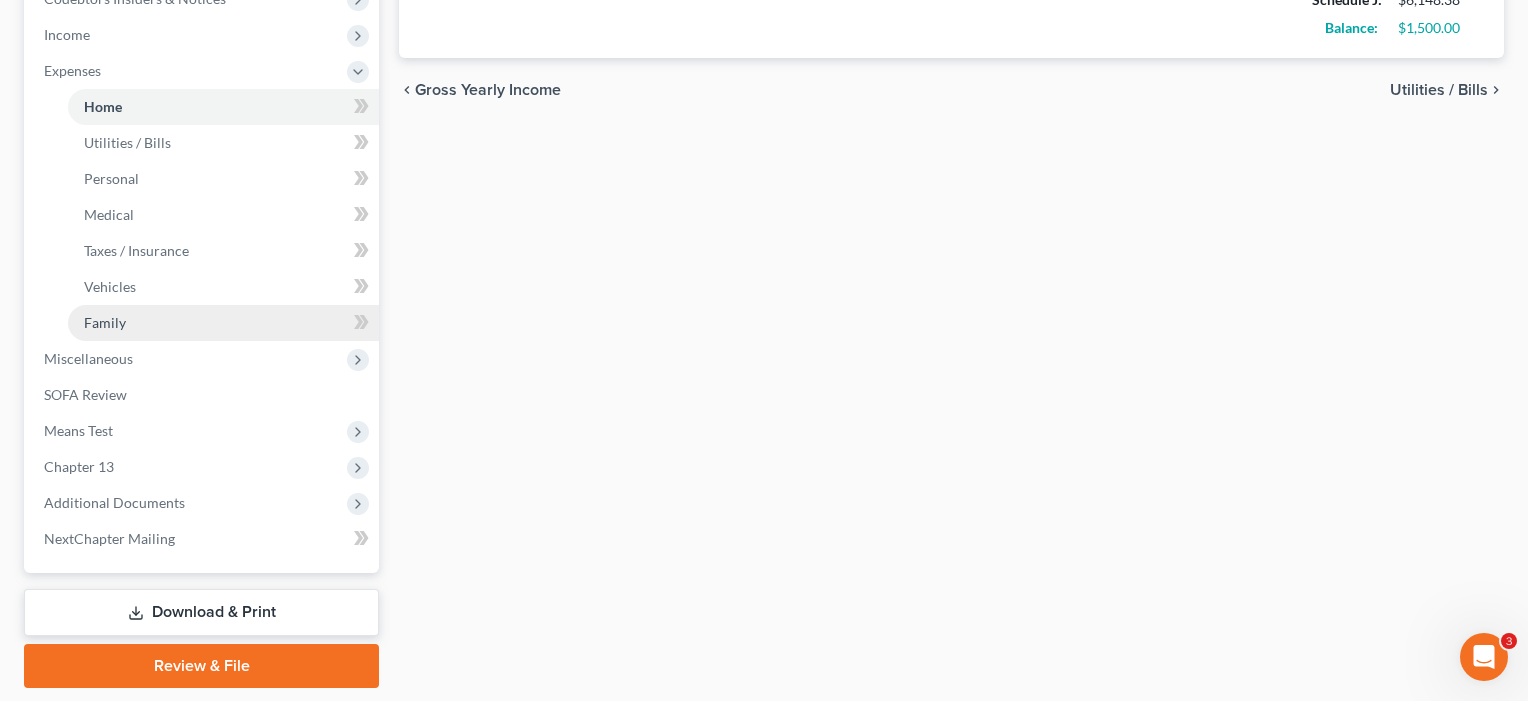 click on "Family" at bounding box center (105, 322) 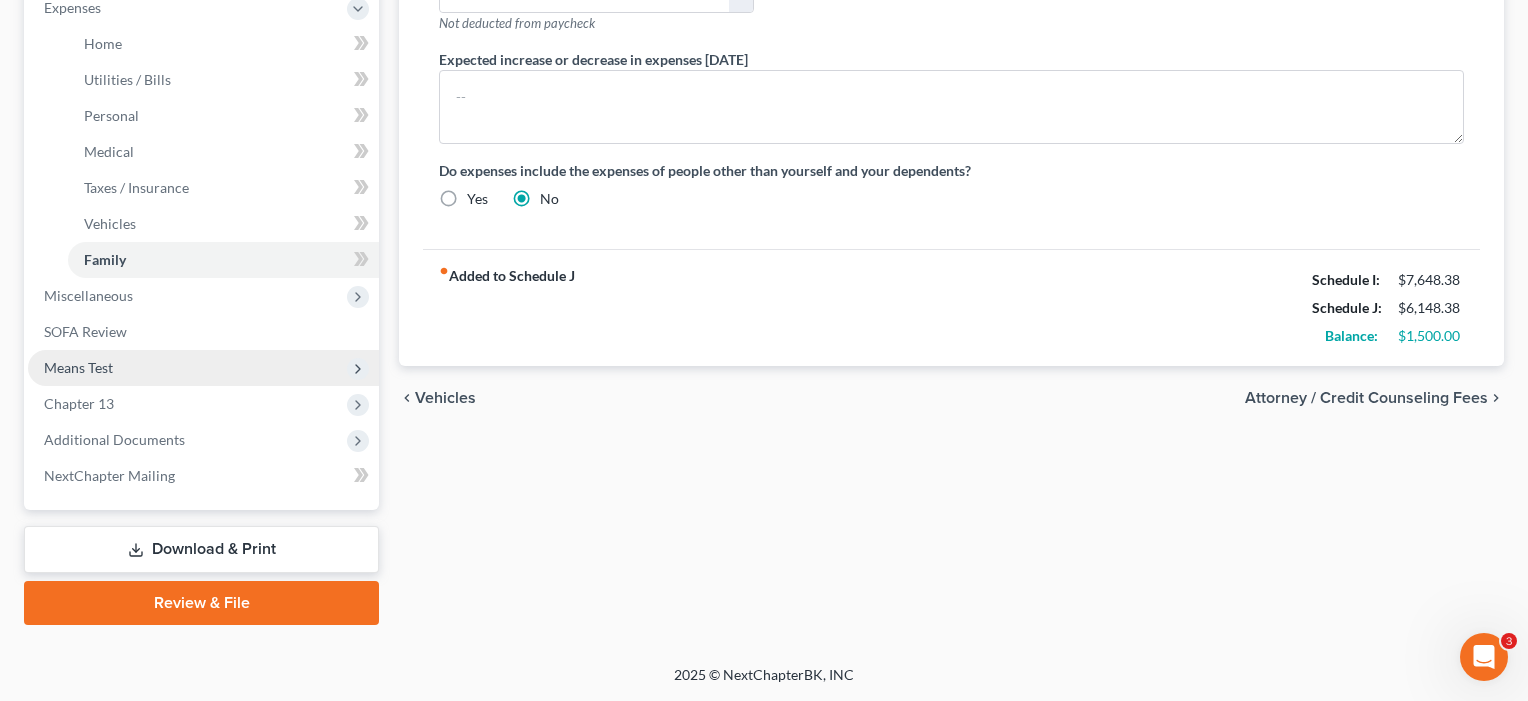 scroll, scrollTop: 686, scrollLeft: 0, axis: vertical 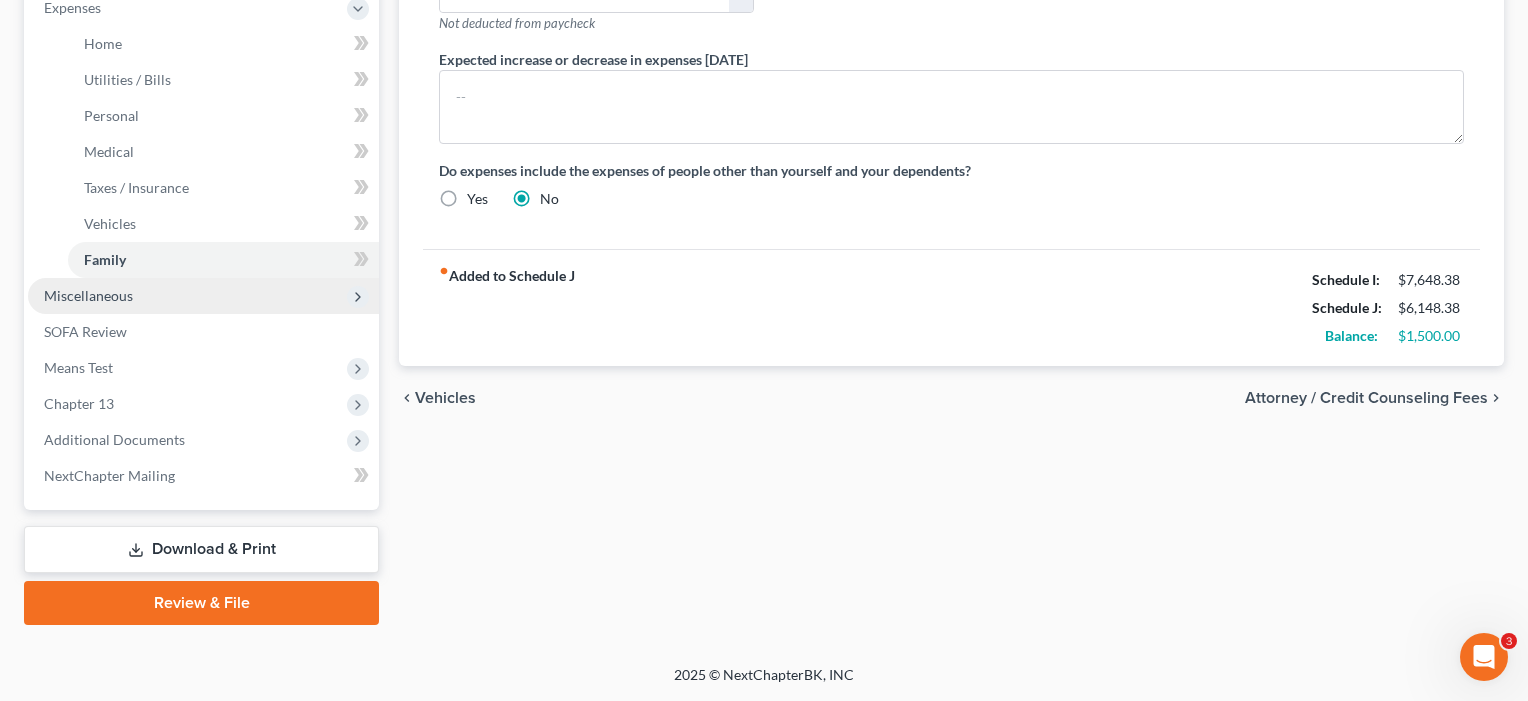 click on "Miscellaneous" at bounding box center [88, 295] 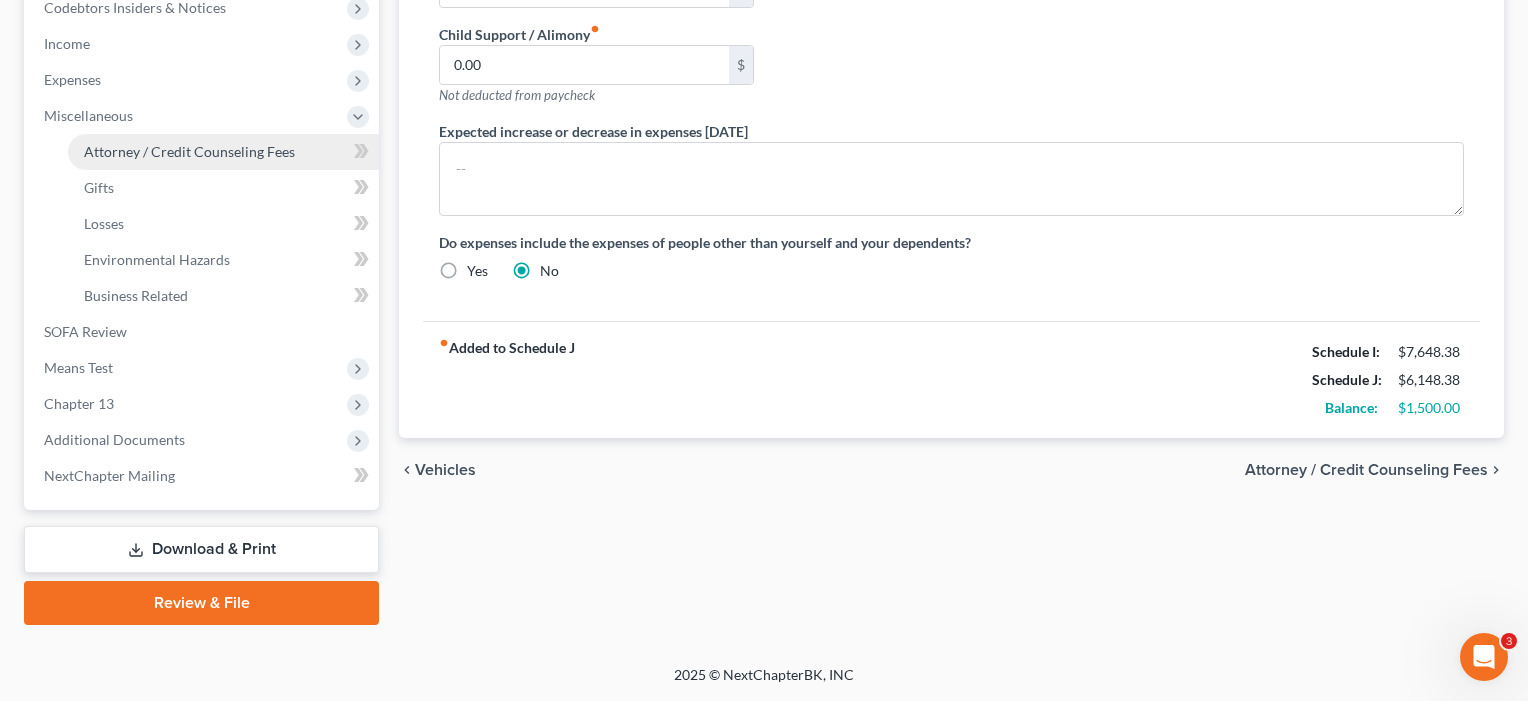 click on "Attorney / Credit Counseling Fees" at bounding box center (189, 151) 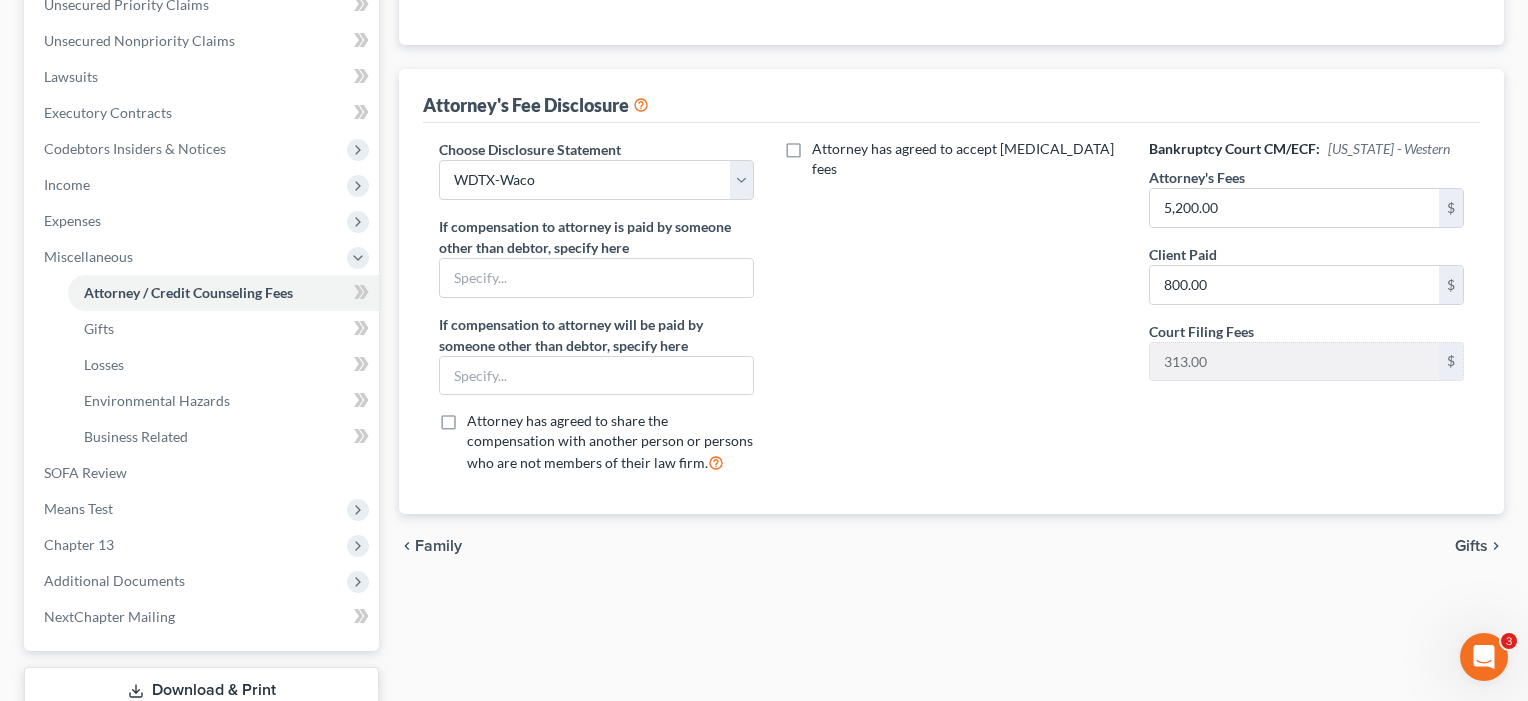 scroll, scrollTop: 478, scrollLeft: 0, axis: vertical 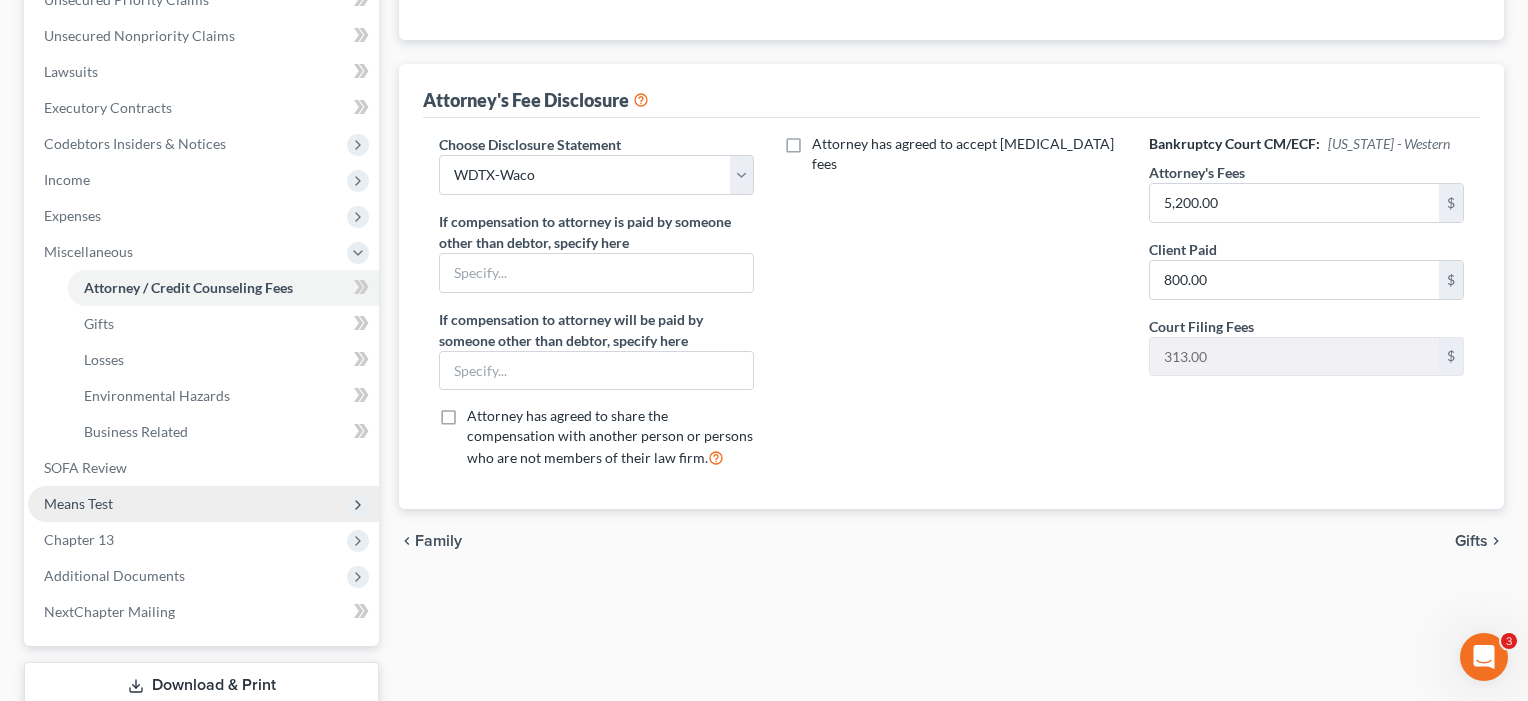 click on "Means Test" at bounding box center [78, 503] 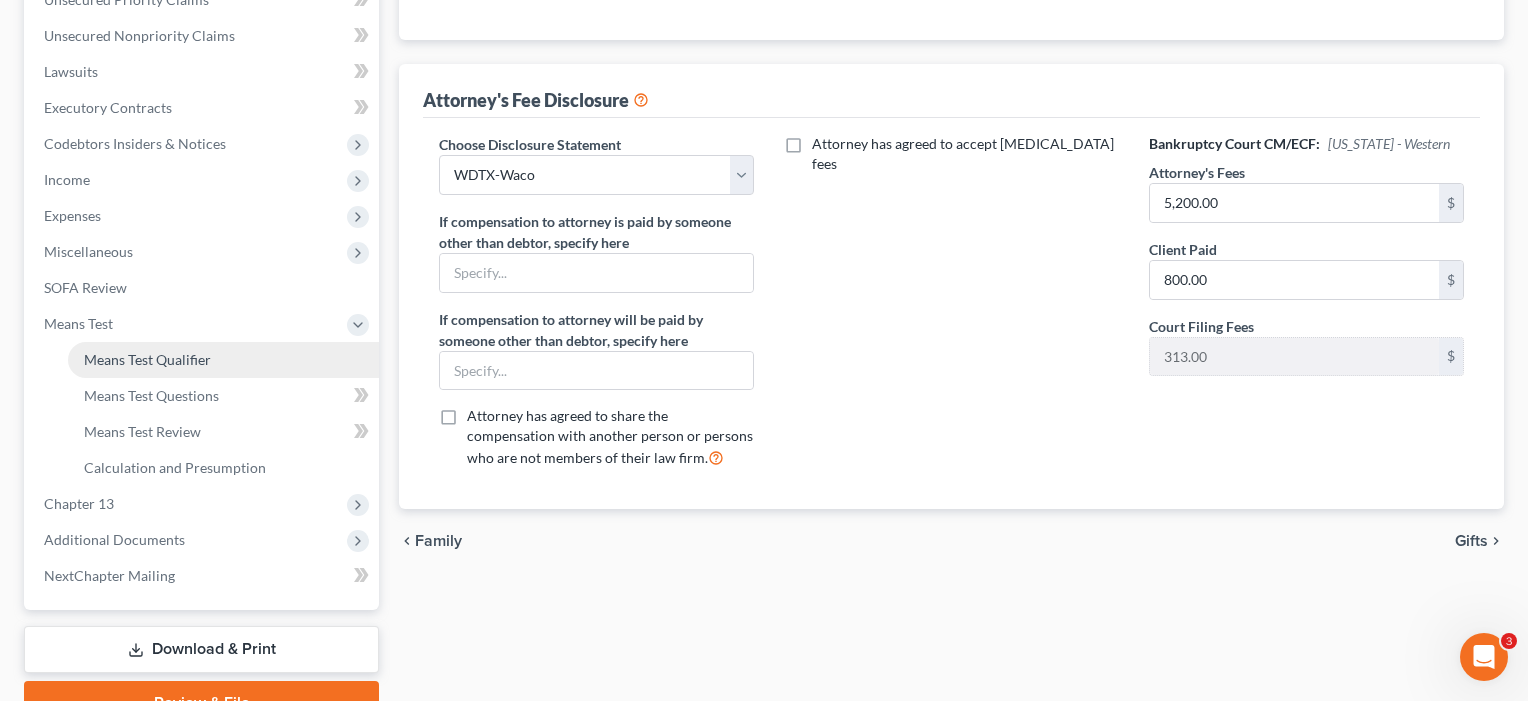 click on "Means Test Qualifier" at bounding box center (223, 360) 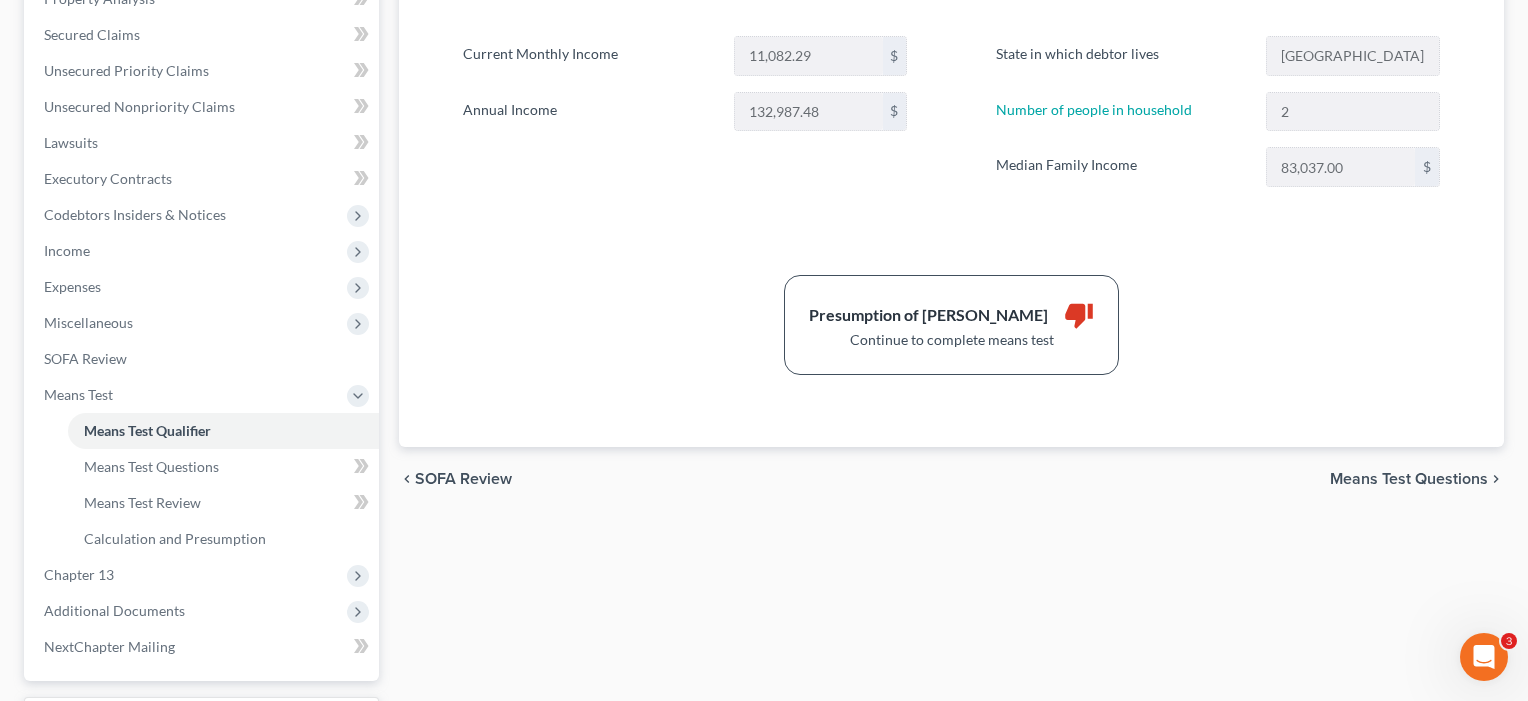 scroll, scrollTop: 381, scrollLeft: 0, axis: vertical 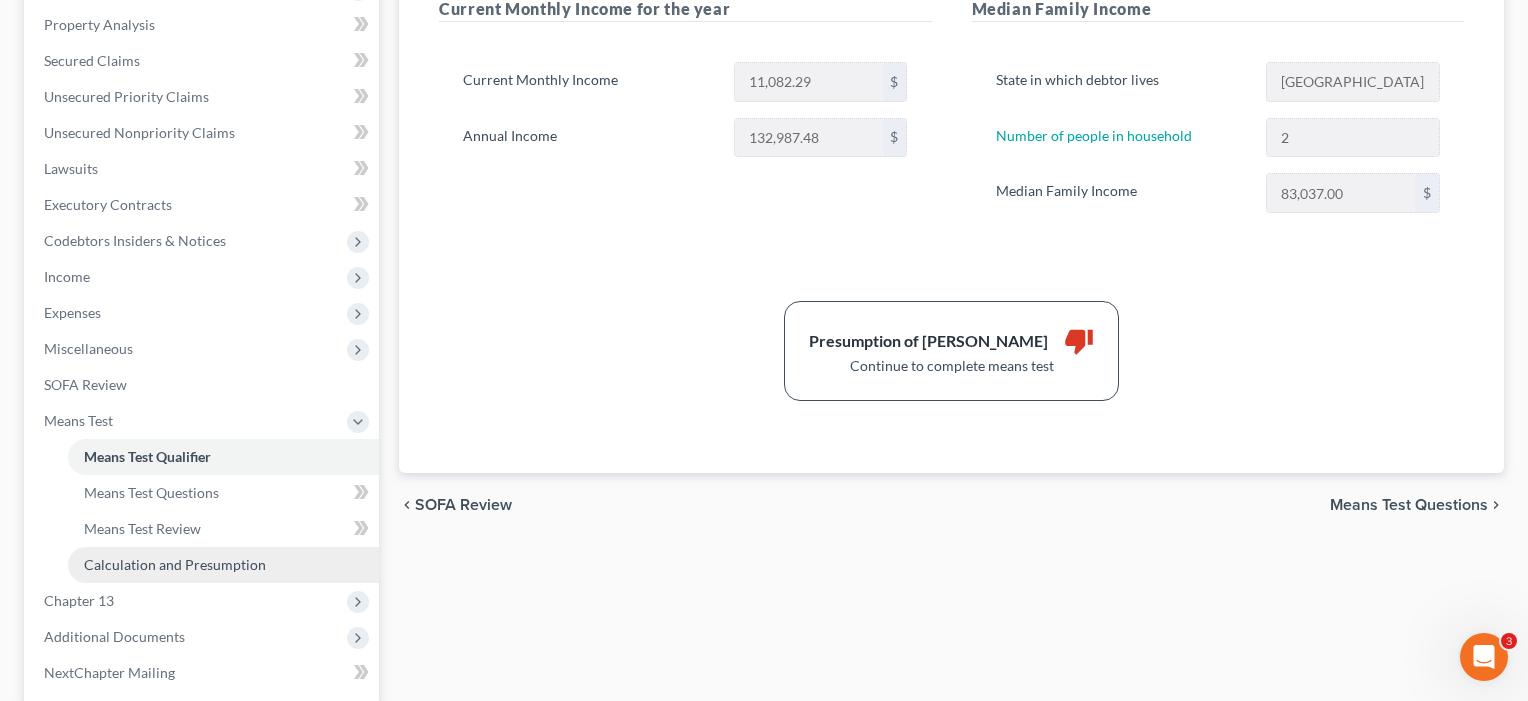 click on "Calculation and Presumption" at bounding box center (223, 565) 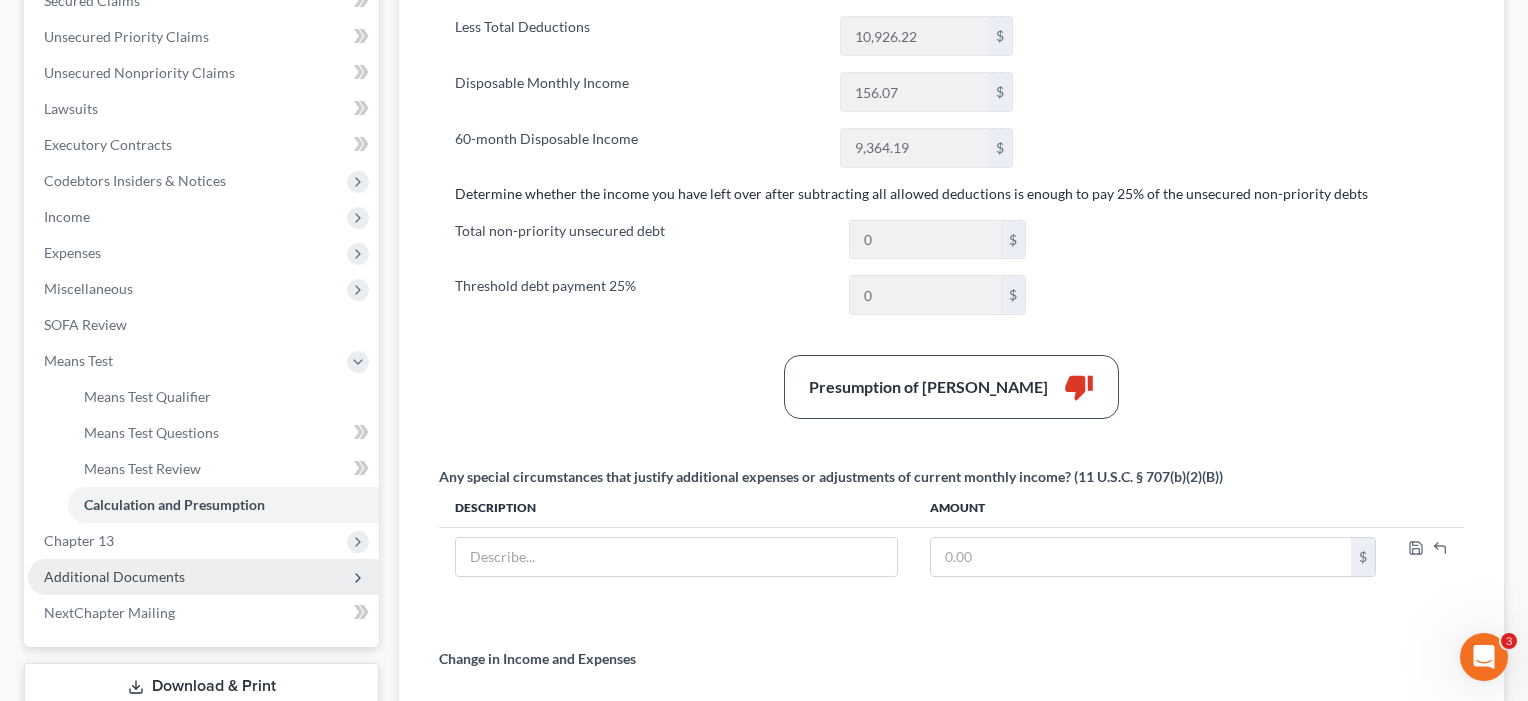 scroll, scrollTop: 417, scrollLeft: 0, axis: vertical 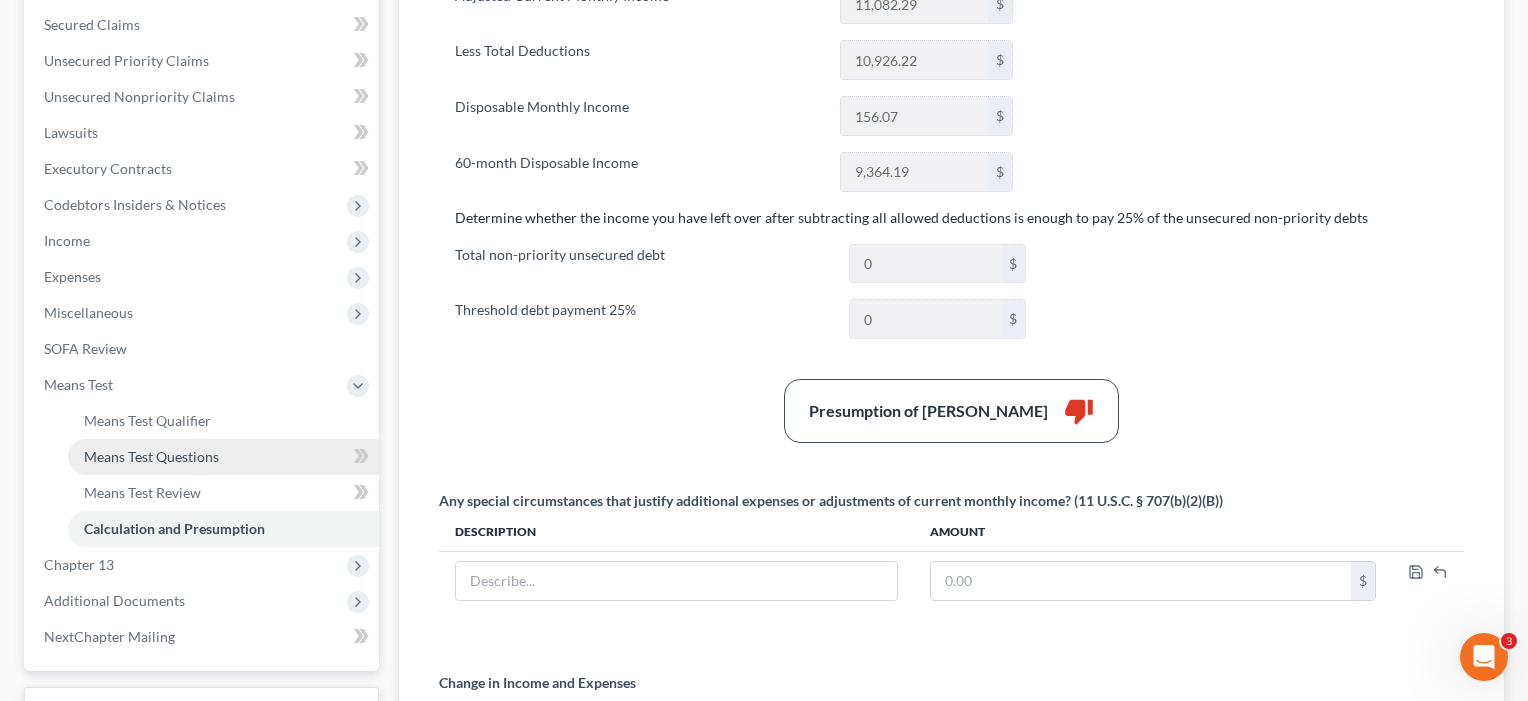 click on "Means Test Questions" at bounding box center [223, 457] 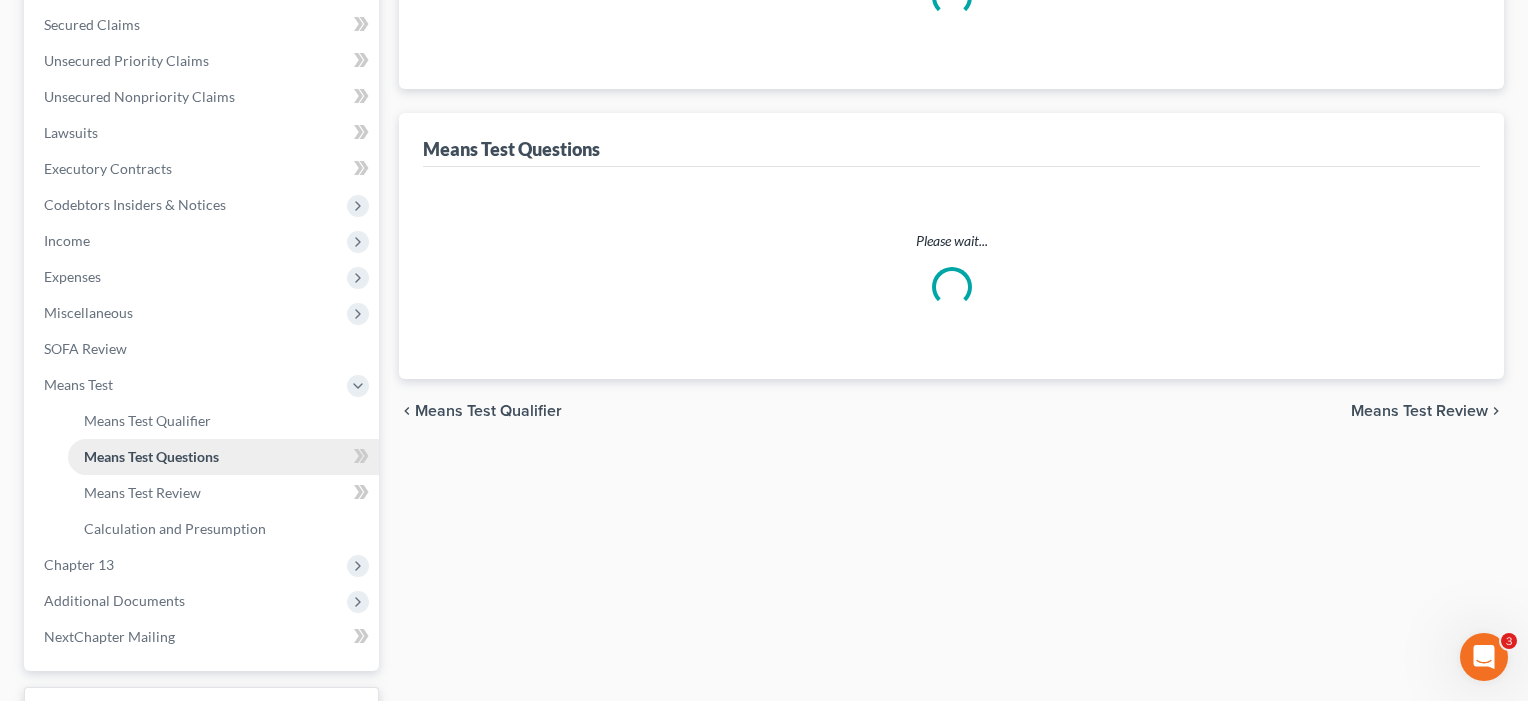 scroll, scrollTop: 4, scrollLeft: 0, axis: vertical 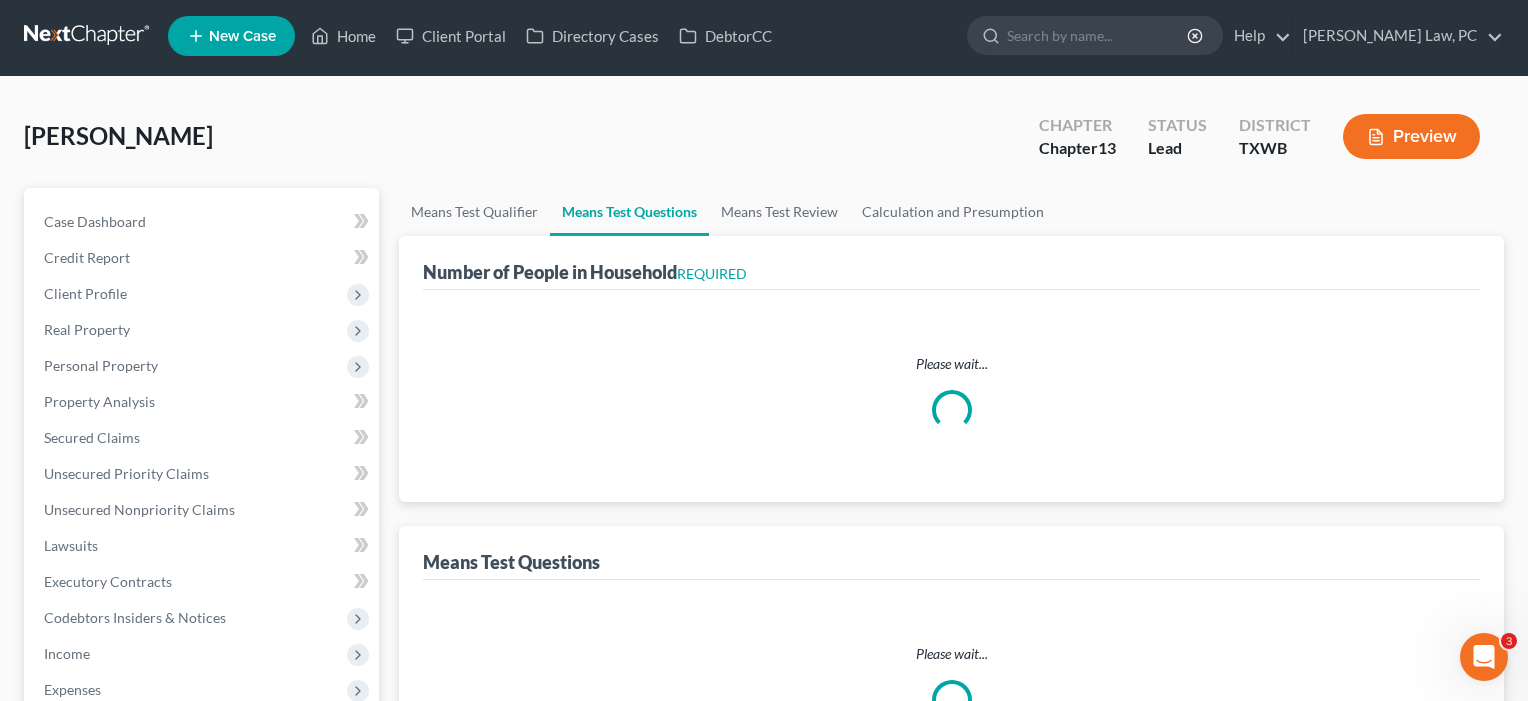 select on "0" 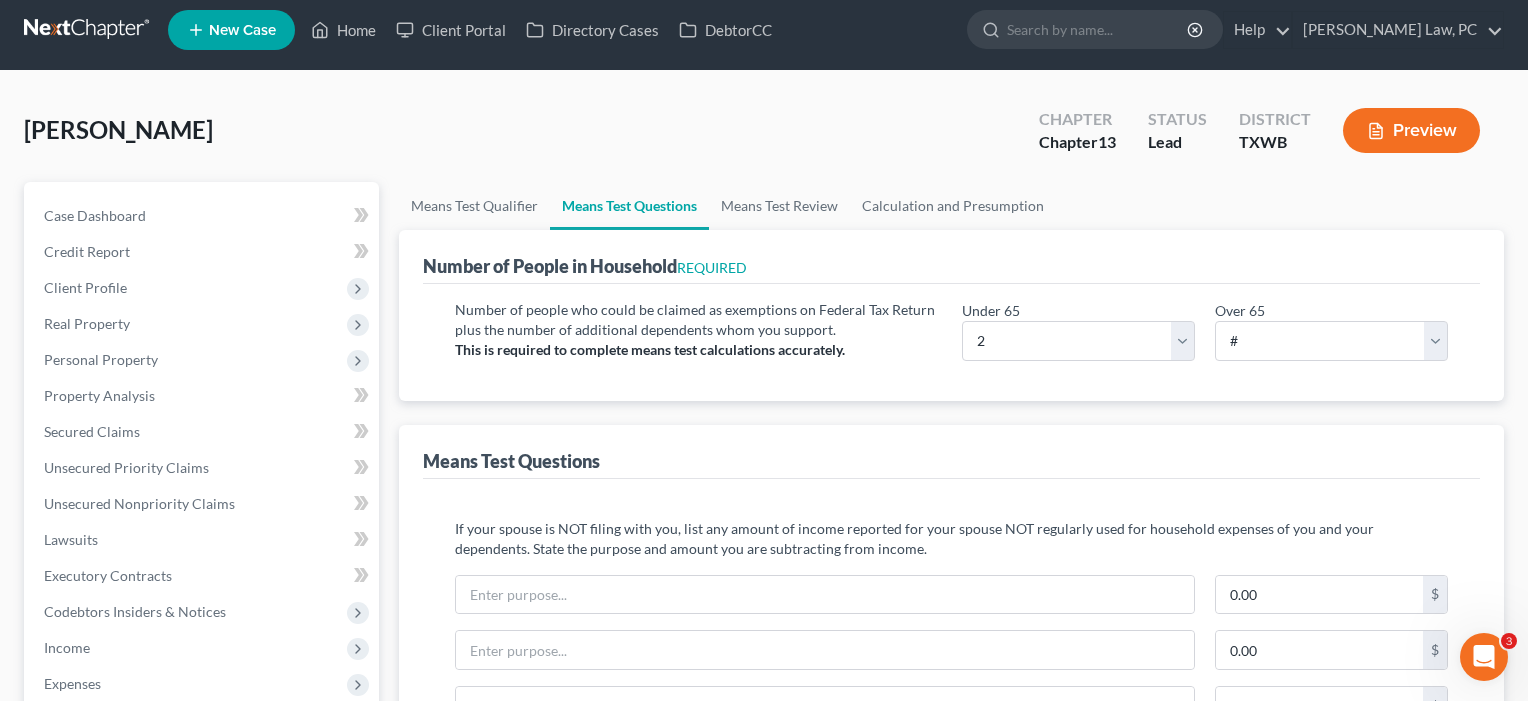 scroll, scrollTop: 214, scrollLeft: 1, axis: both 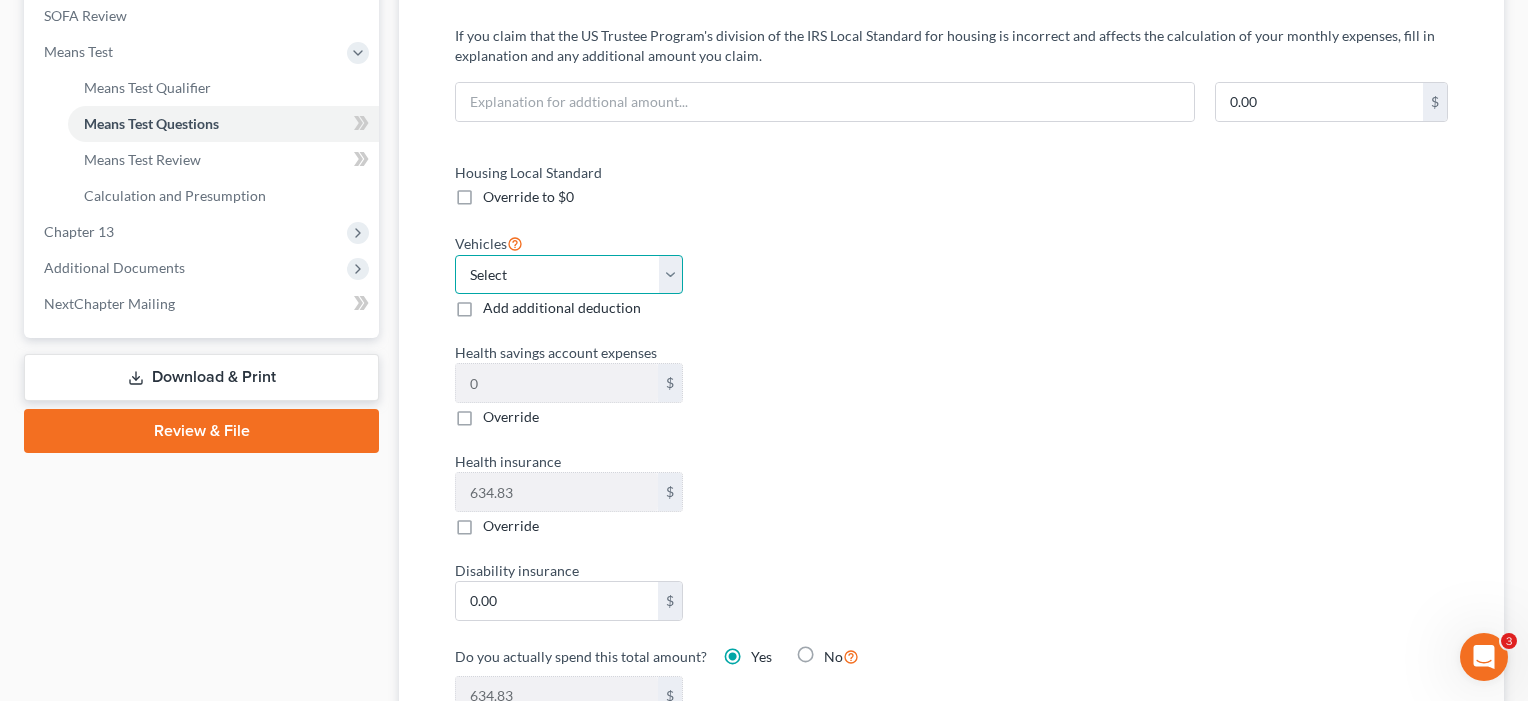 select on "2" 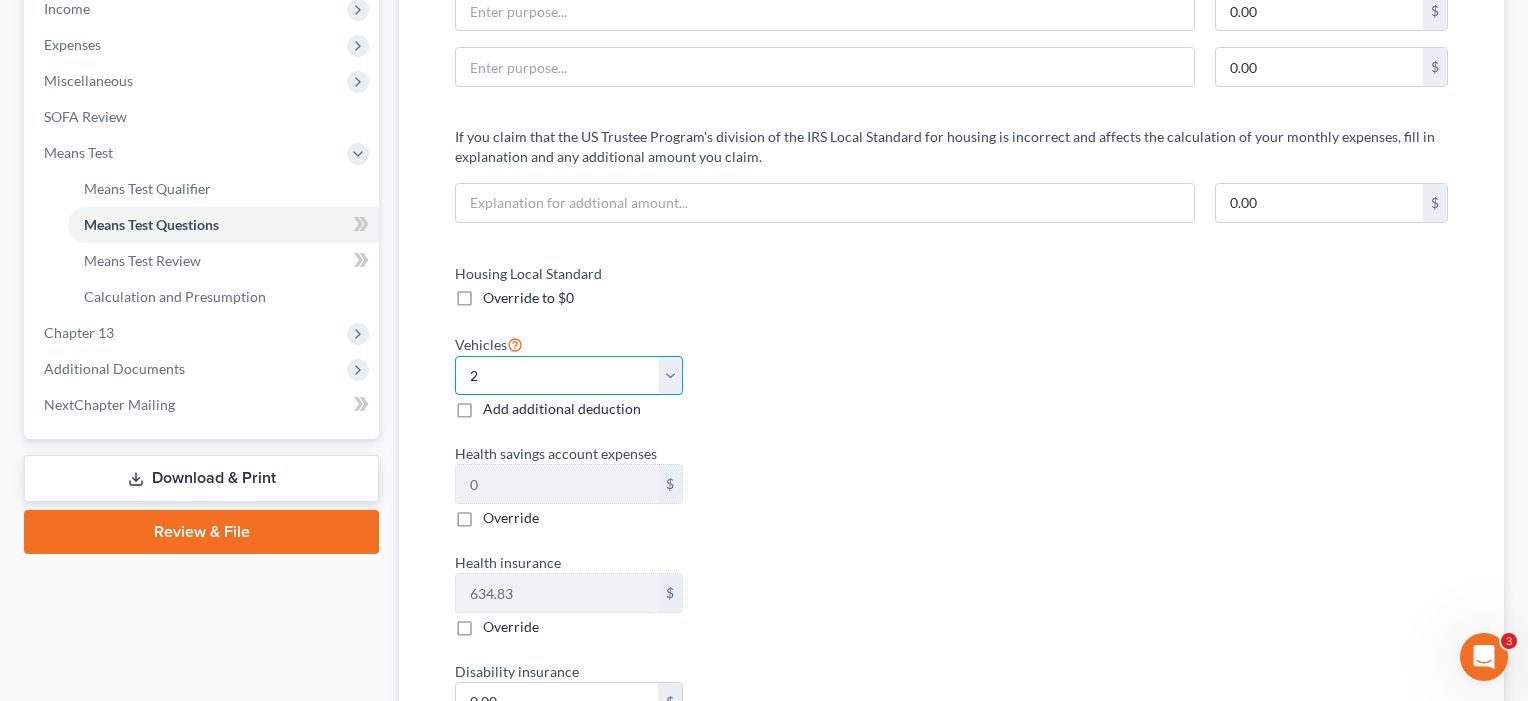 scroll, scrollTop: 455, scrollLeft: 0, axis: vertical 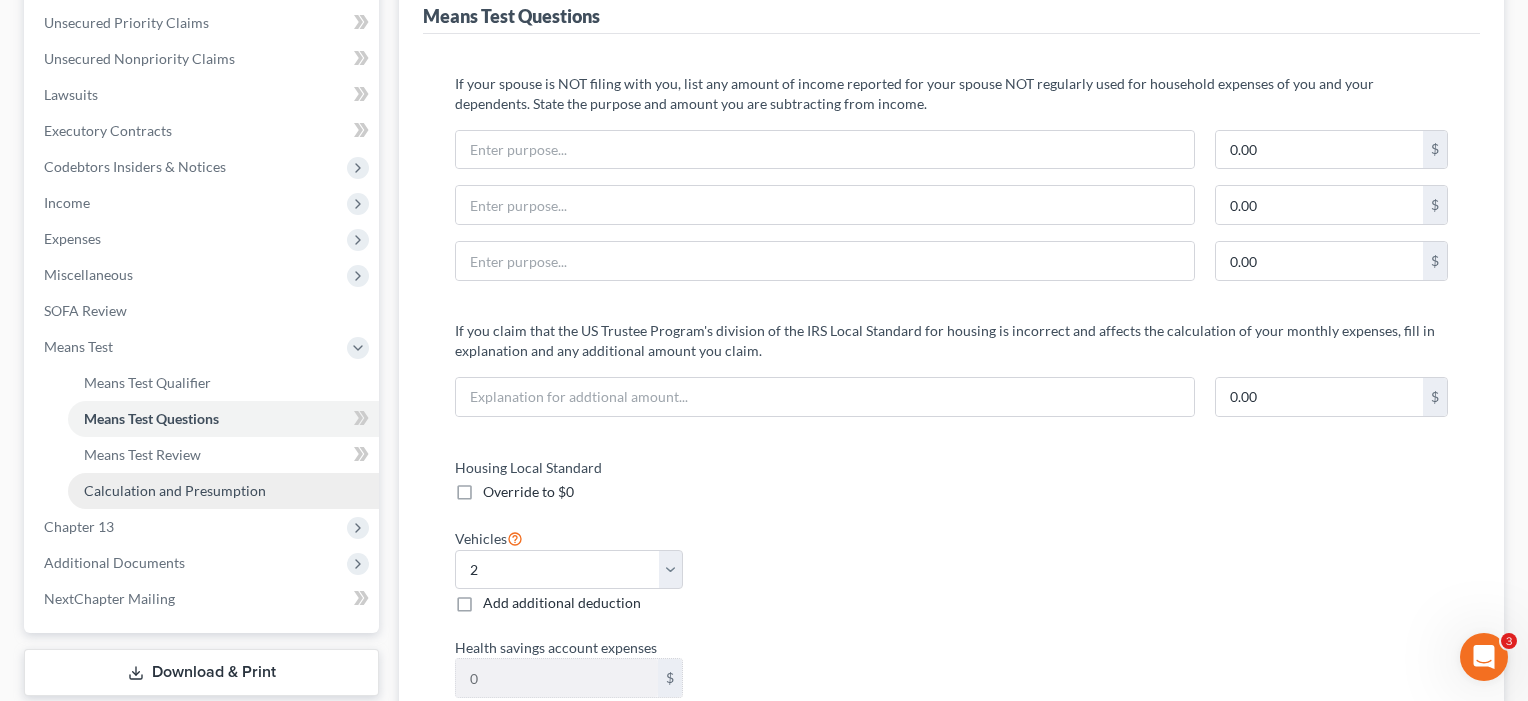 click on "Calculation and Presumption" at bounding box center [175, 490] 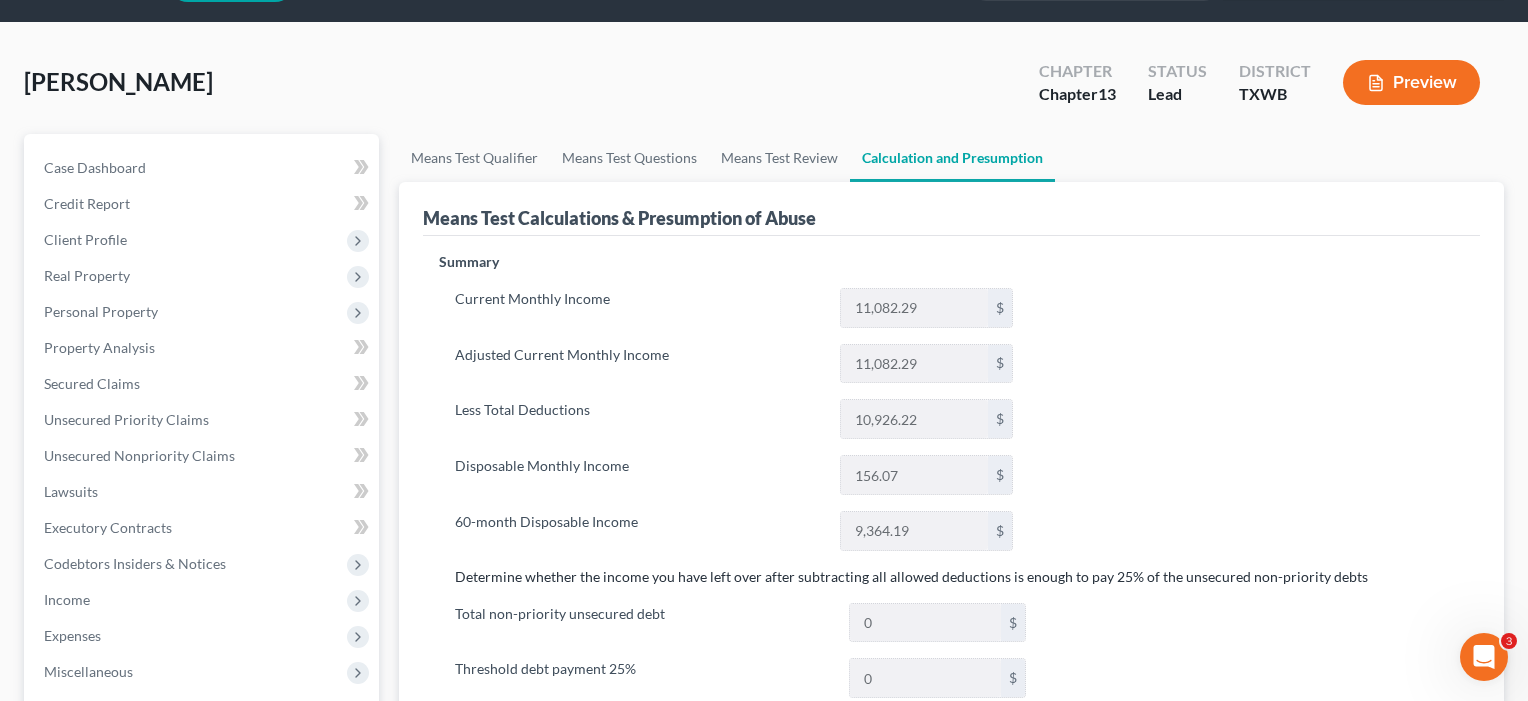 scroll, scrollTop: 0, scrollLeft: 0, axis: both 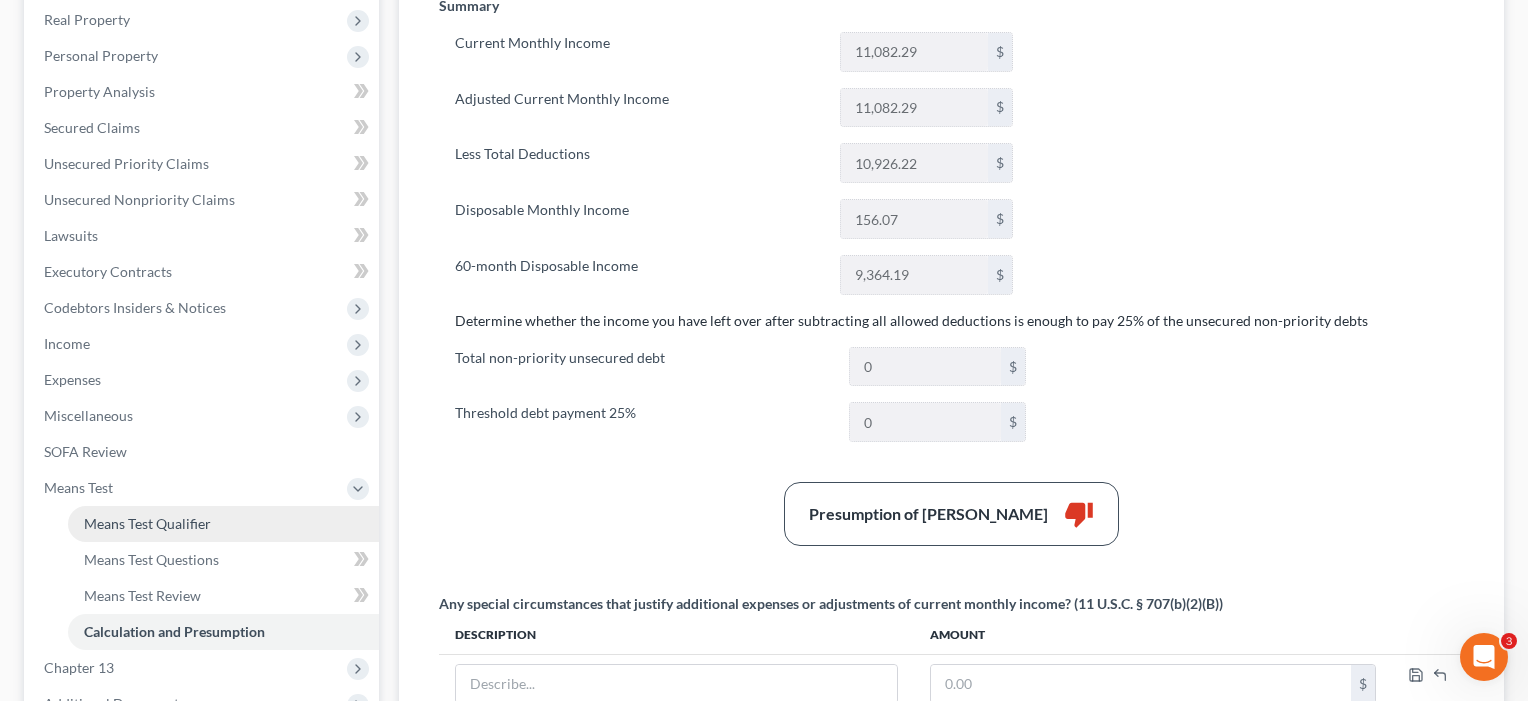 click on "Means Test Qualifier" at bounding box center [147, 523] 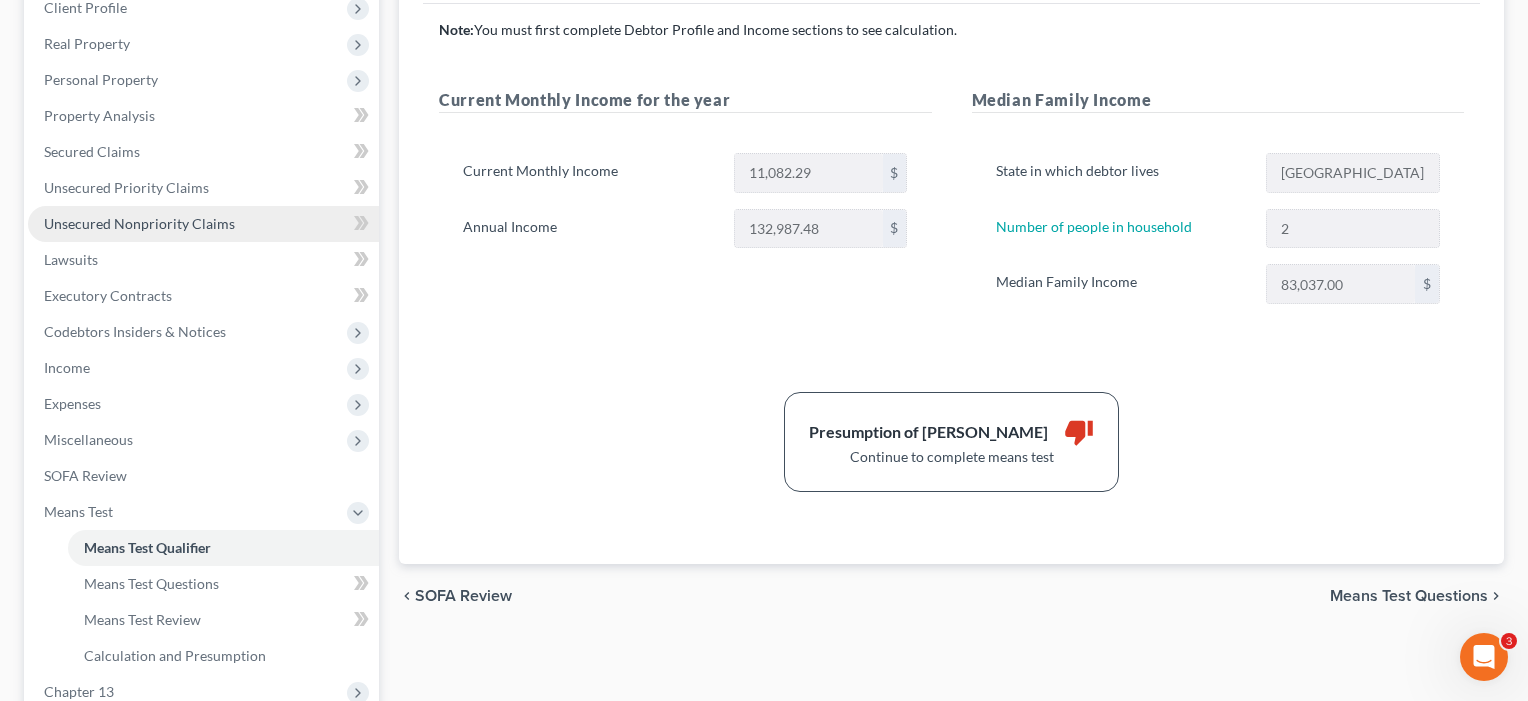 scroll, scrollTop: 291, scrollLeft: 0, axis: vertical 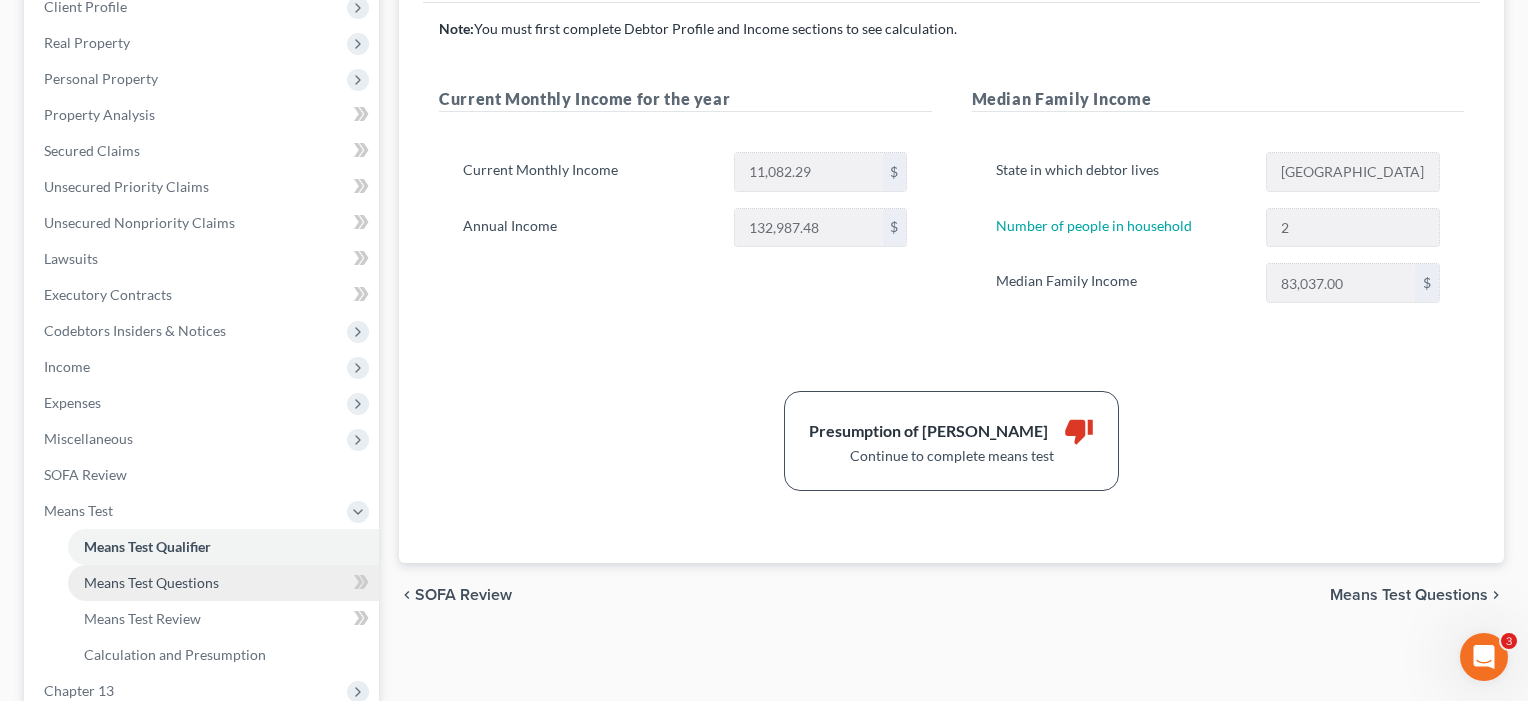 click on "Means Test Questions" at bounding box center [151, 582] 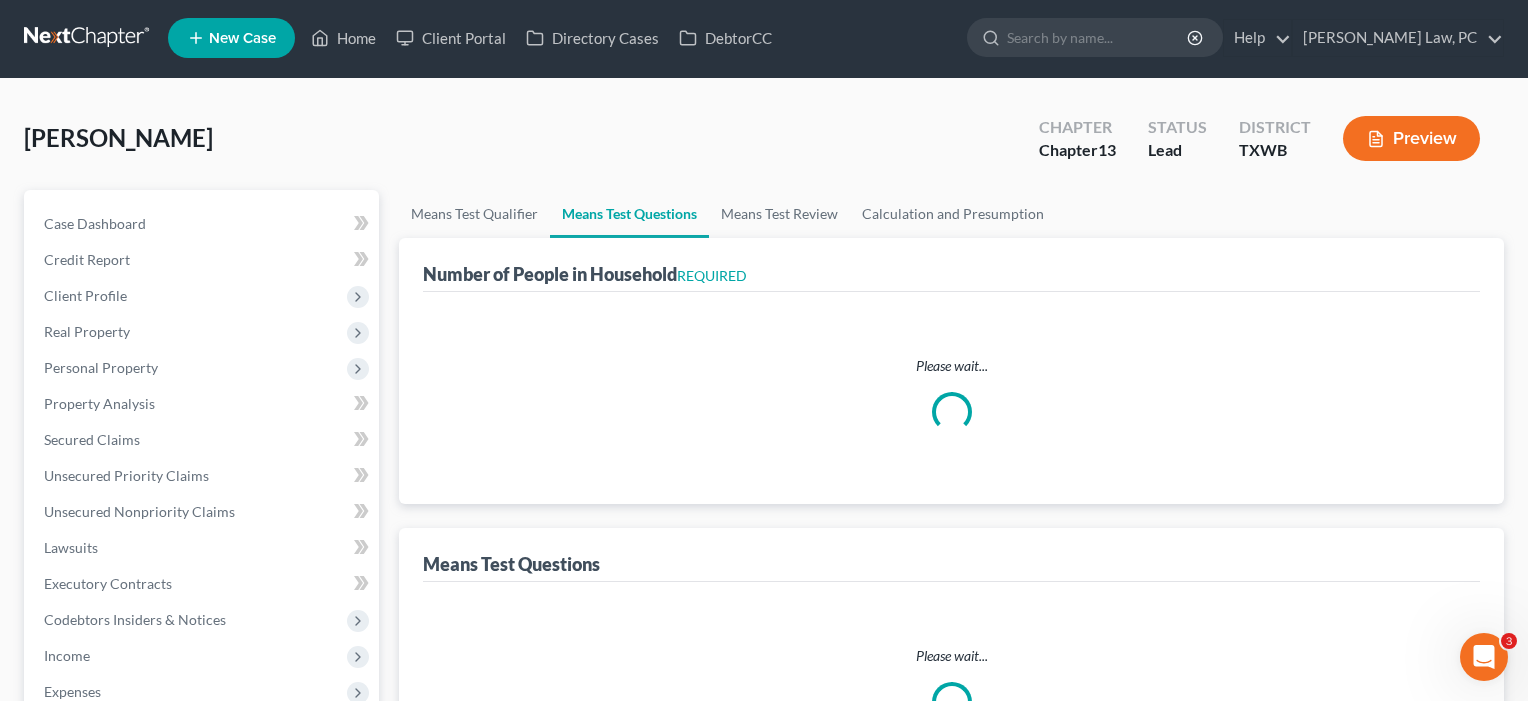 scroll, scrollTop: 0, scrollLeft: 0, axis: both 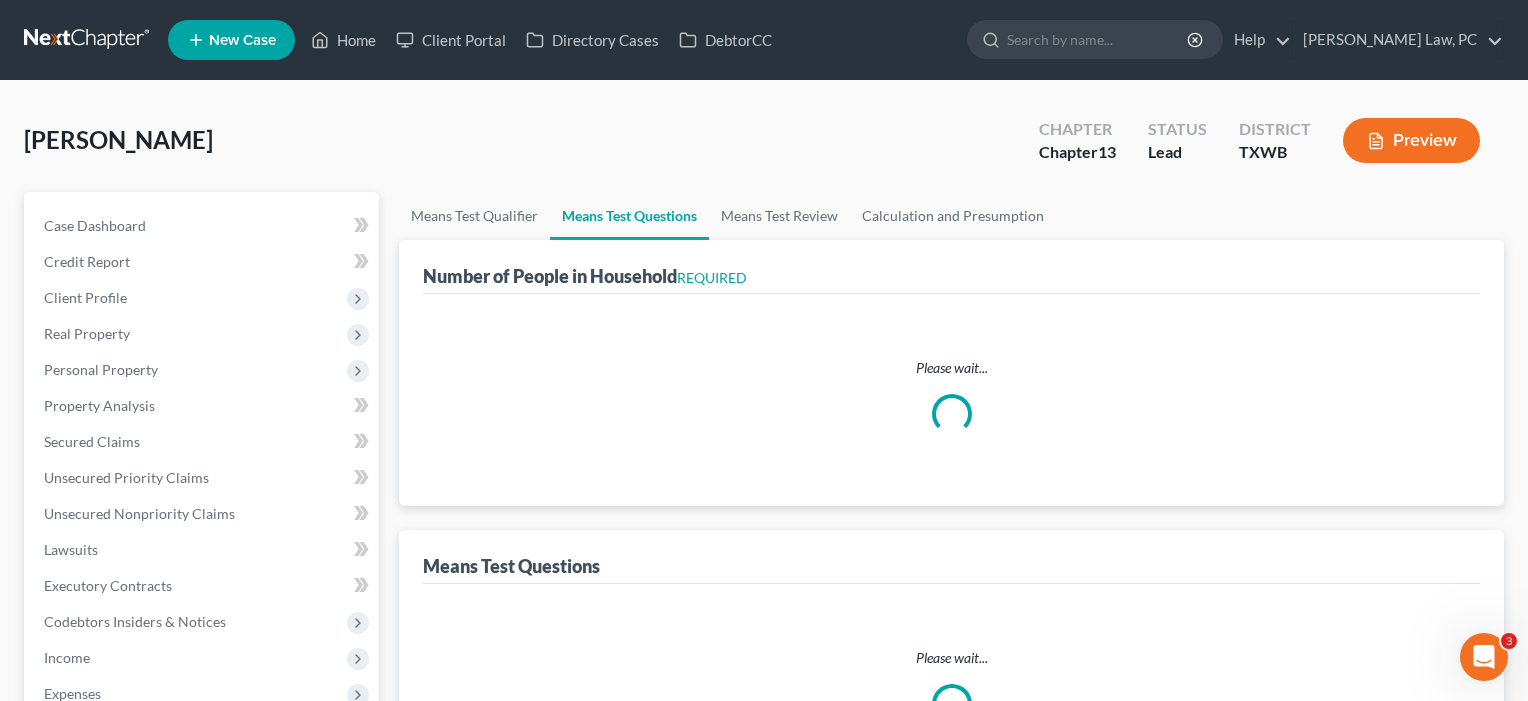 select on "0" 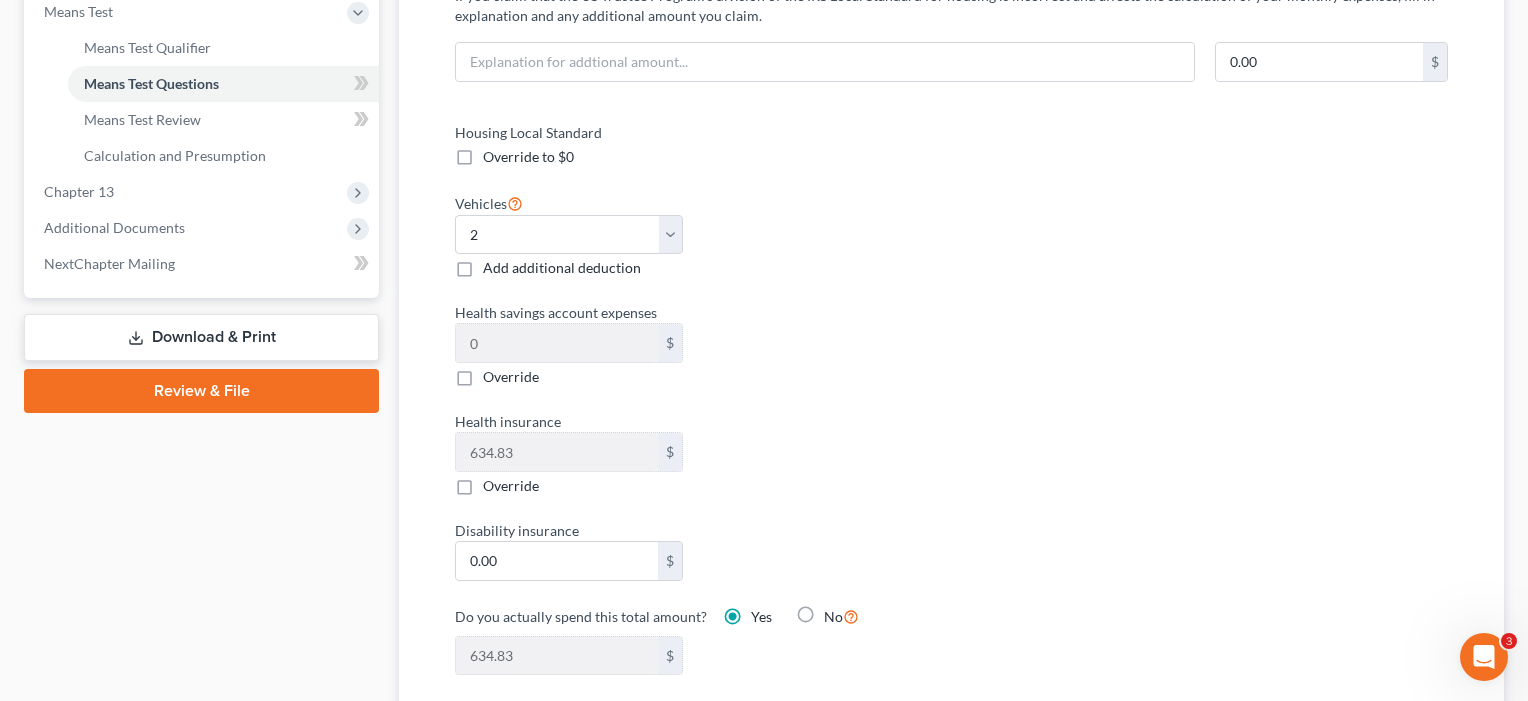 scroll, scrollTop: 858, scrollLeft: 0, axis: vertical 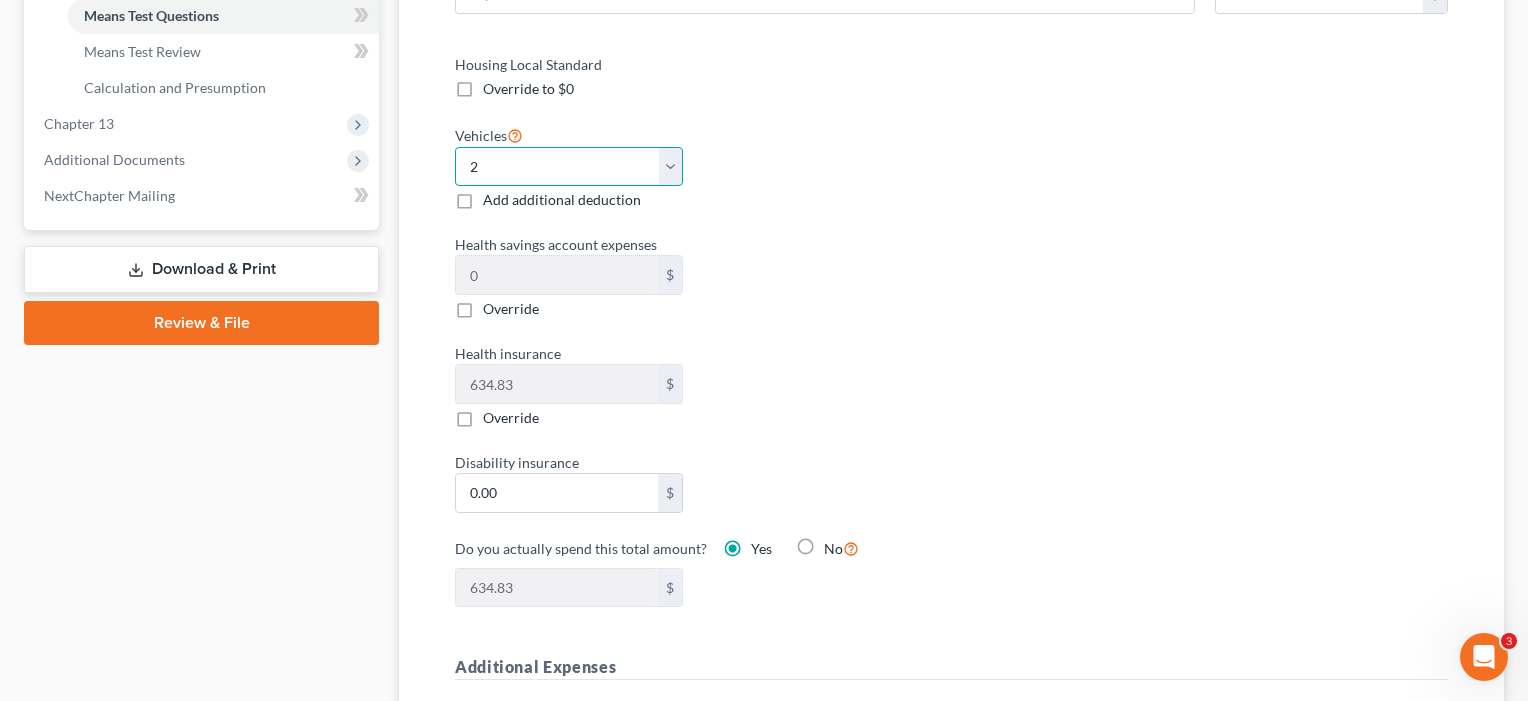 select on "3" 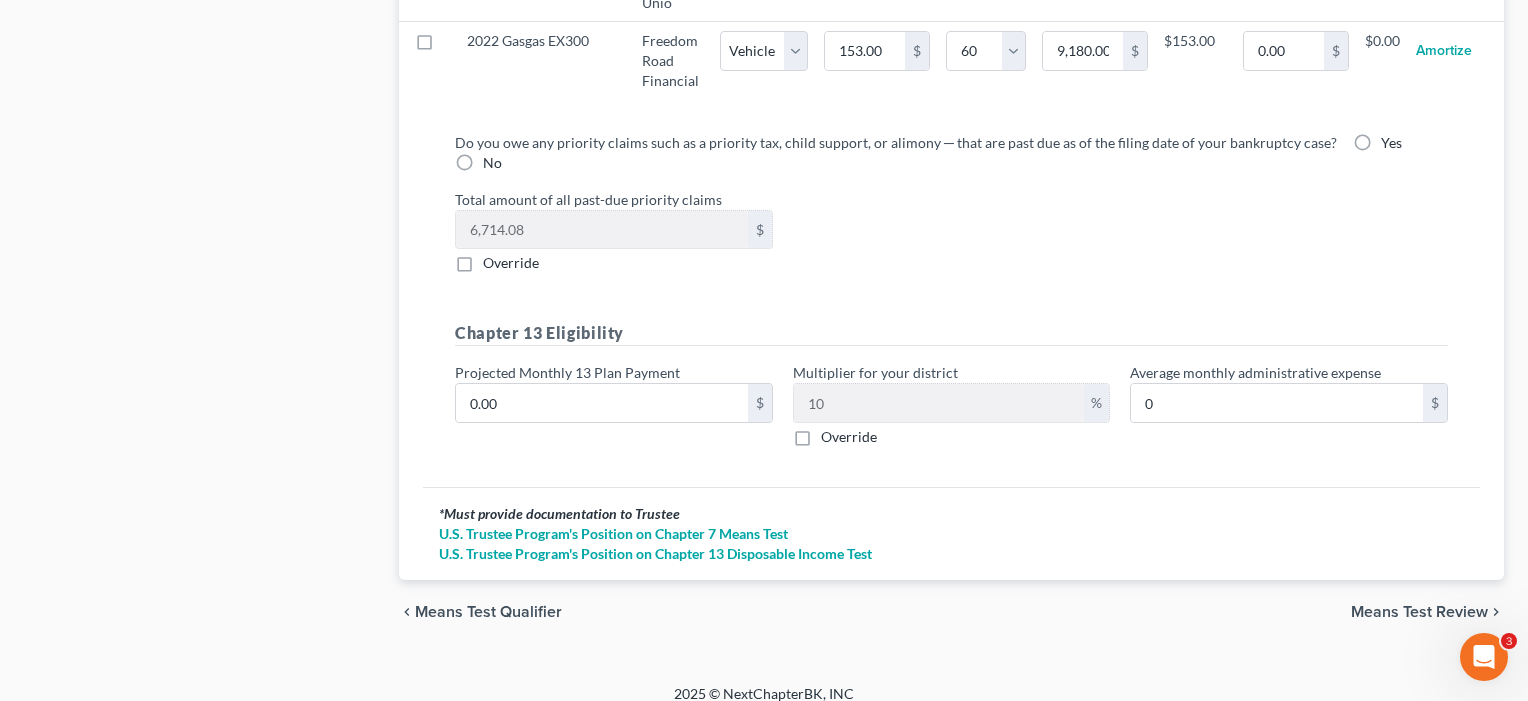 scroll, scrollTop: 2412, scrollLeft: 0, axis: vertical 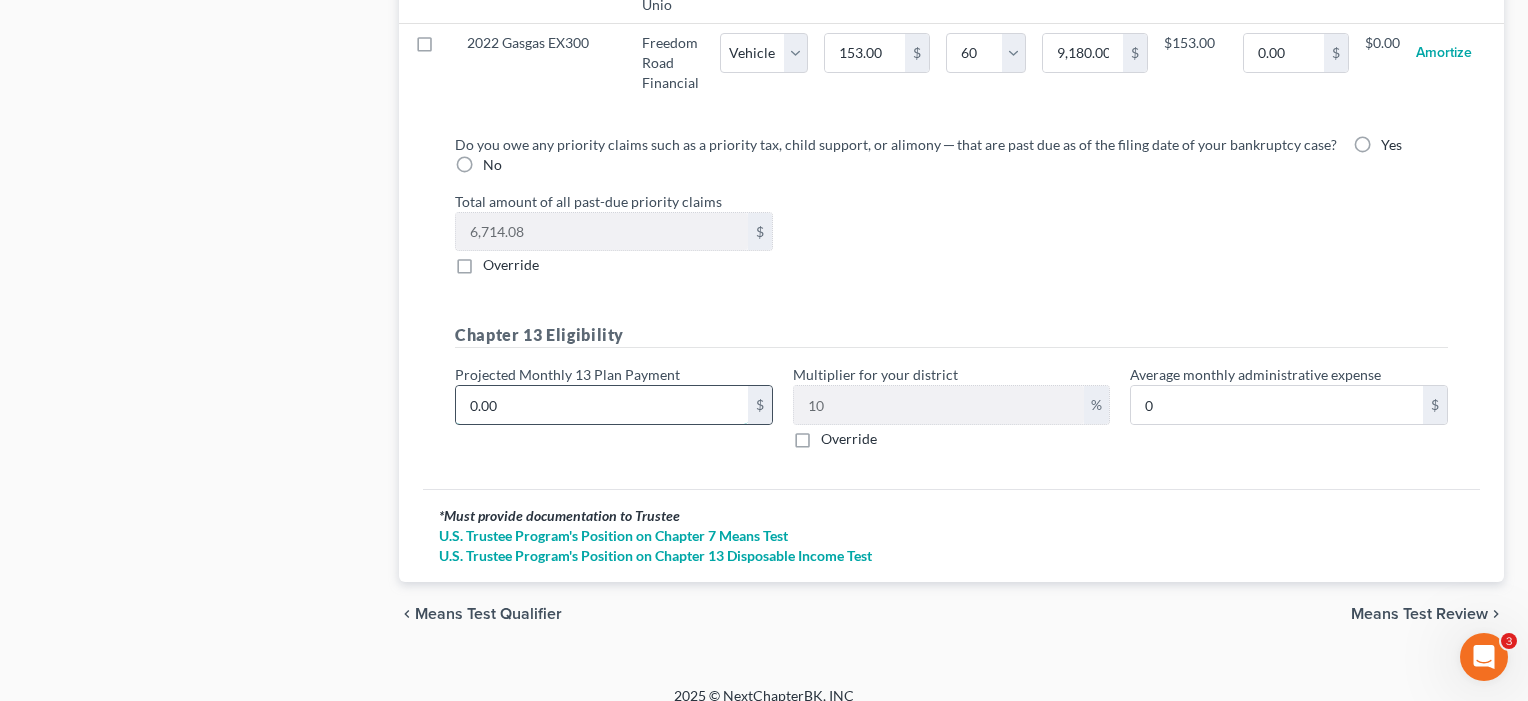 click on "0.00" at bounding box center [602, 405] 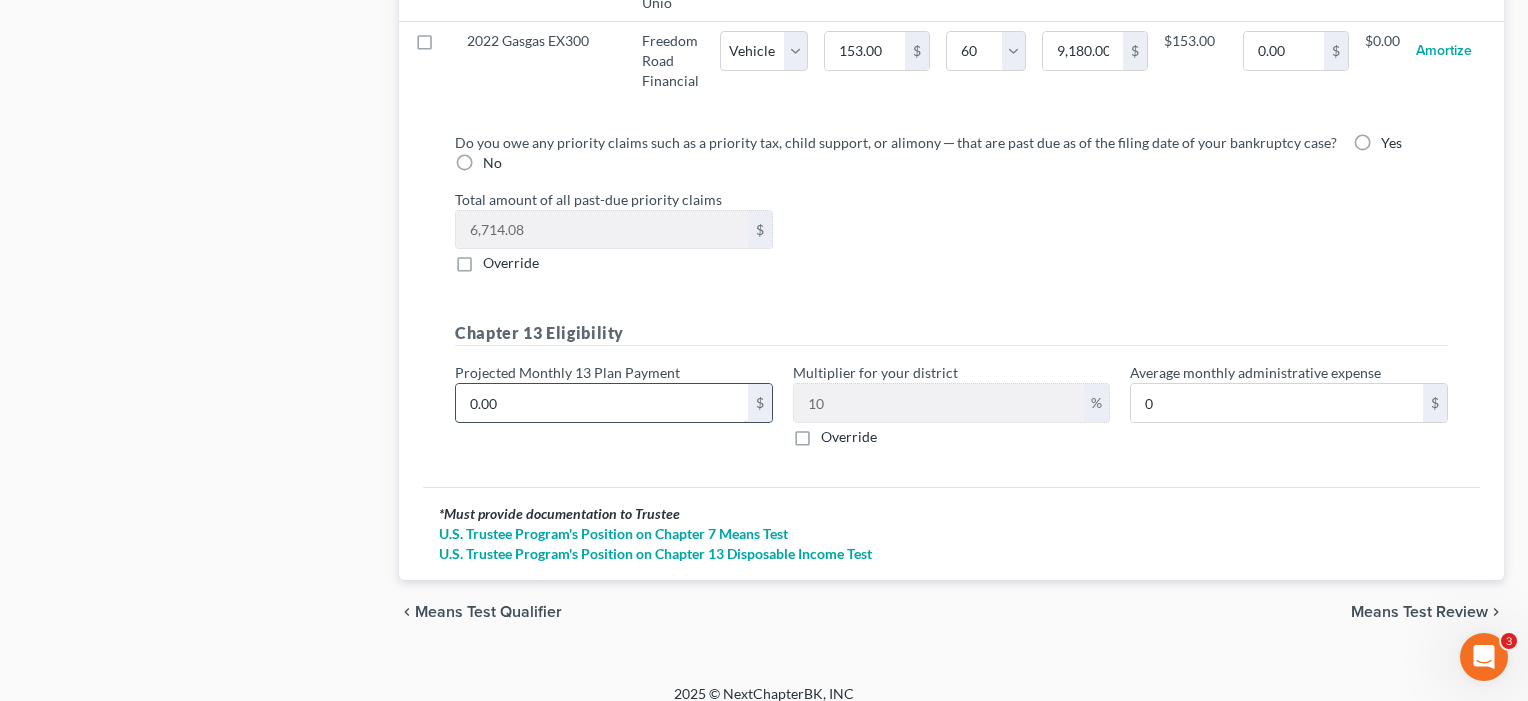 scroll, scrollTop: 2412, scrollLeft: 0, axis: vertical 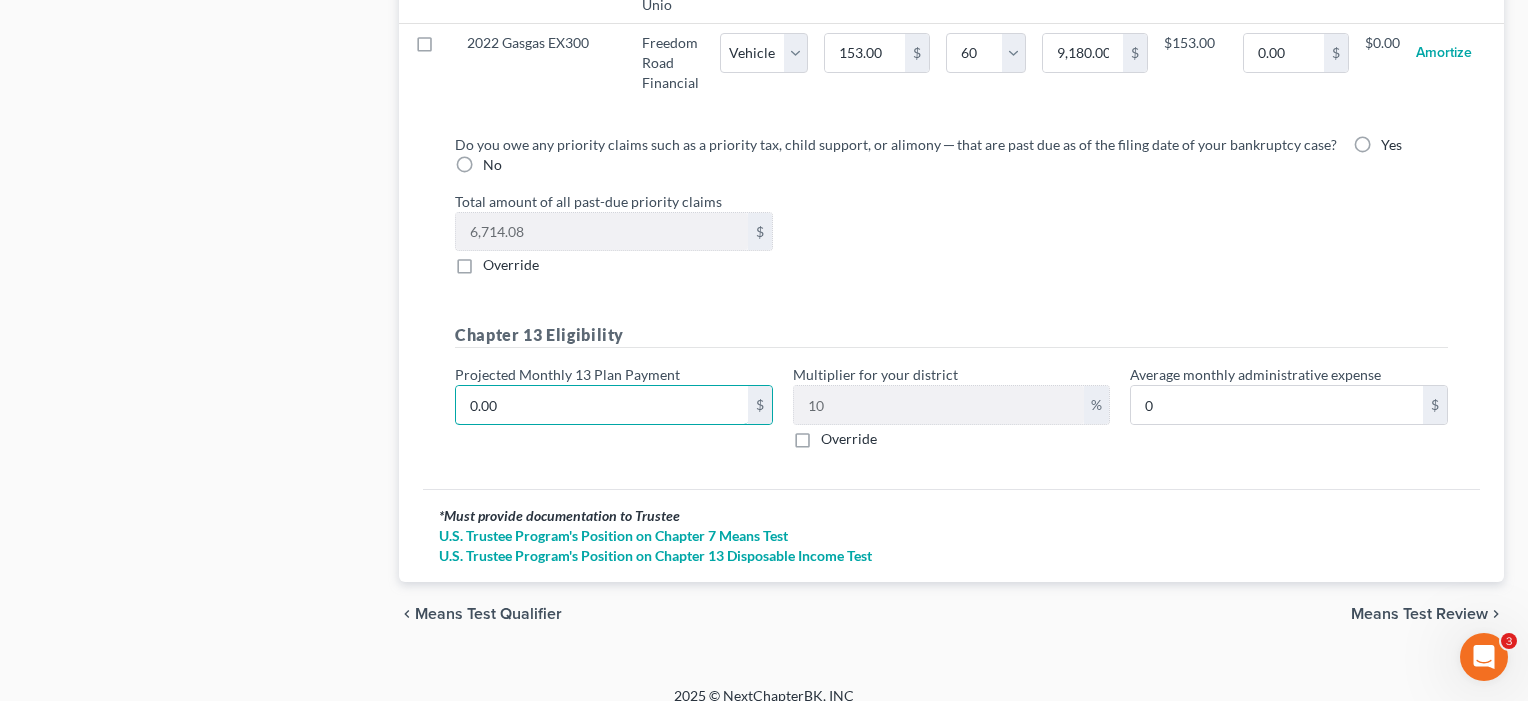 drag, startPoint x: 521, startPoint y: 389, endPoint x: 412, endPoint y: 389, distance: 109 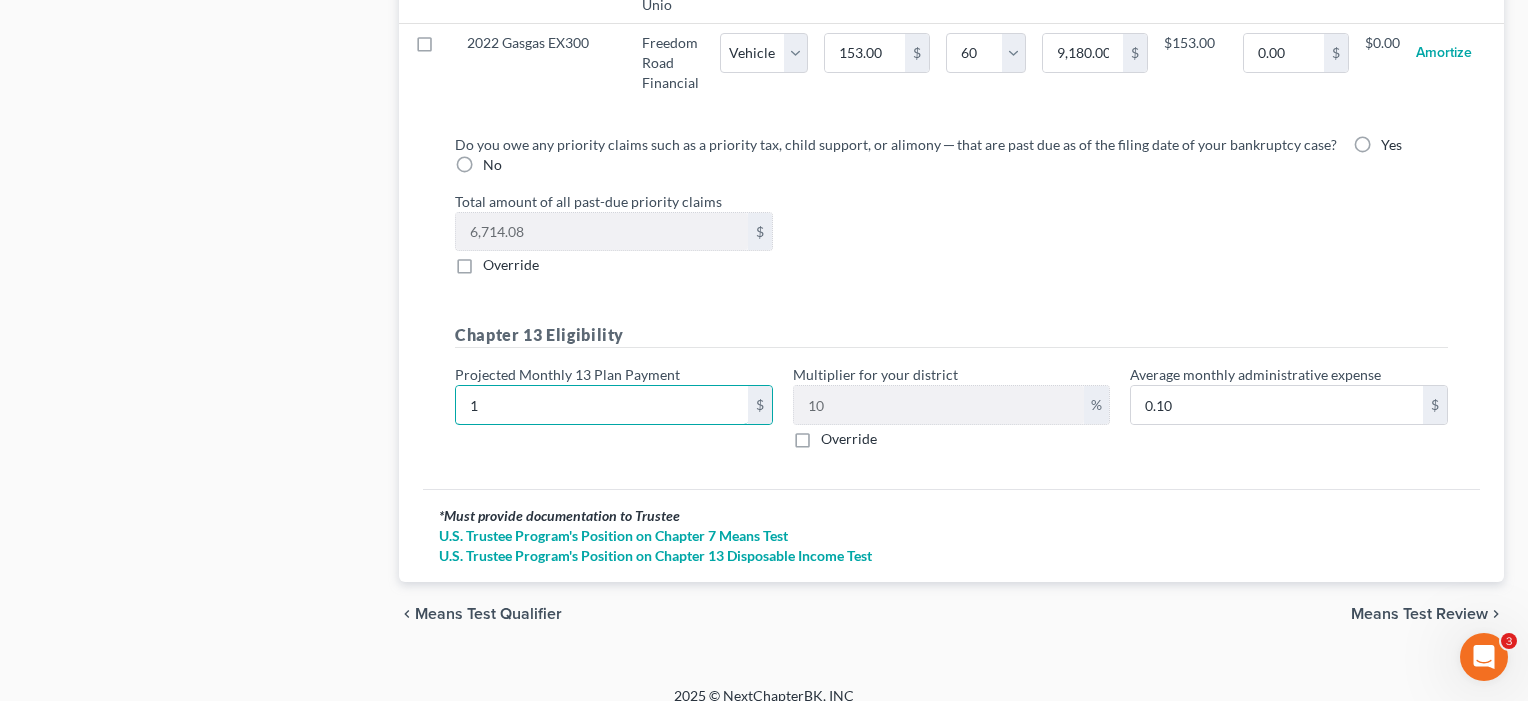 type on "15" 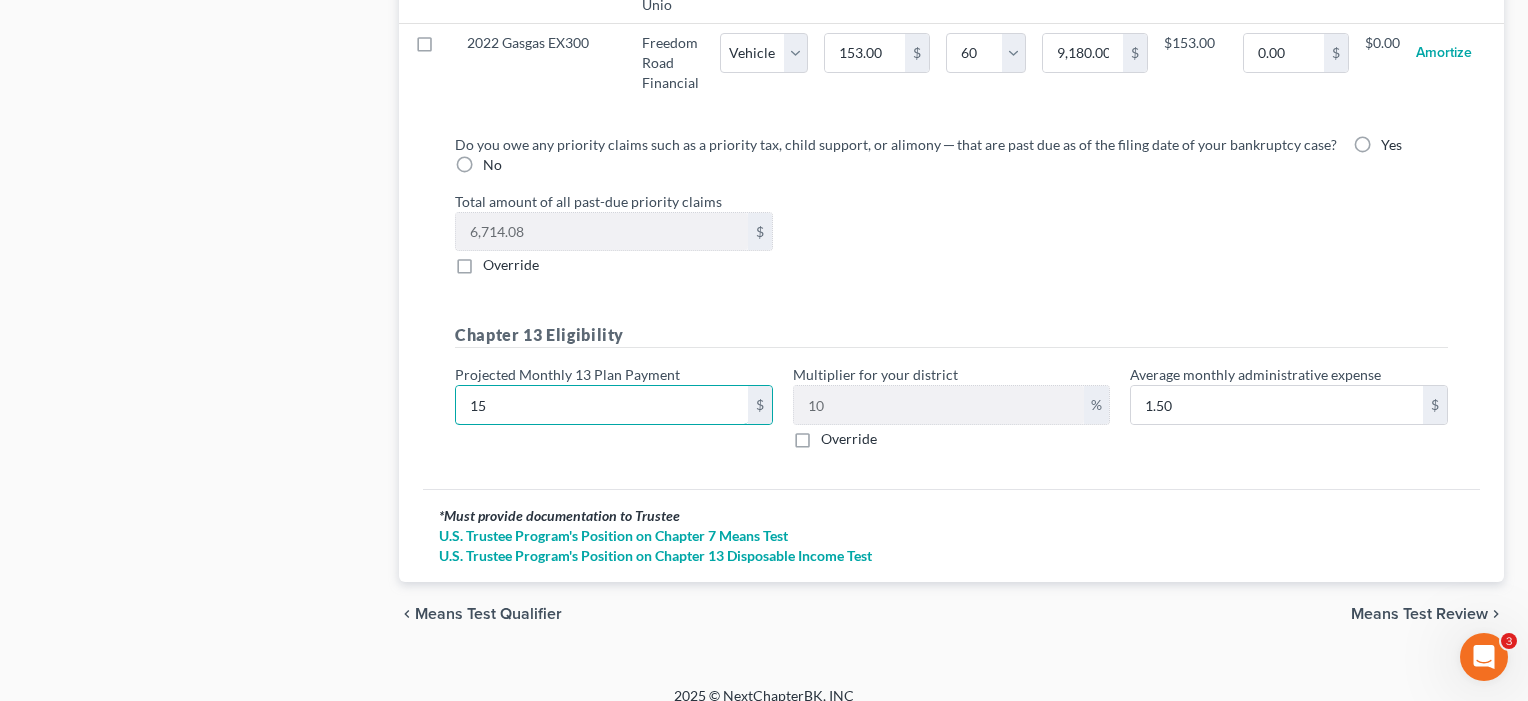 type on "150" 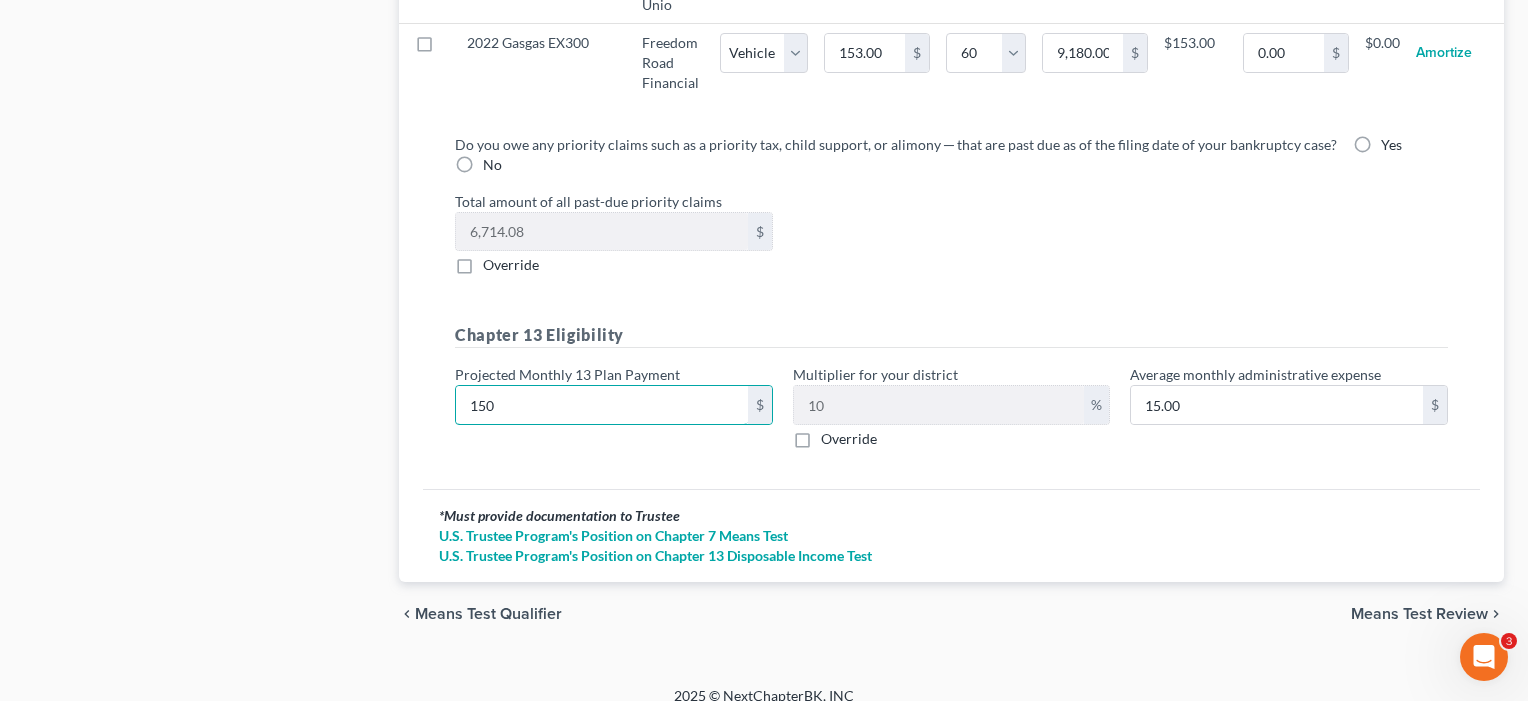 type on "1500" 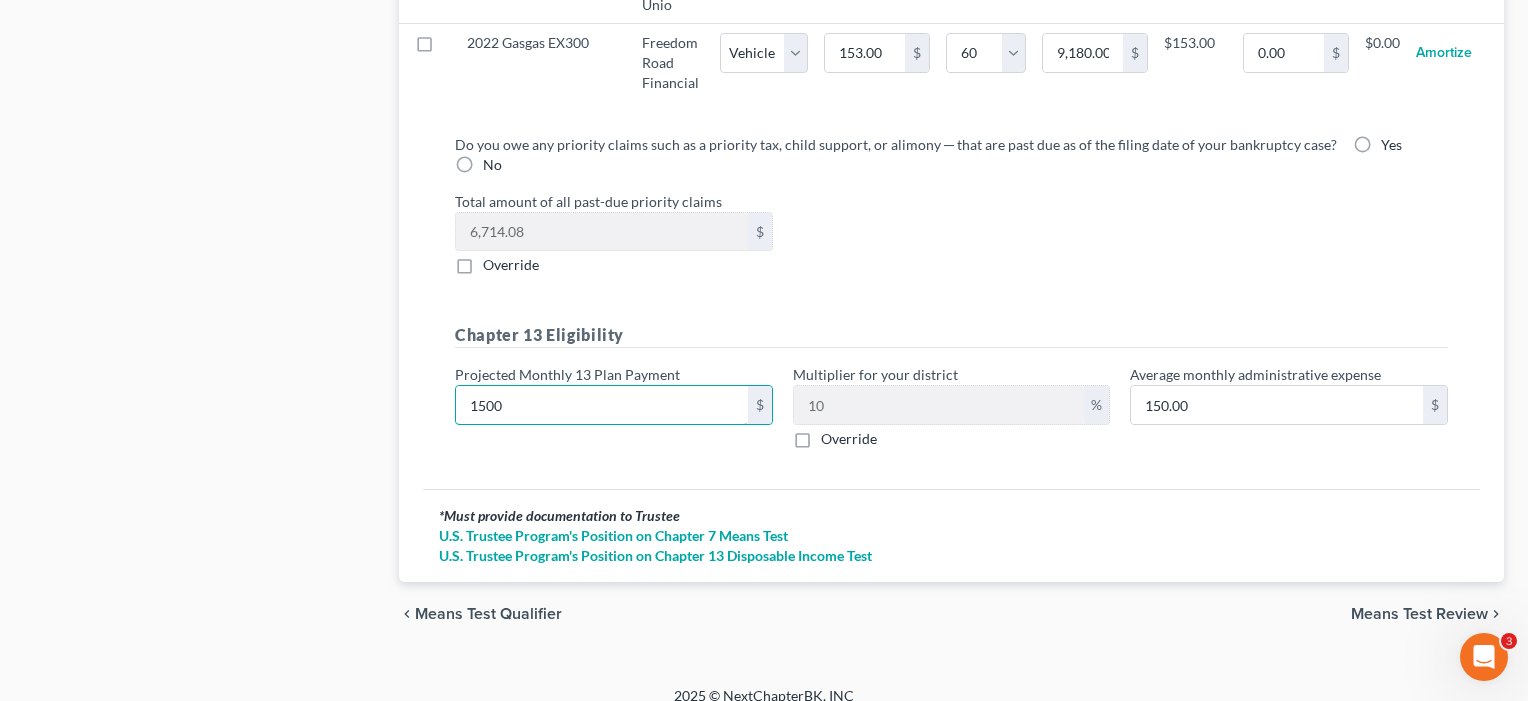 type on "1,500" 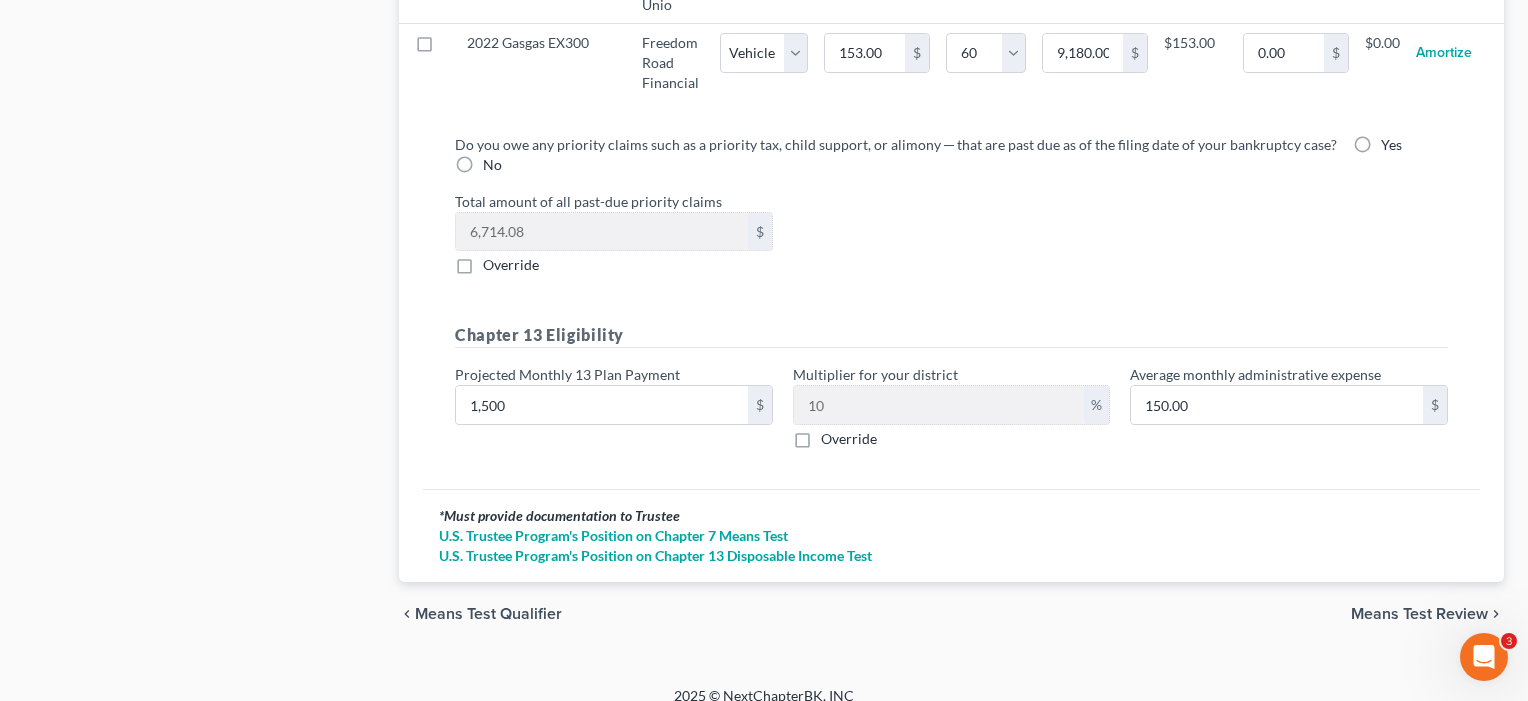 click on "Do you owe any priority claims such as a priority tax, child support, or alimony ─ that are past due as of the filing date of your bankruptcy case? Yes No Total amount of all past-due priority claims 6,714.08 $ Override Chapter 13 Eligibility Projected Monthly 13 Plan Payment 1,500 $ Multiplier for your district 10 % Override Average monthly administrative expense 150.00 $" at bounding box center [951, 300] 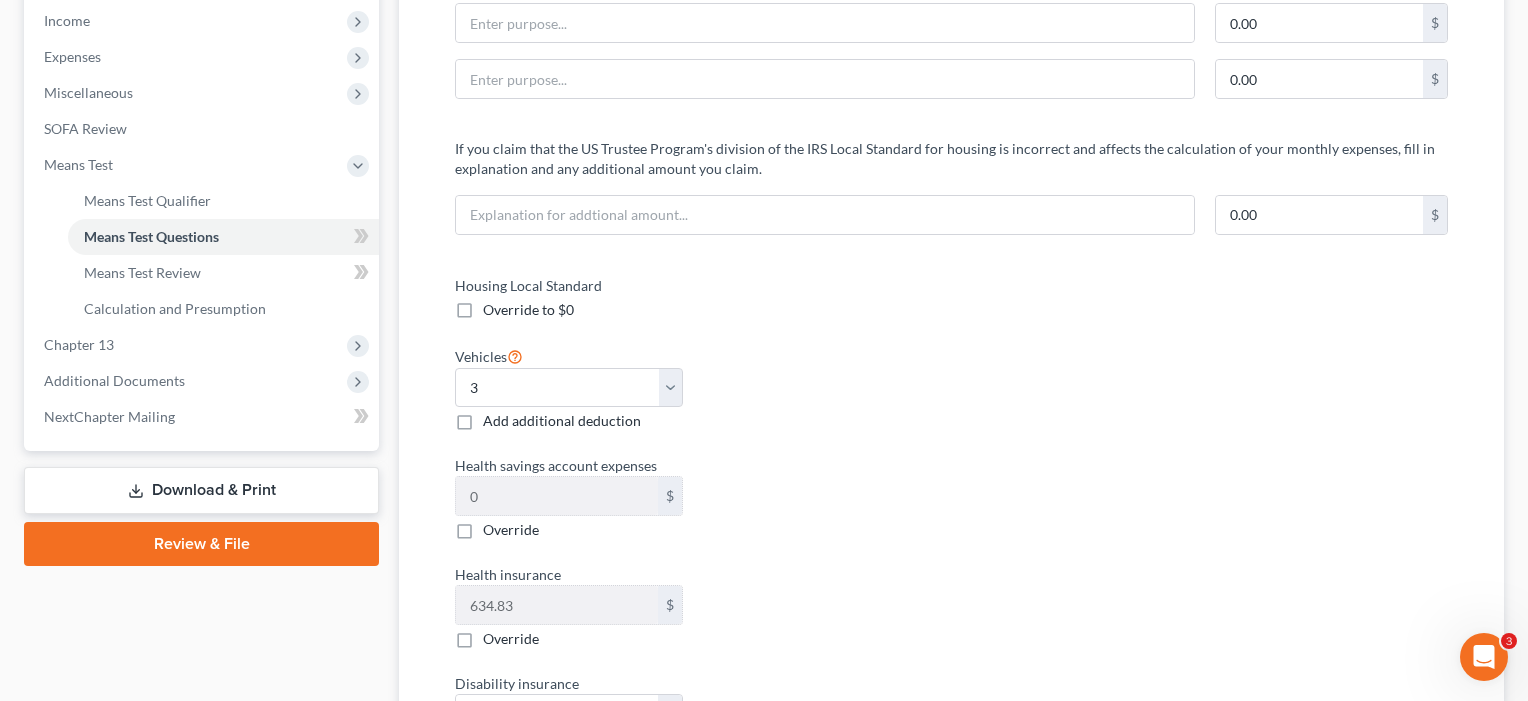 scroll, scrollTop: 711, scrollLeft: 0, axis: vertical 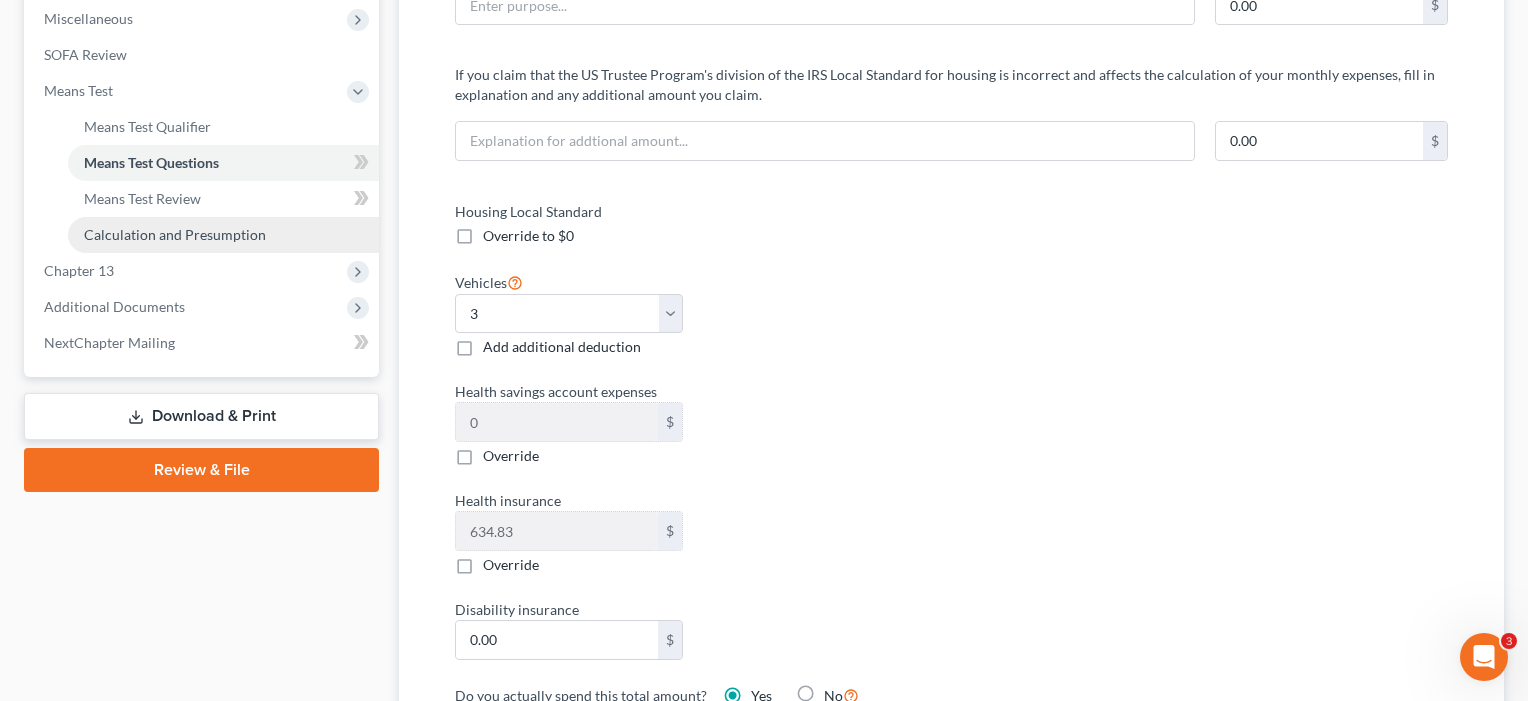 click on "Calculation and Presumption" at bounding box center [175, 234] 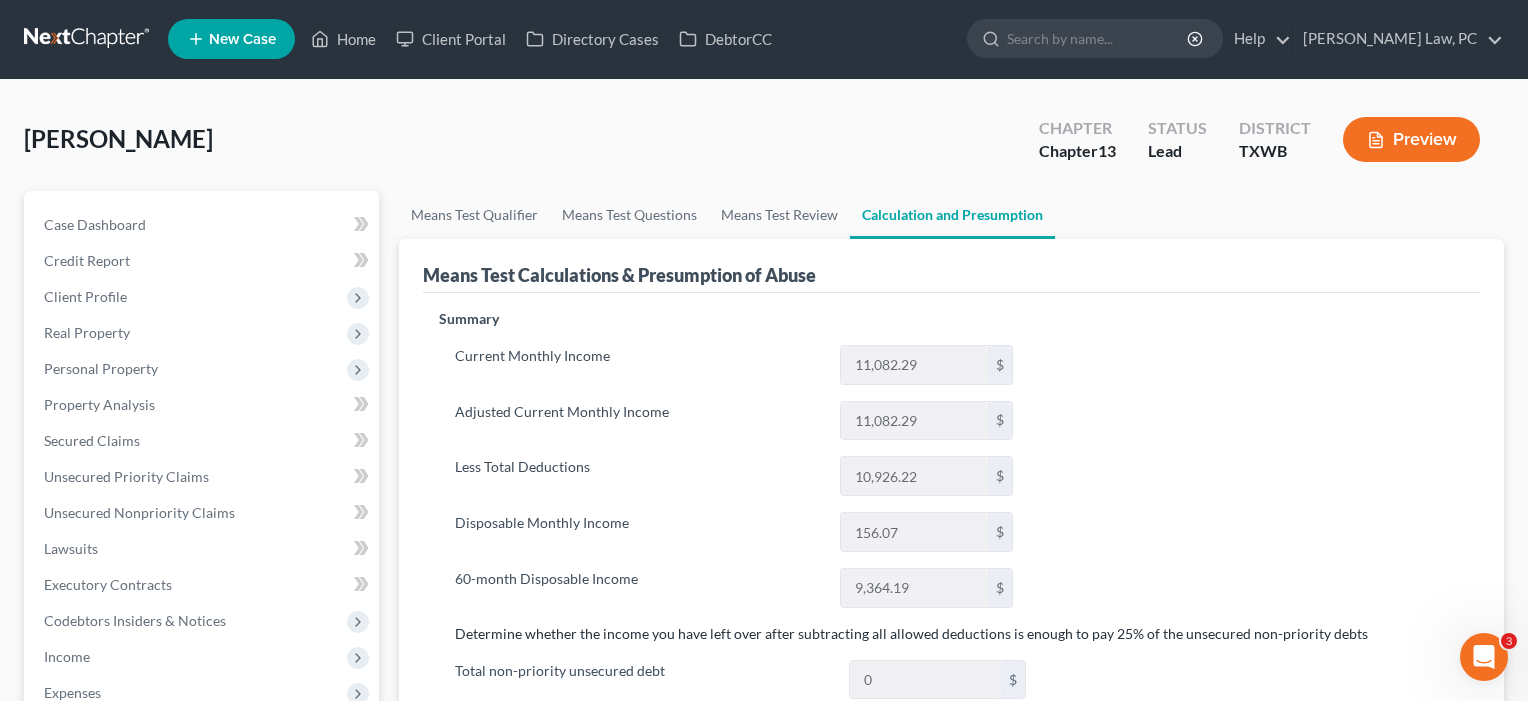 scroll, scrollTop: 0, scrollLeft: 0, axis: both 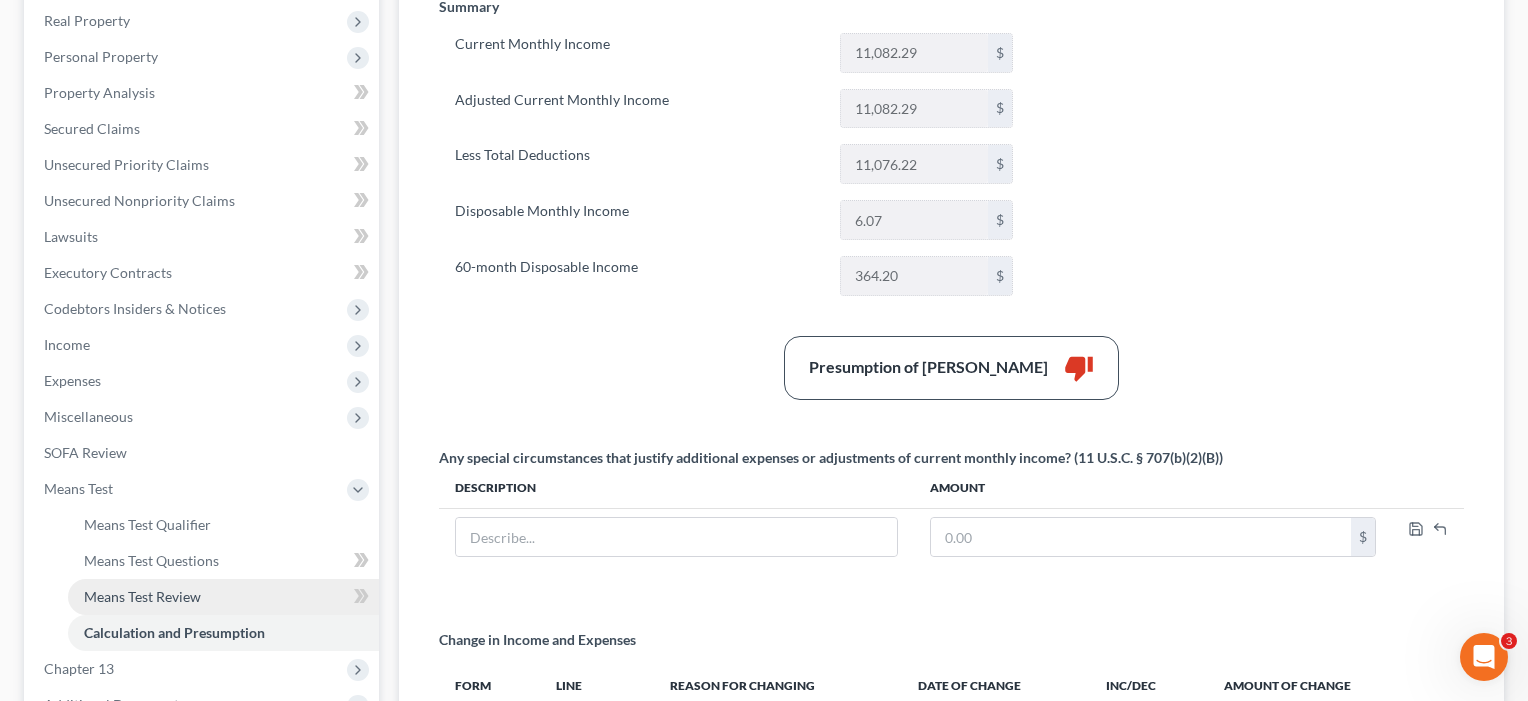 click on "Means Test Review" at bounding box center [142, 596] 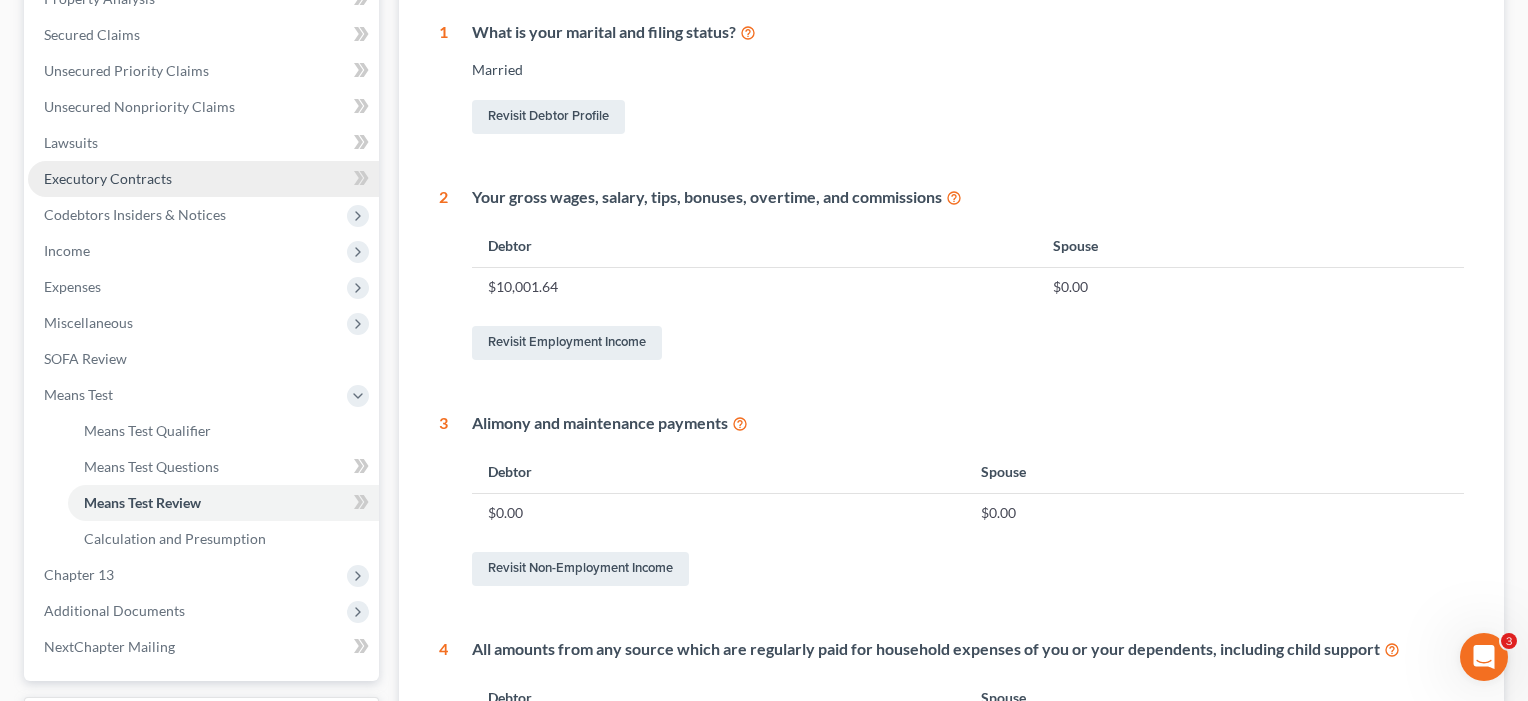 scroll, scrollTop: 489, scrollLeft: 0, axis: vertical 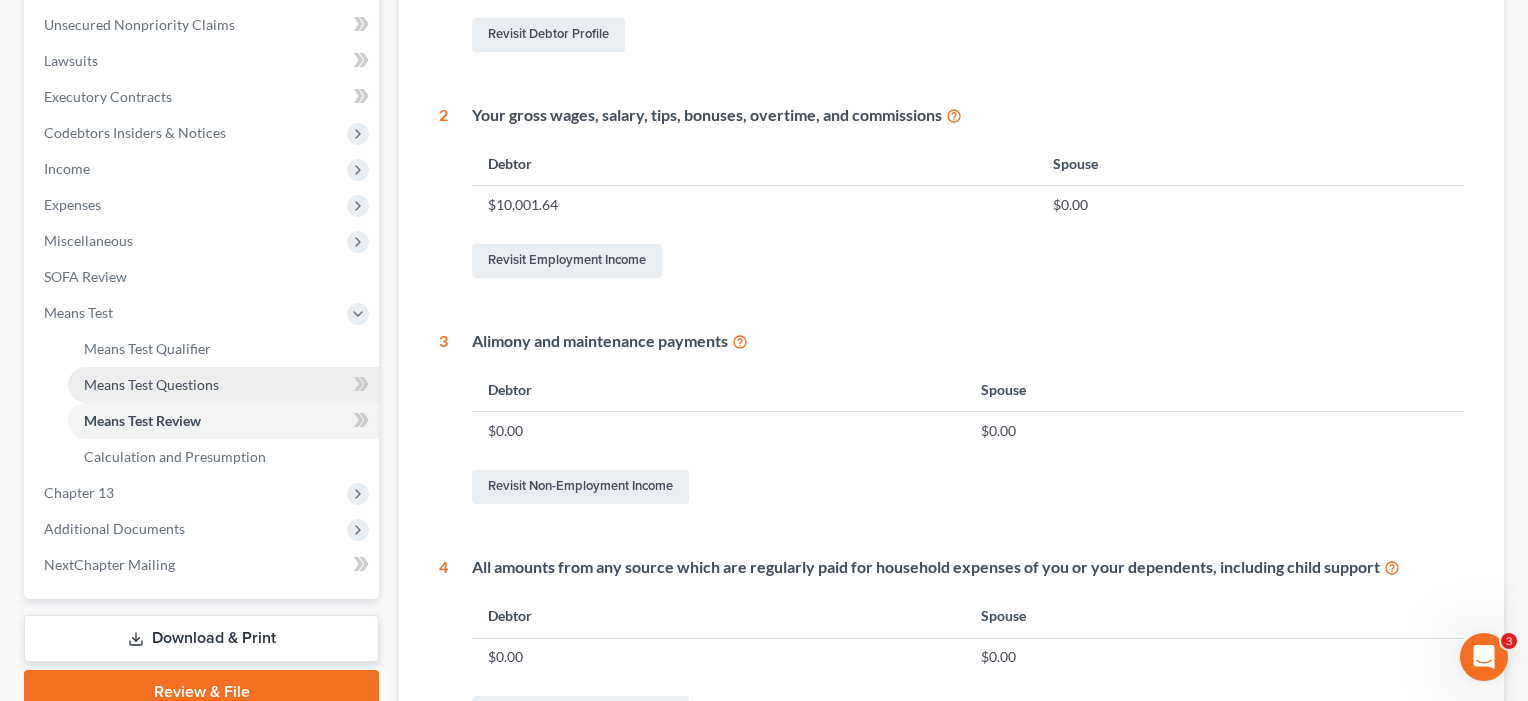 click on "Means Test Questions" at bounding box center (151, 384) 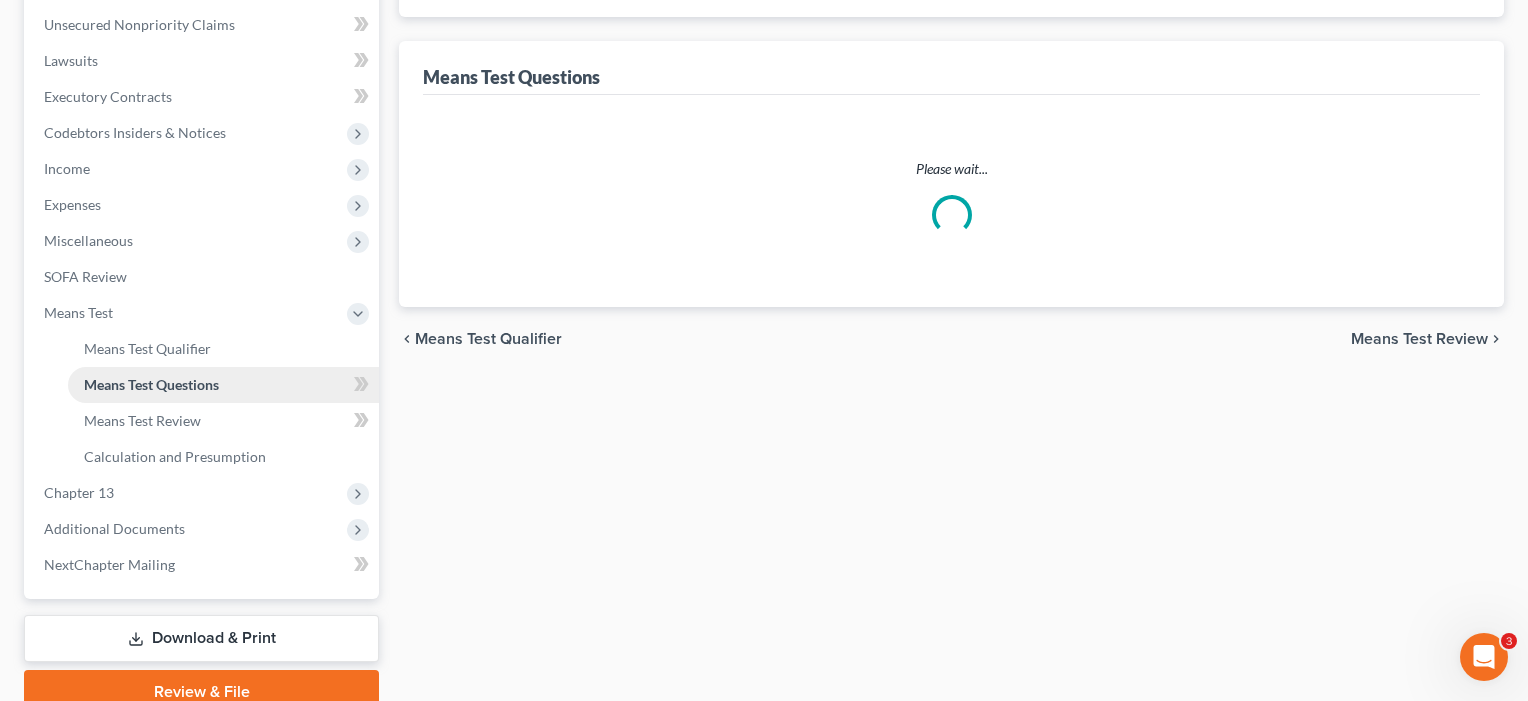 scroll, scrollTop: 66, scrollLeft: 0, axis: vertical 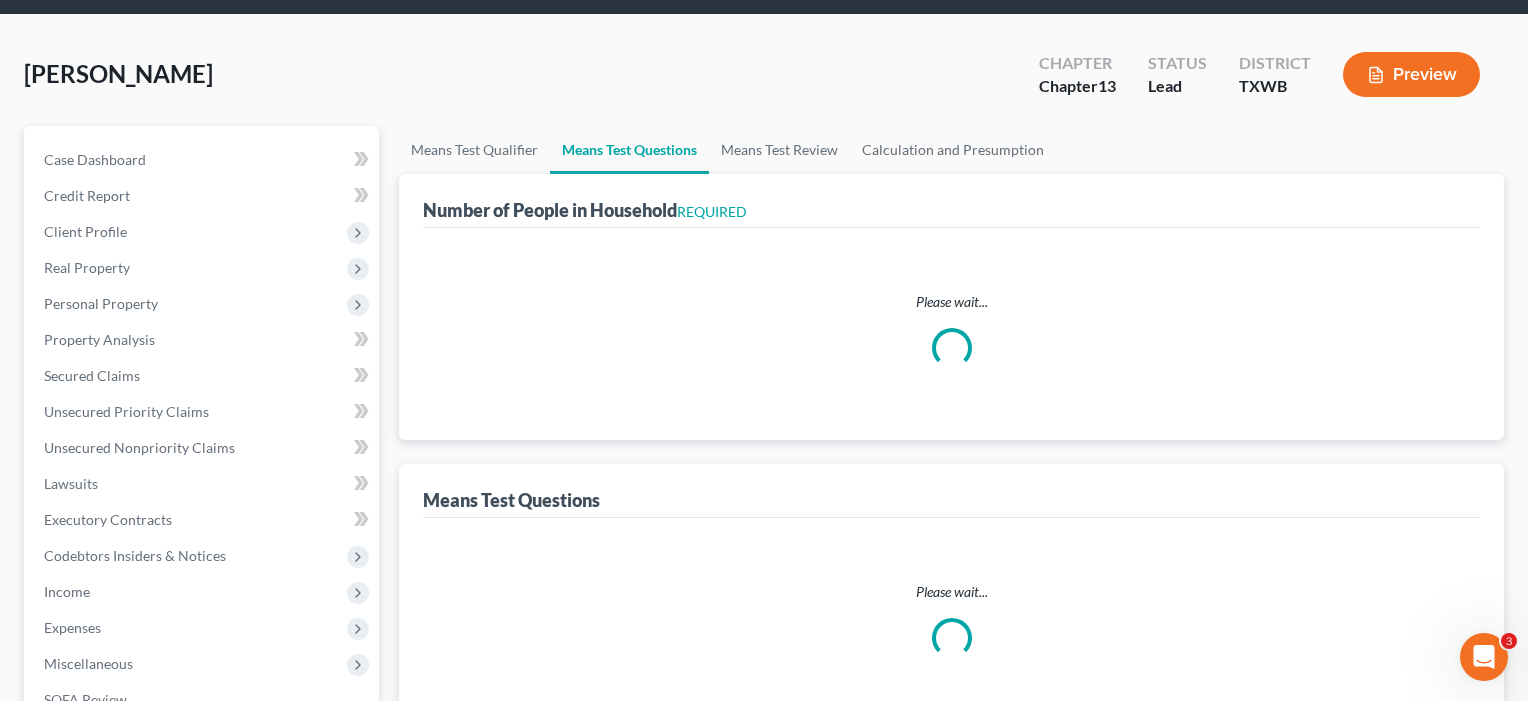 select on "0" 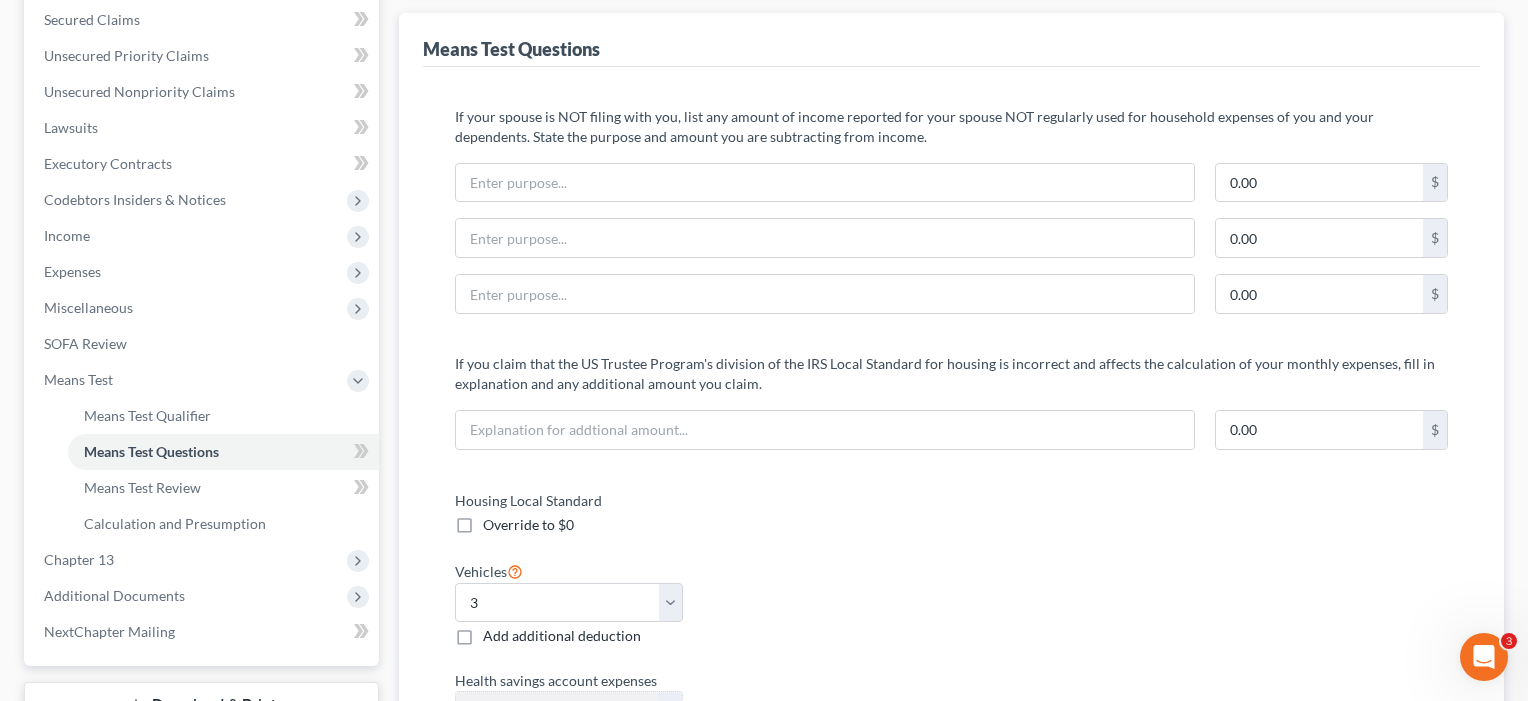 scroll, scrollTop: 416, scrollLeft: 0, axis: vertical 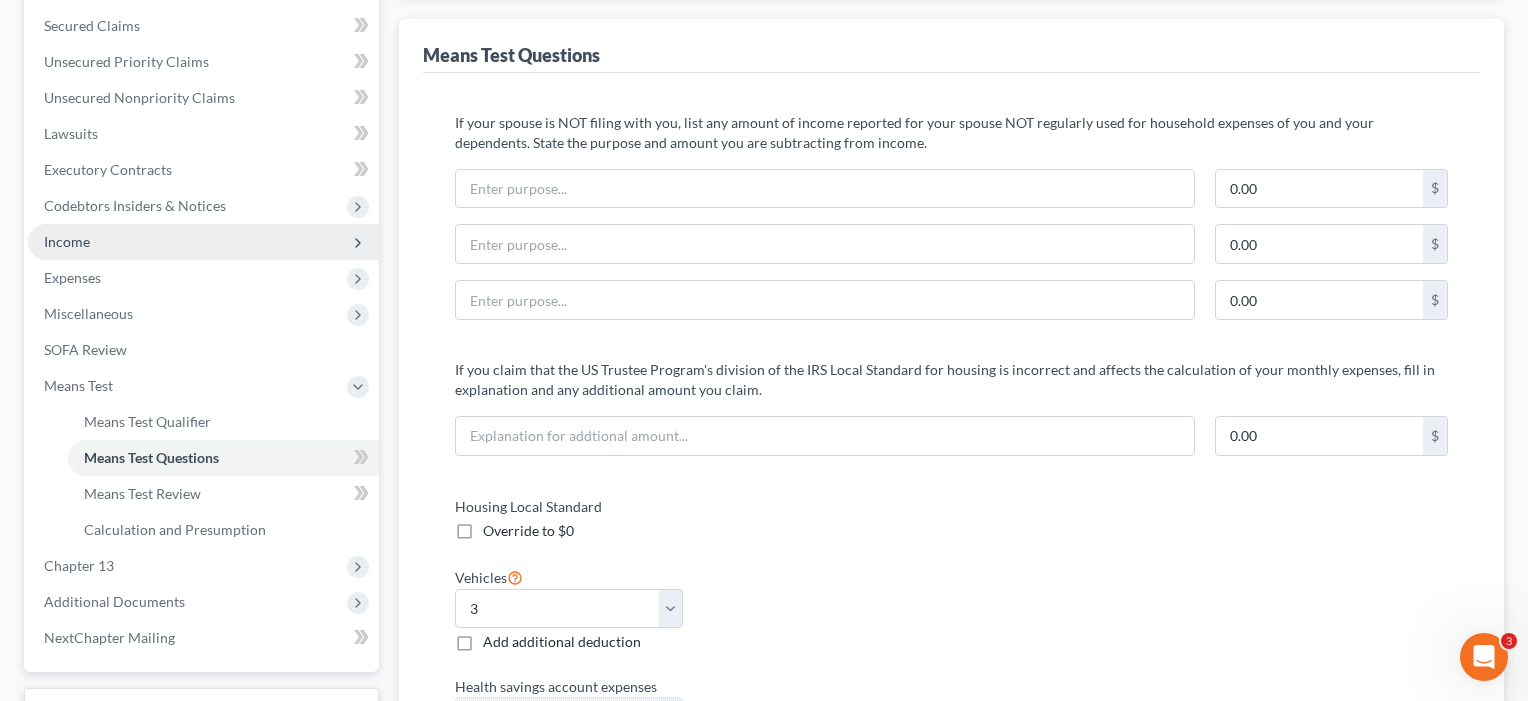 click on "Income" at bounding box center [67, 241] 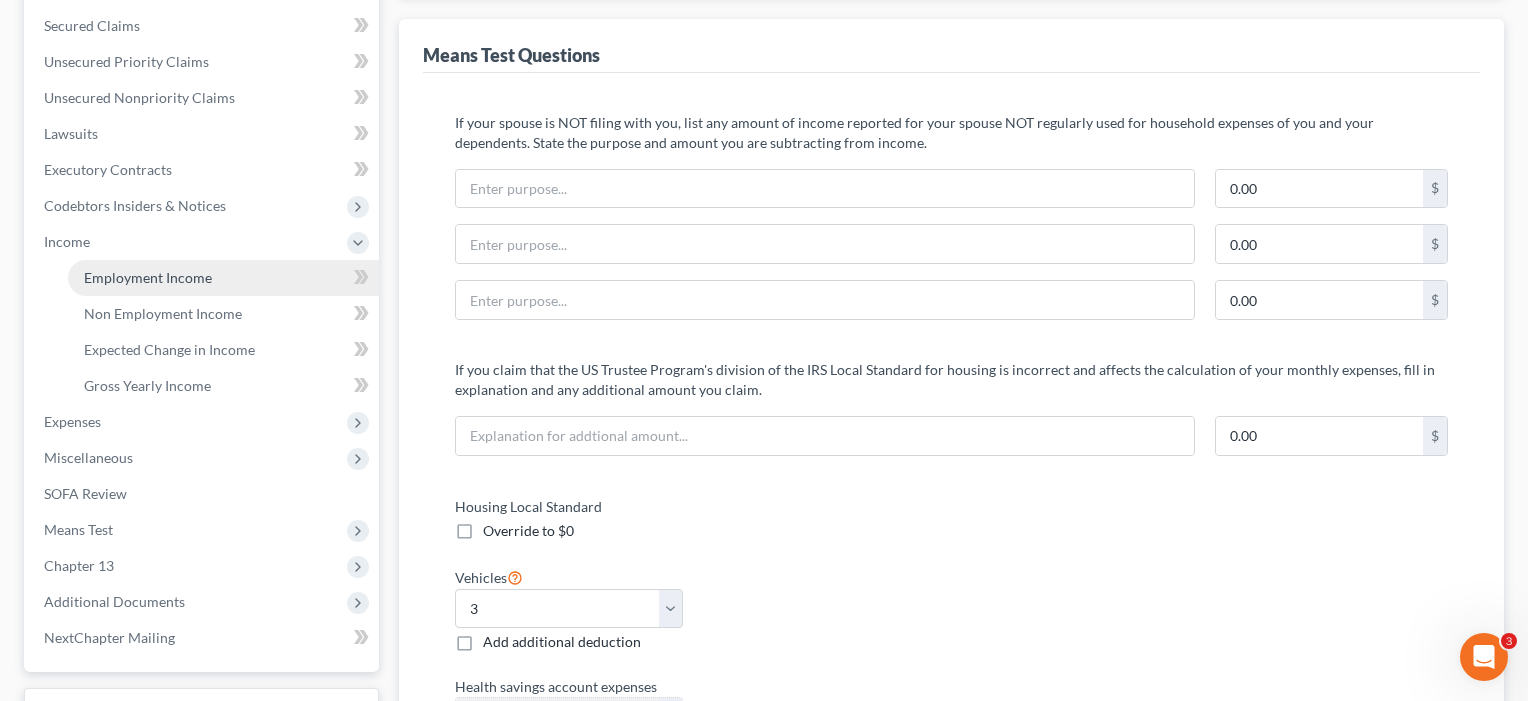 click on "Employment Income" at bounding box center (223, 278) 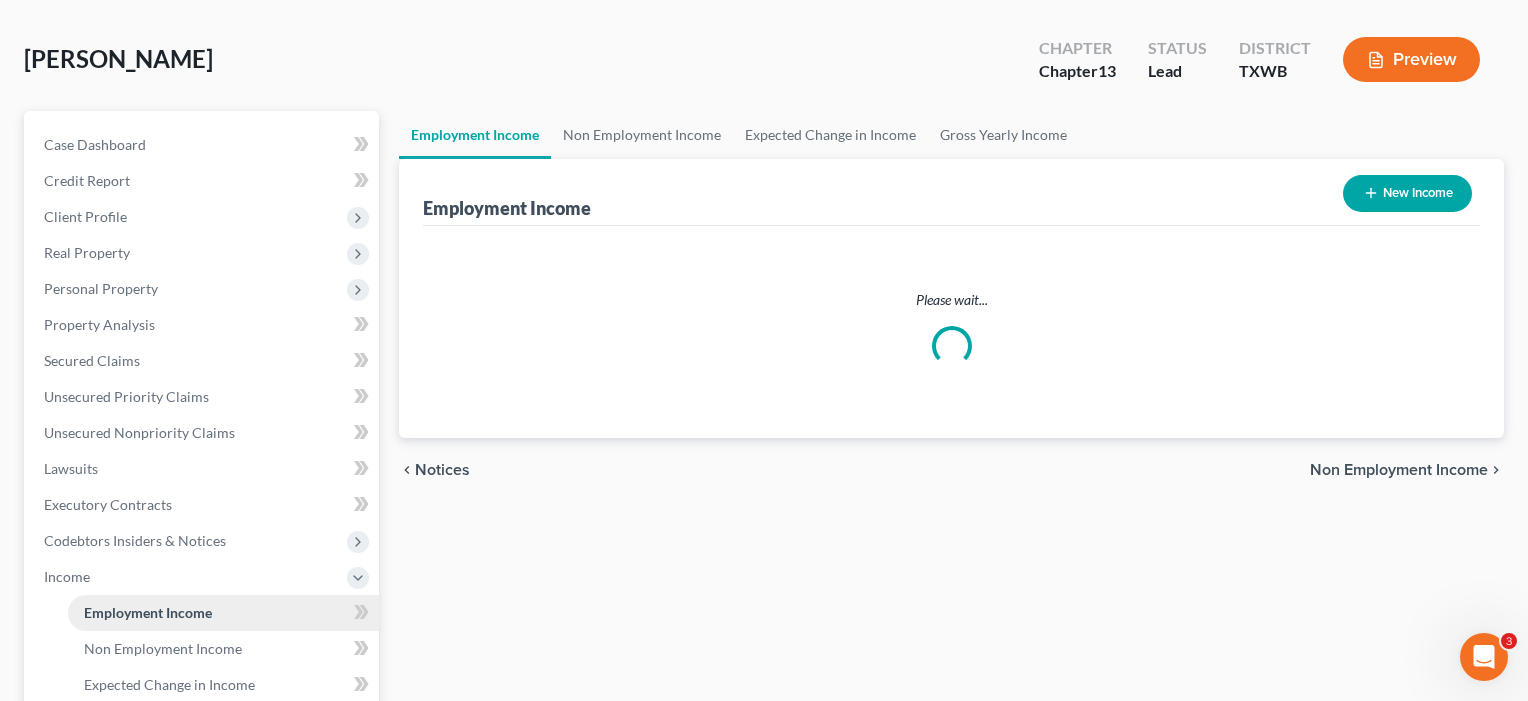 scroll, scrollTop: 0, scrollLeft: 0, axis: both 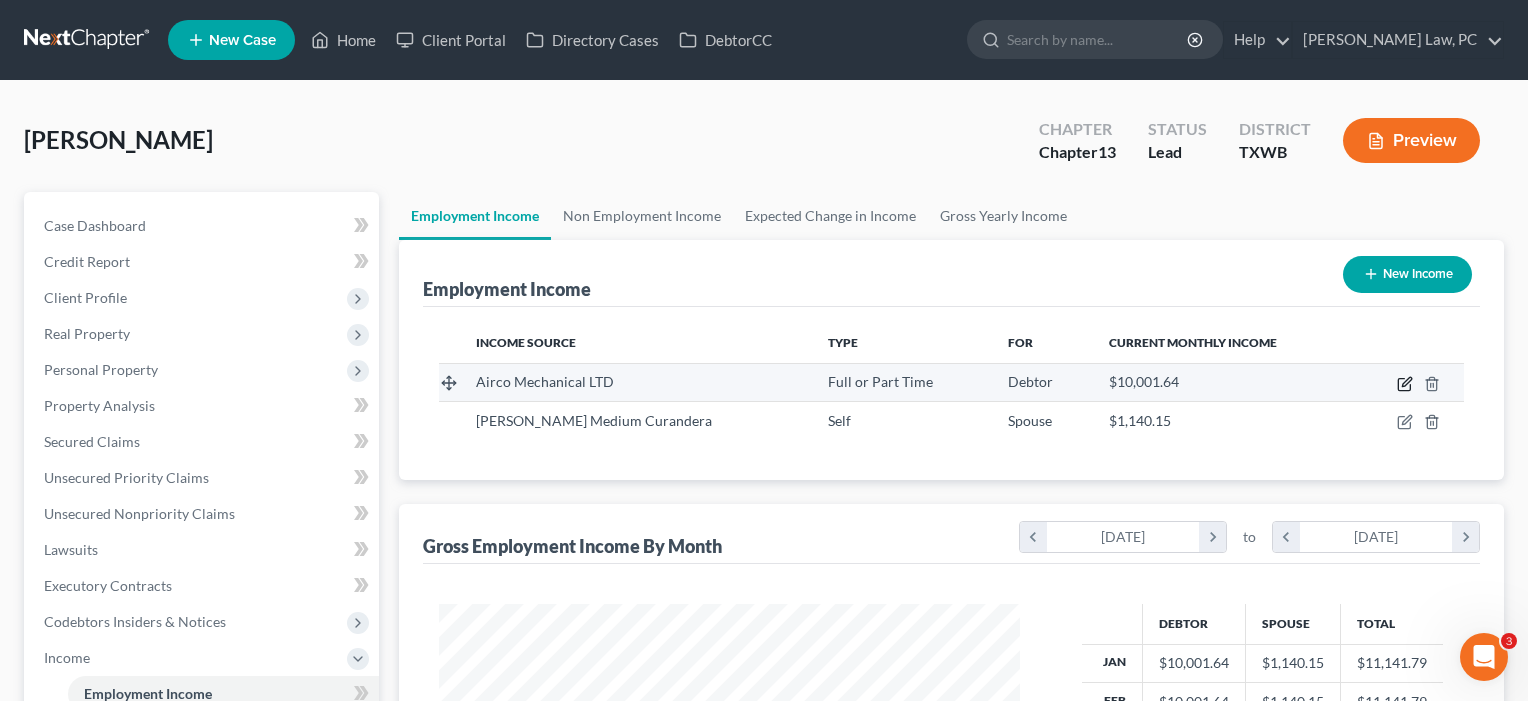 click 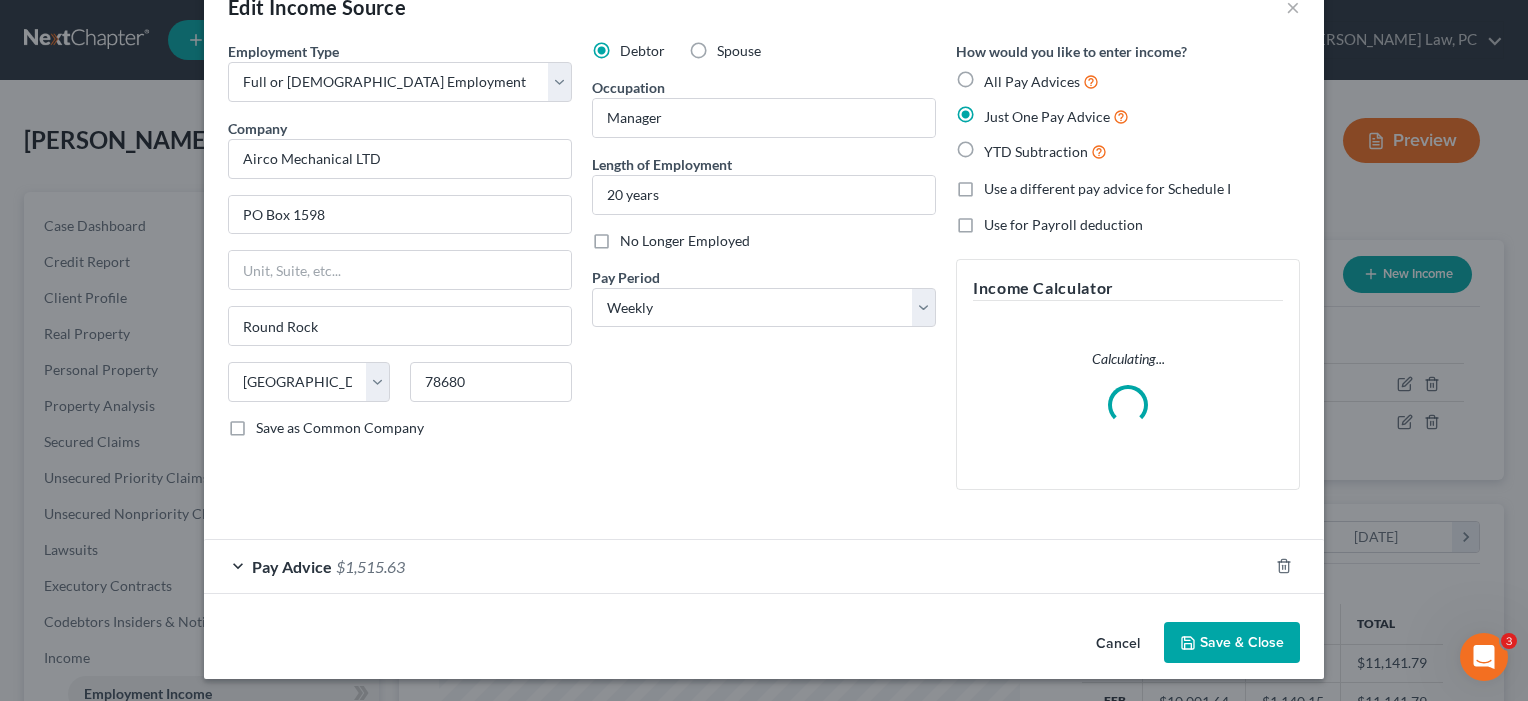 click on "Pay Advice $1,515.63" at bounding box center (736, 566) 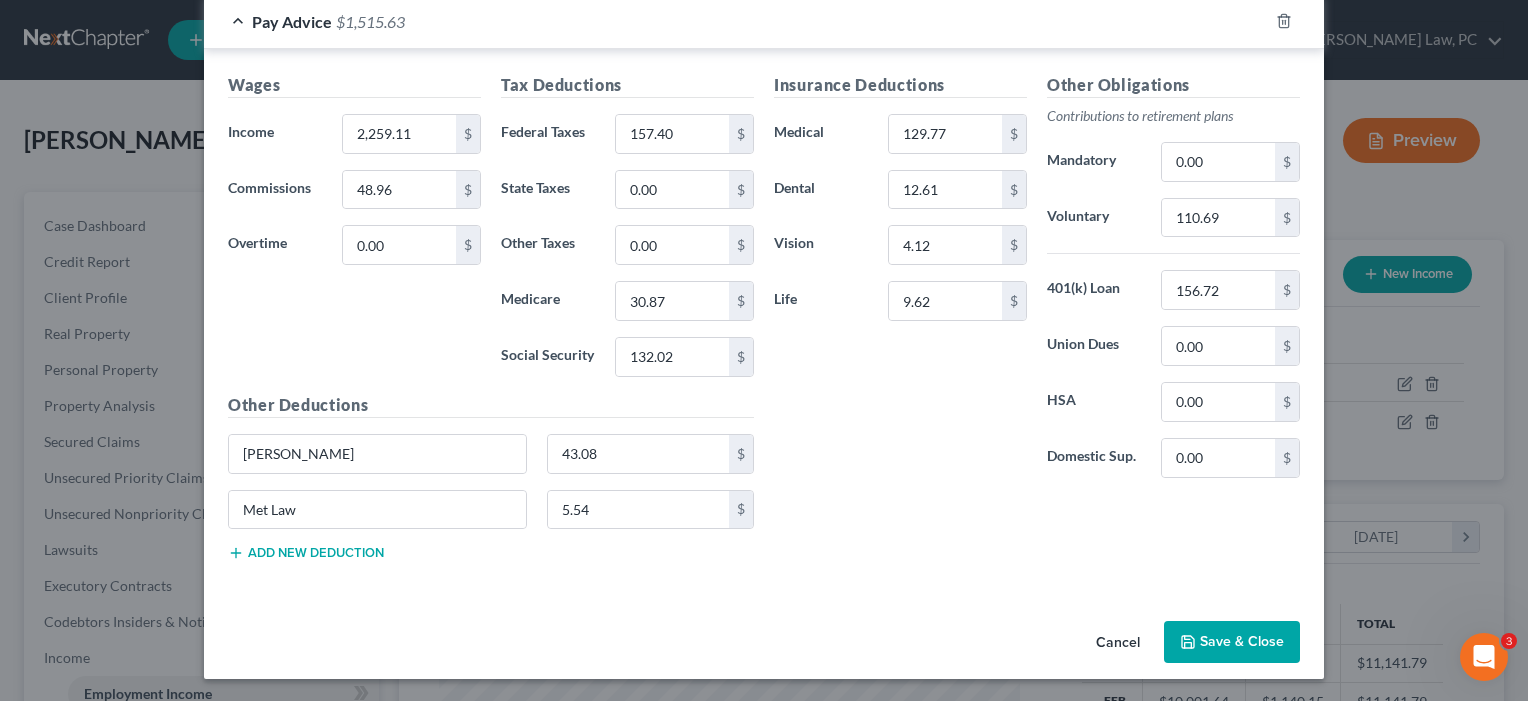 scroll, scrollTop: 595, scrollLeft: 0, axis: vertical 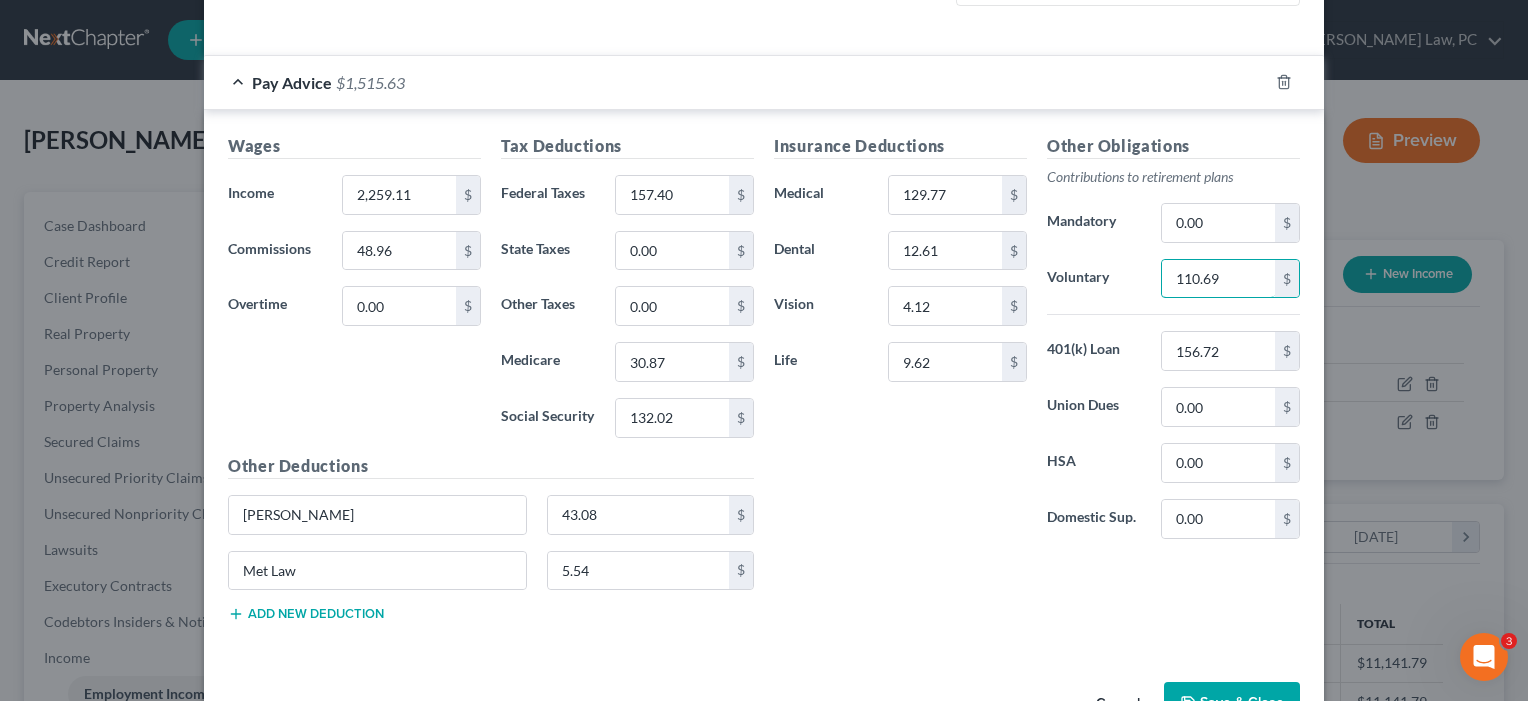 drag, startPoint x: 1232, startPoint y: 283, endPoint x: 1098, endPoint y: 281, distance: 134.01492 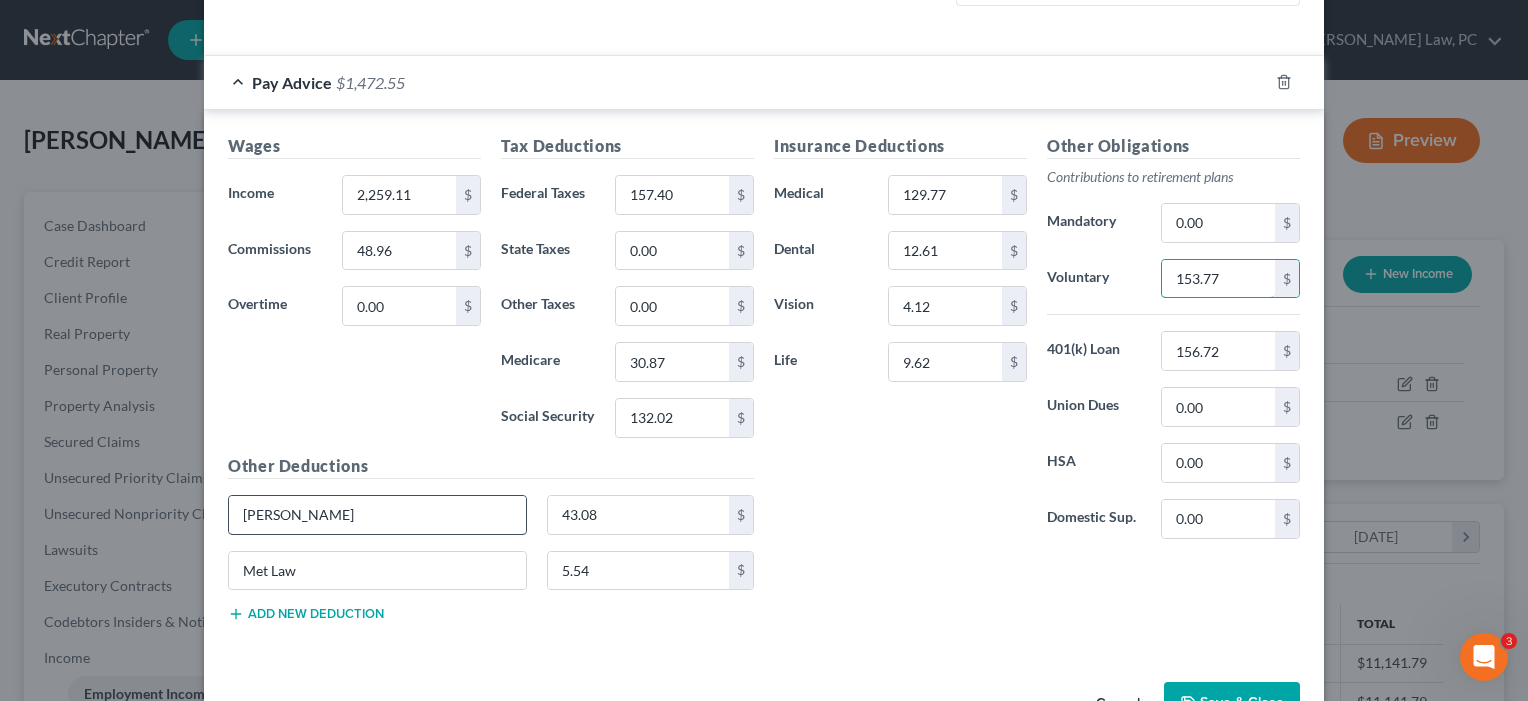 type on "153.77" 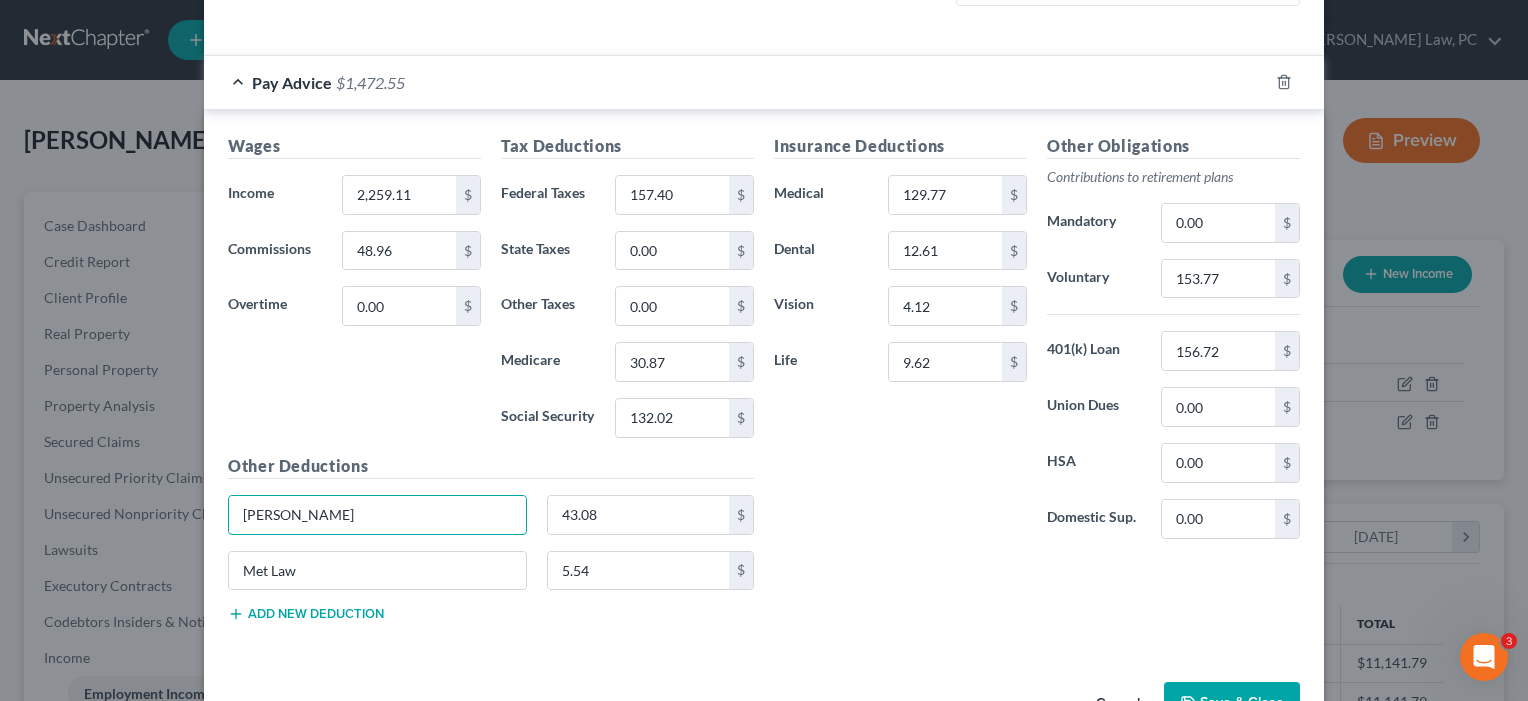 drag, startPoint x: 333, startPoint y: 519, endPoint x: 201, endPoint y: 518, distance: 132.00378 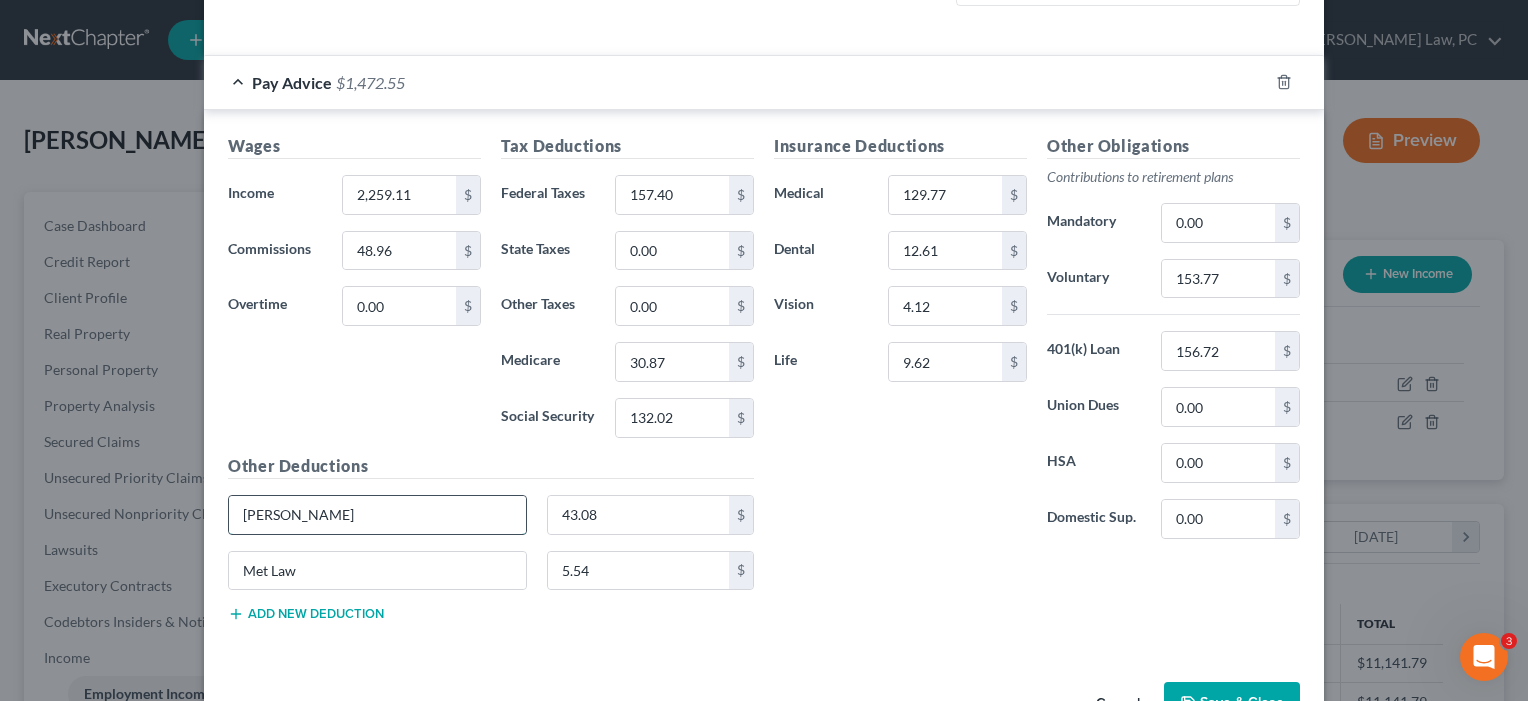 click on "[PERSON_NAME]" at bounding box center [377, 515] 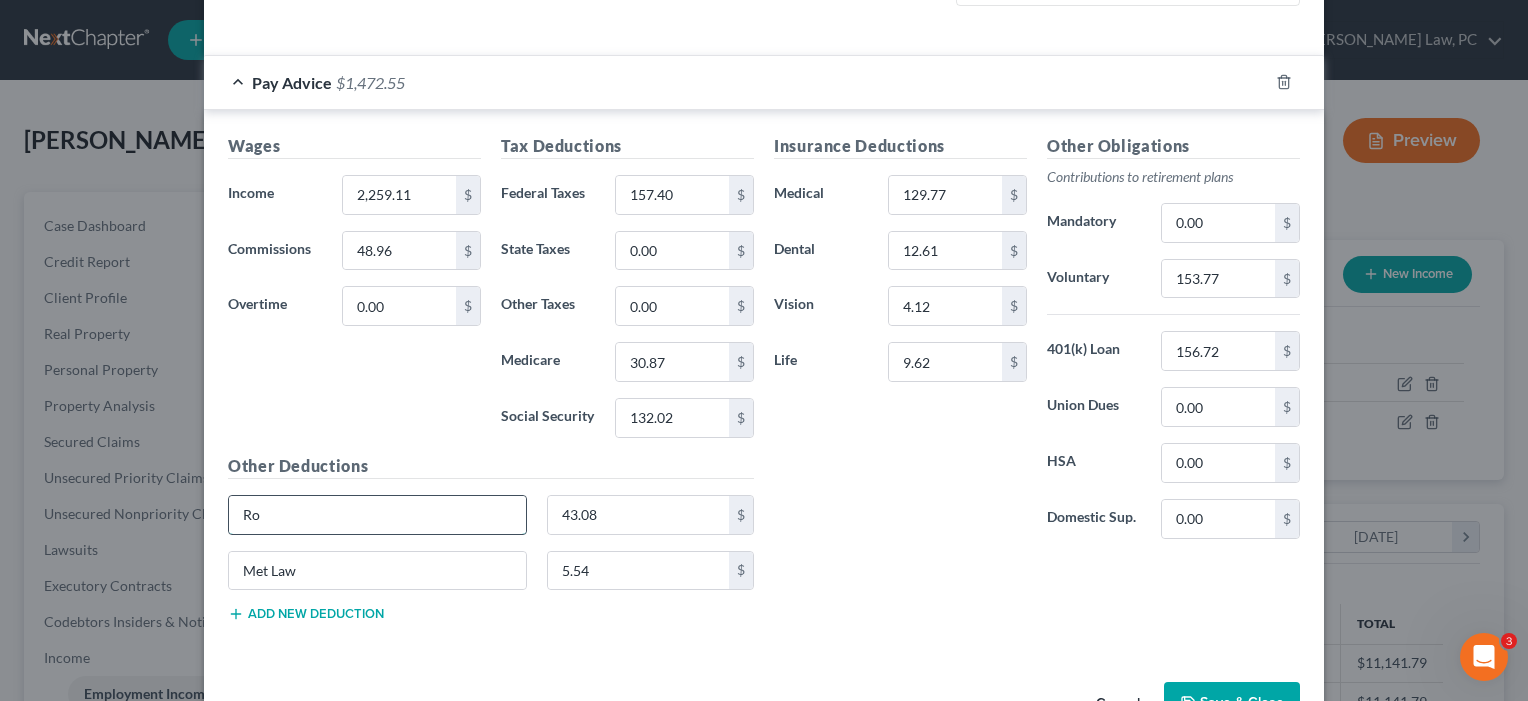 type on "R" 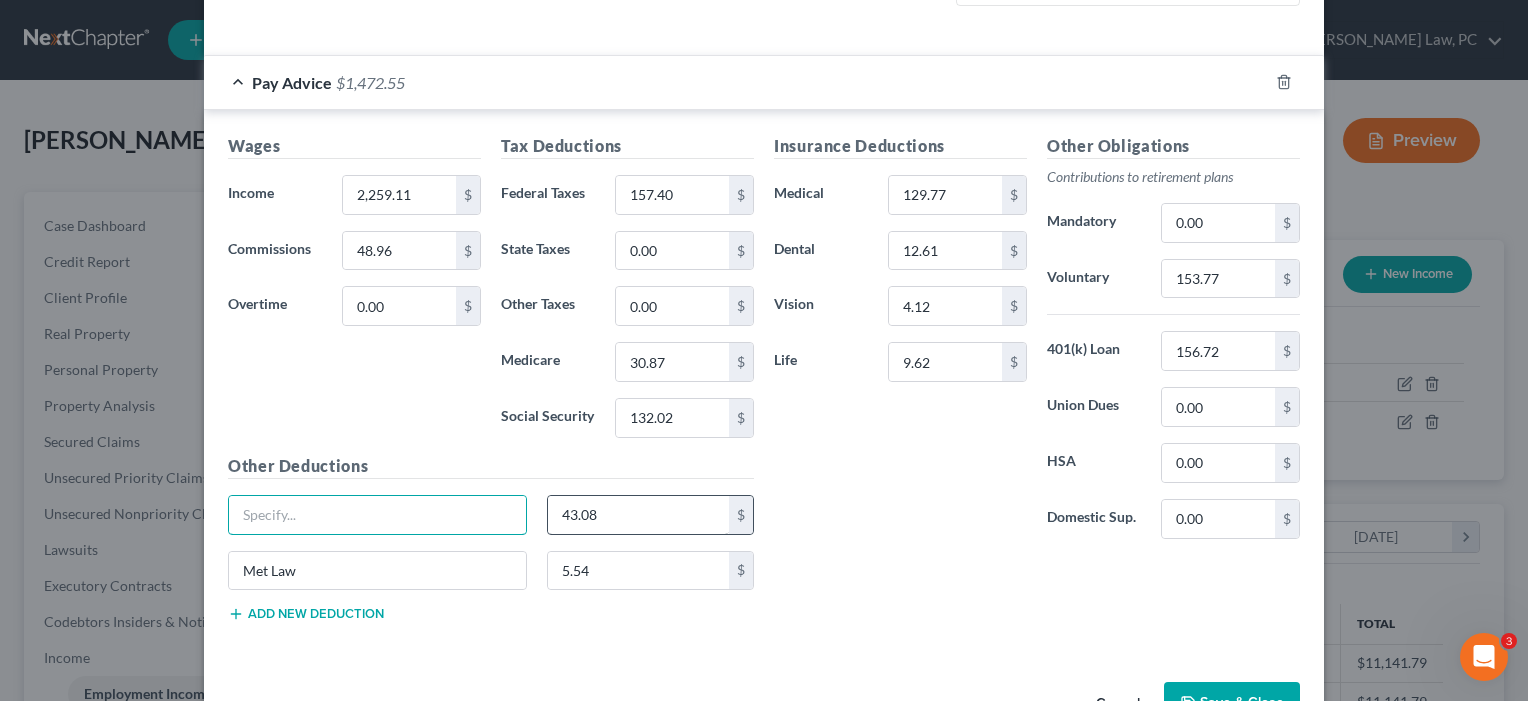 type 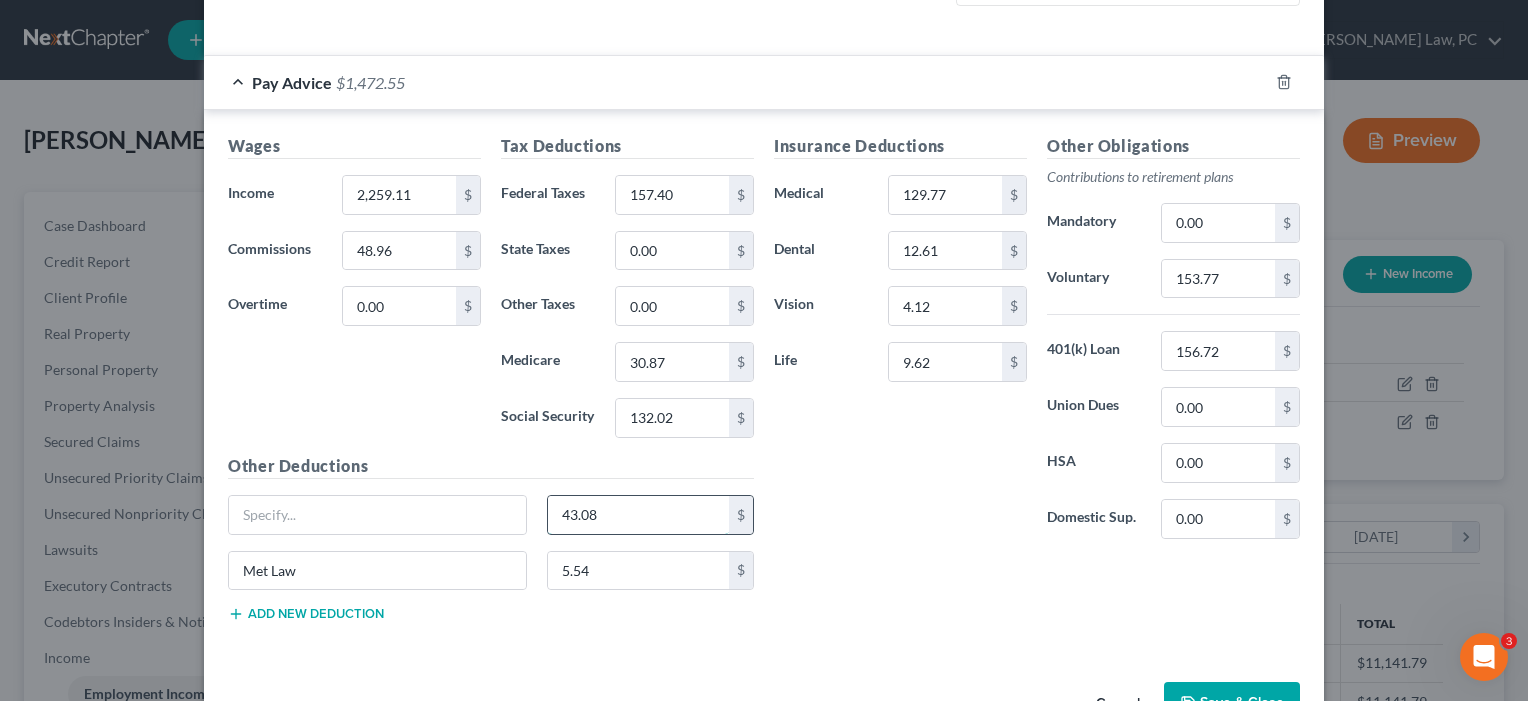 click on "43.08" at bounding box center [639, 515] 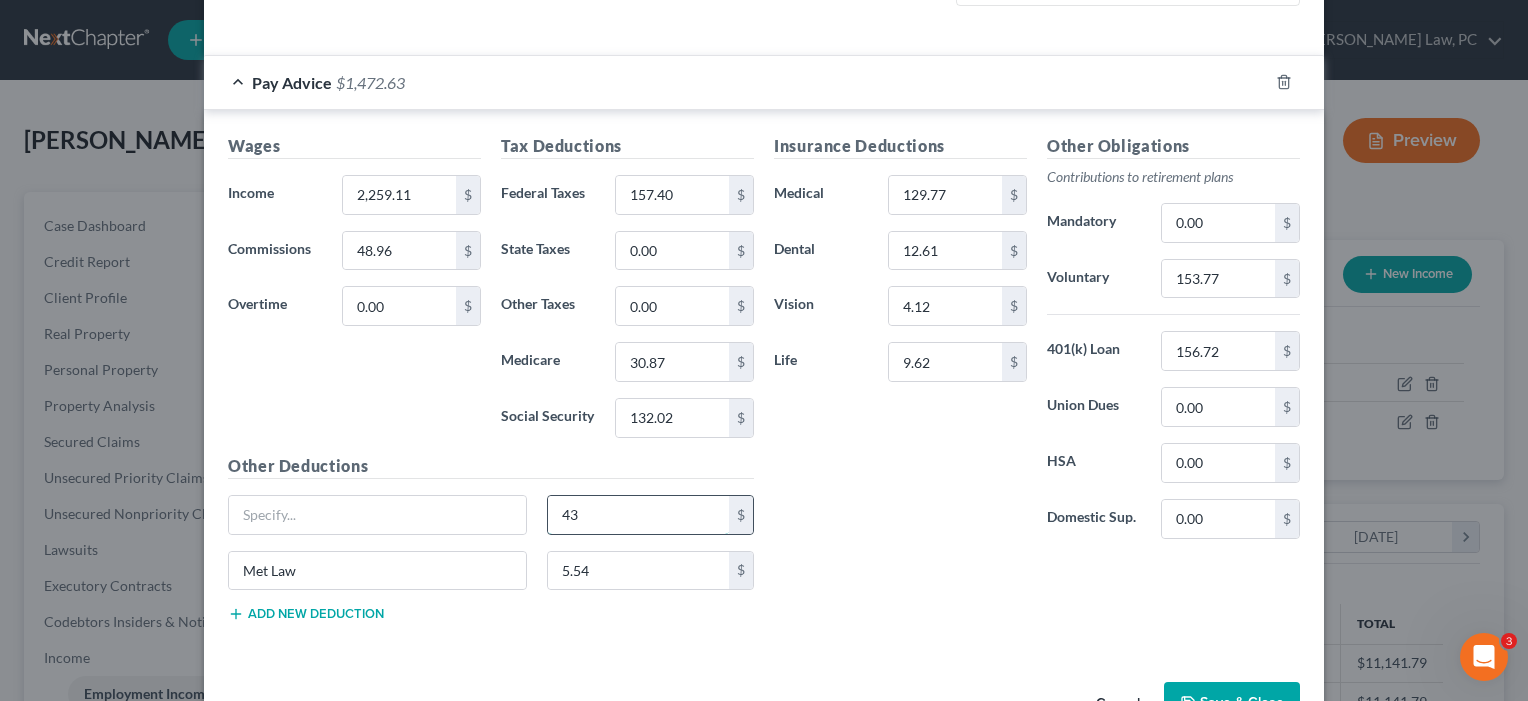 type on "4" 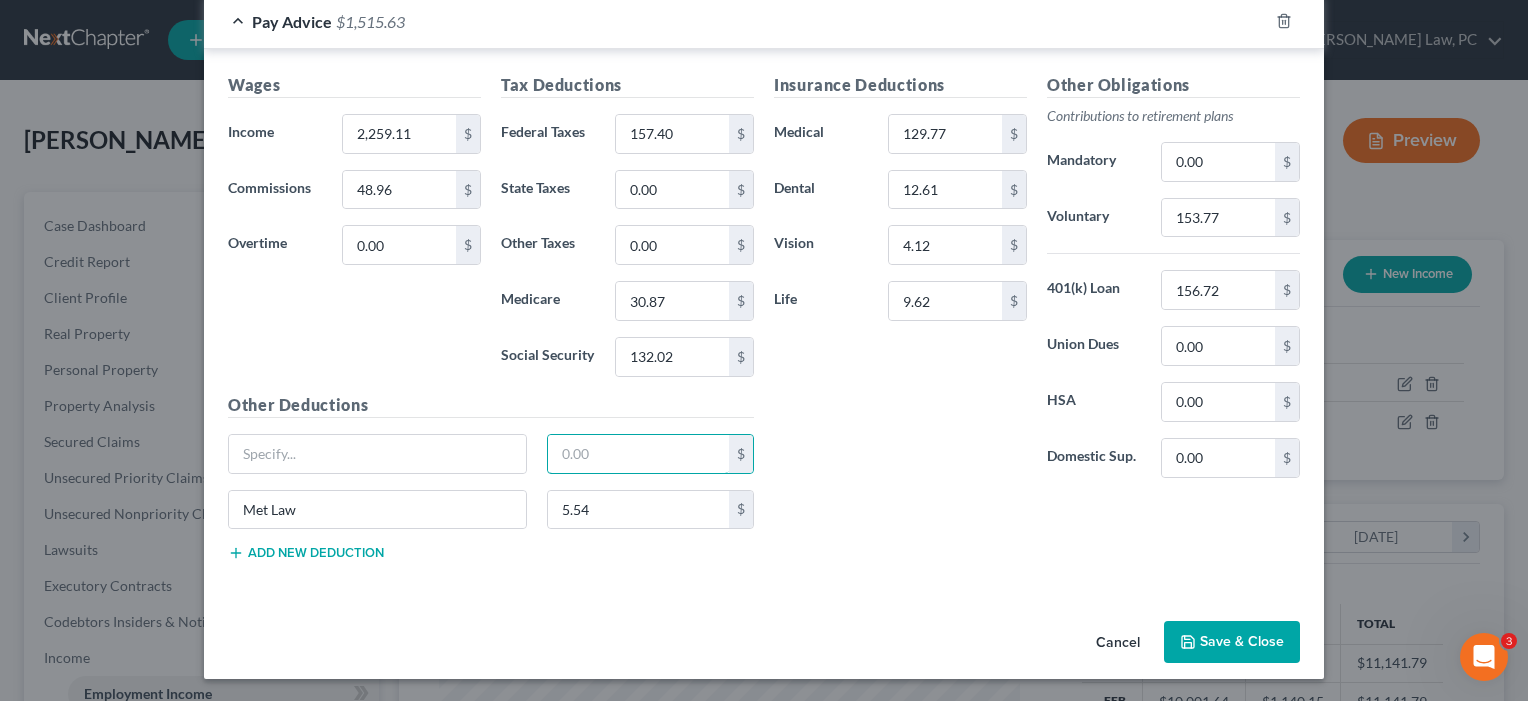 scroll, scrollTop: 655, scrollLeft: 0, axis: vertical 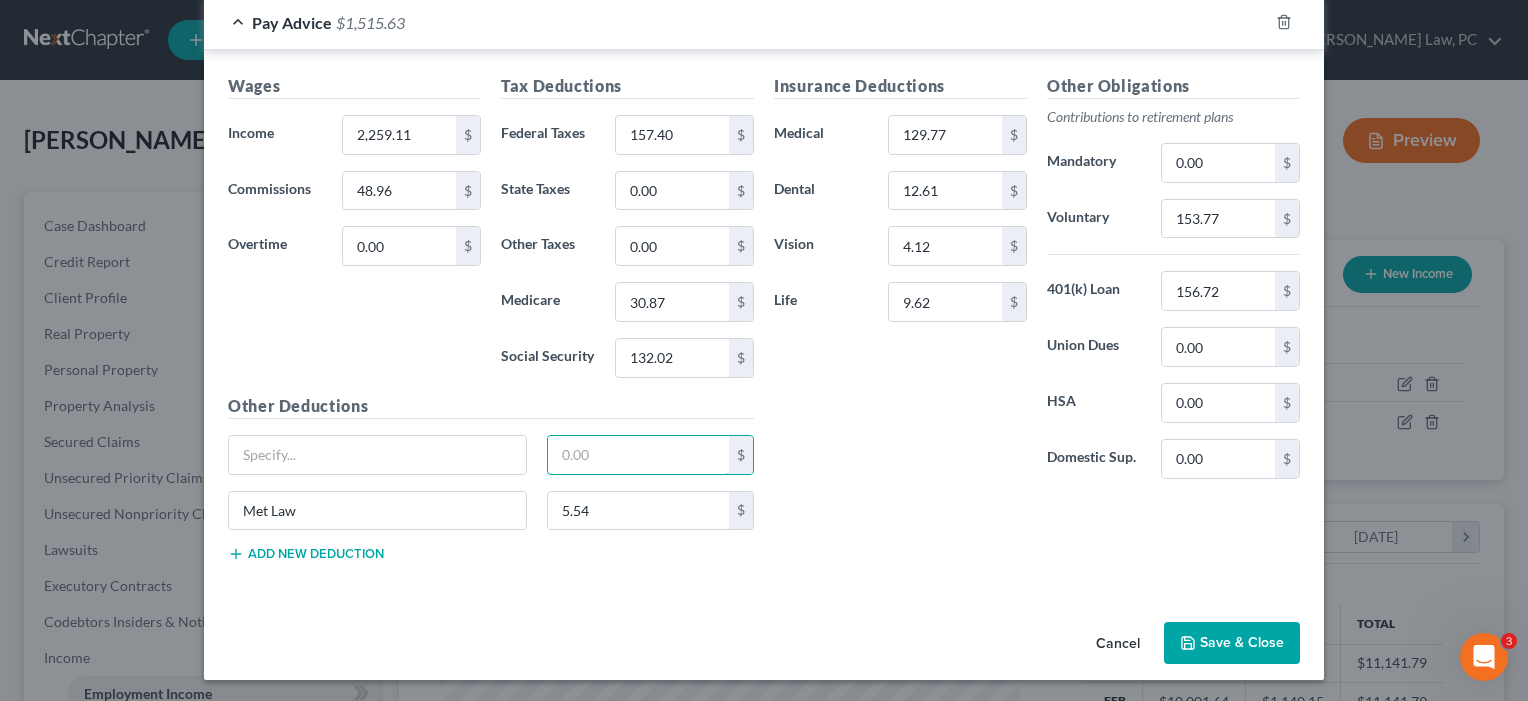 type 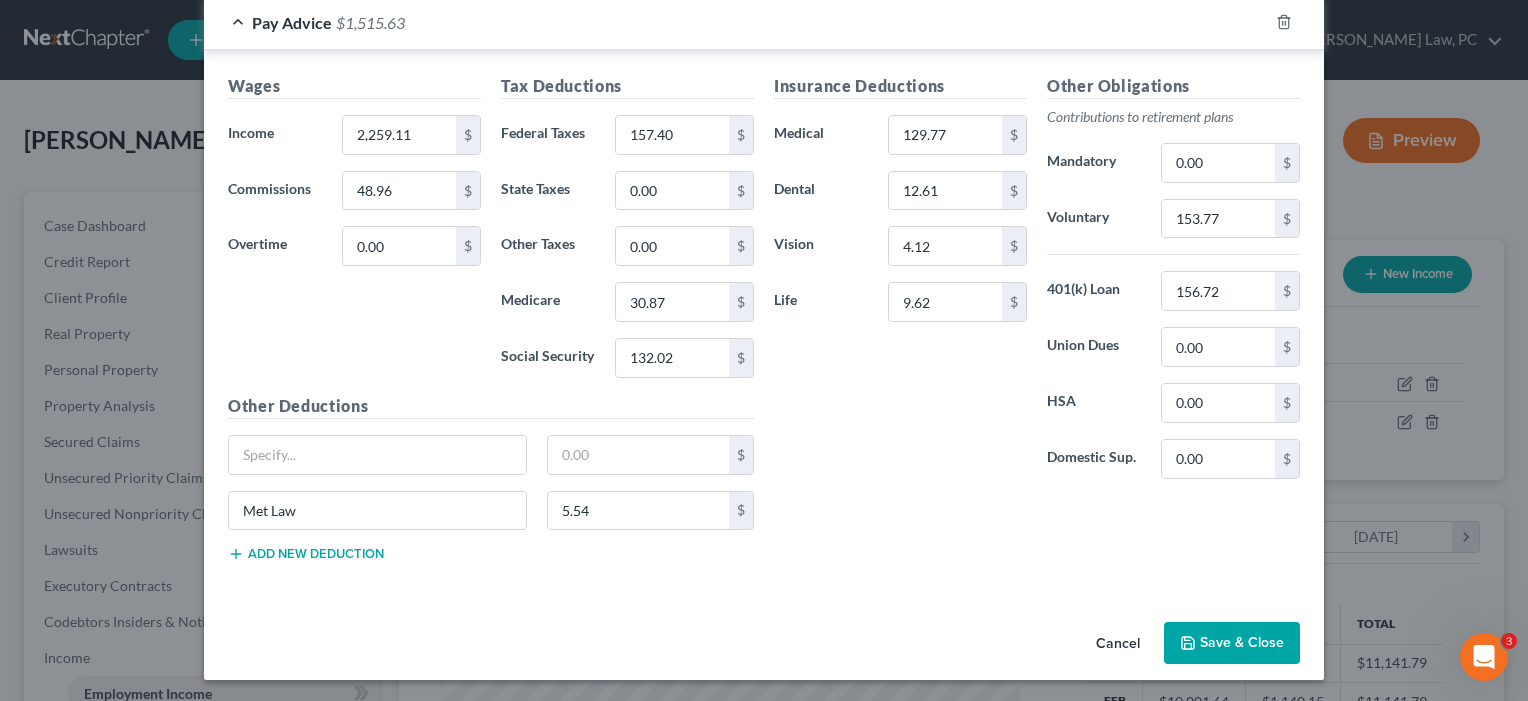 click on "Save & Close" at bounding box center (1232, 643) 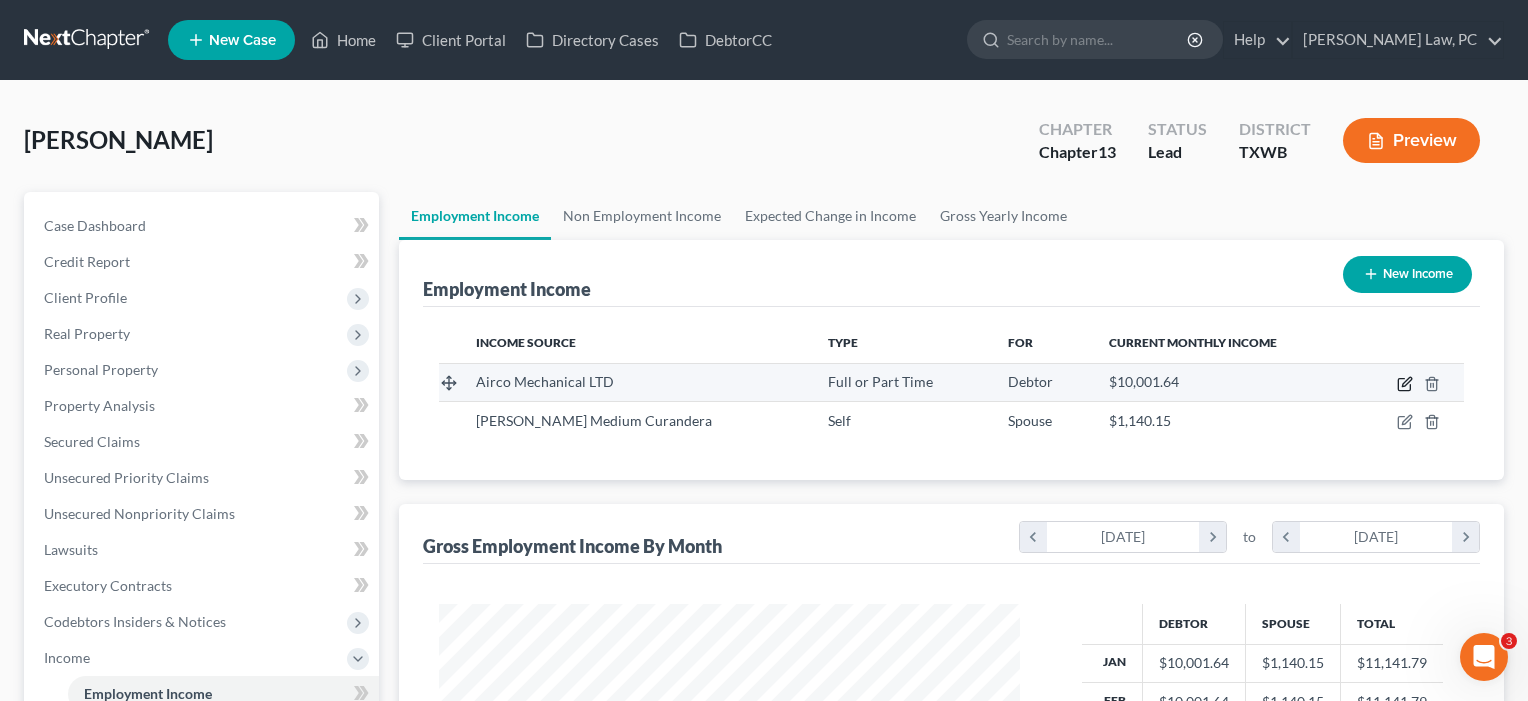 click 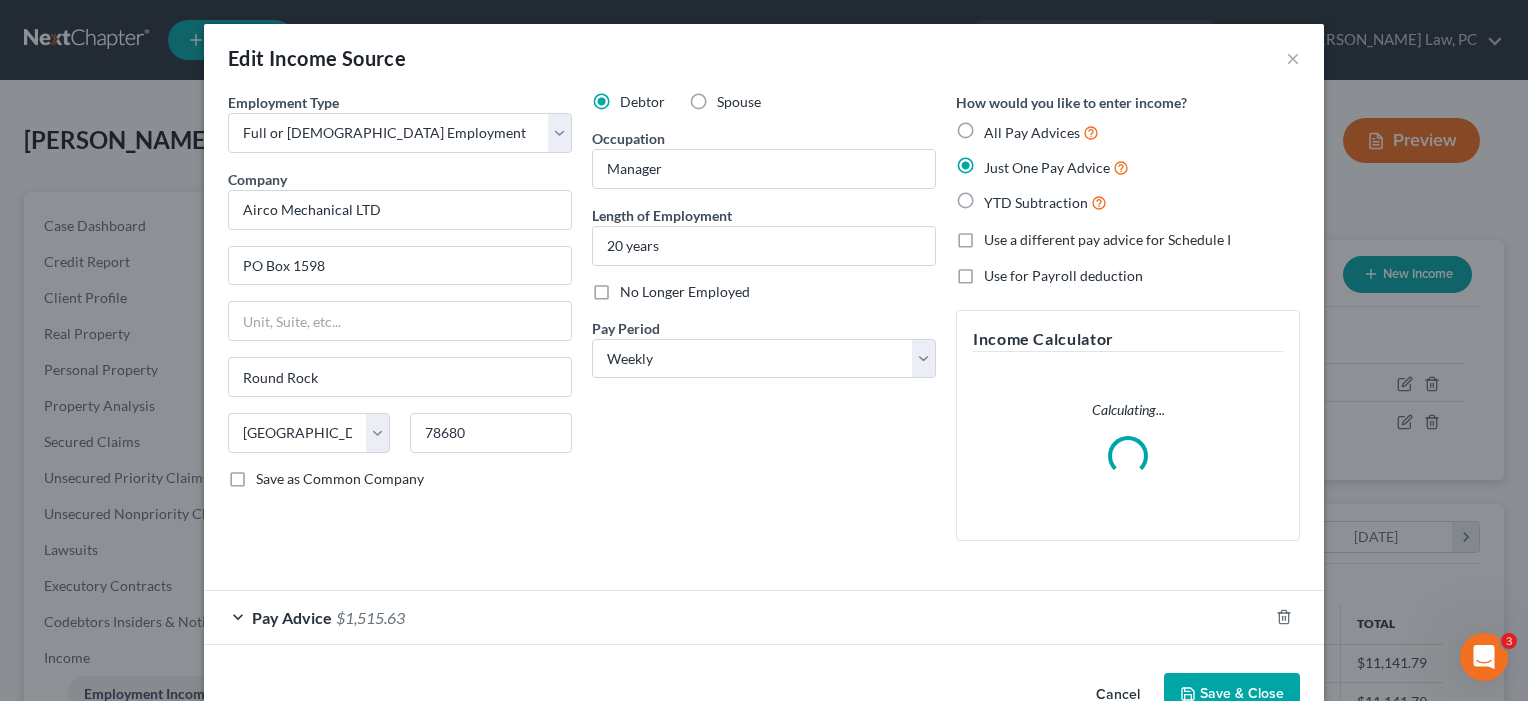 click on "Pay Advice $1,515.63" at bounding box center [736, 617] 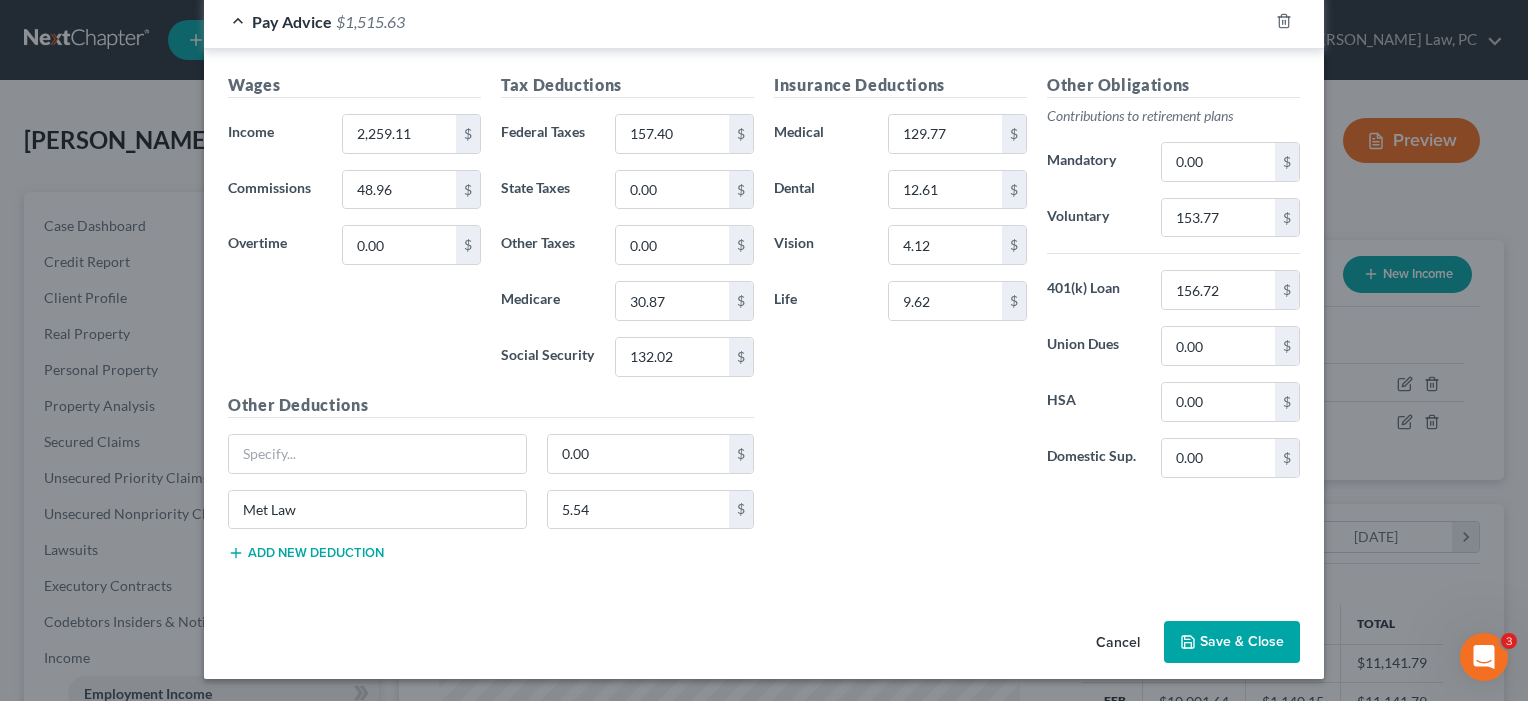scroll, scrollTop: 655, scrollLeft: 0, axis: vertical 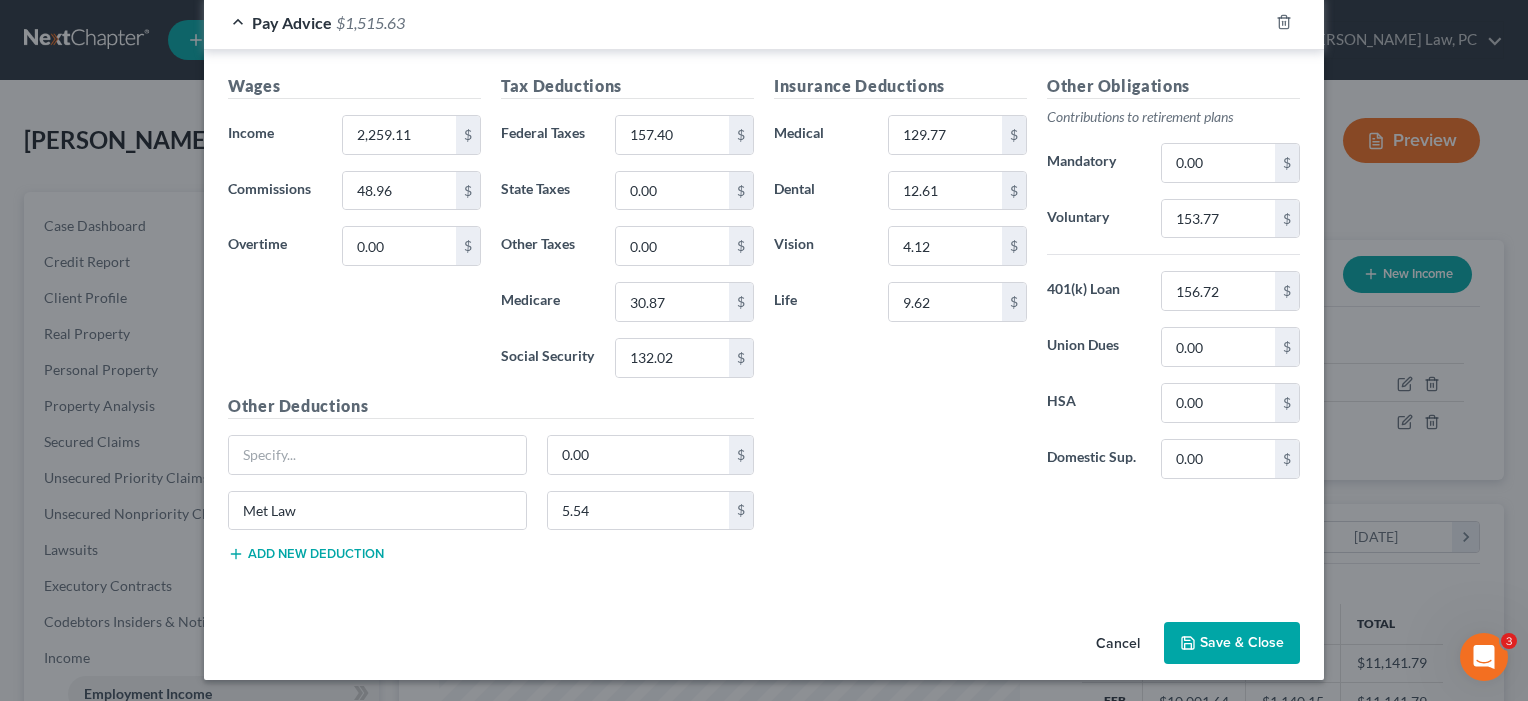 click on "Save & Close" at bounding box center [1232, 643] 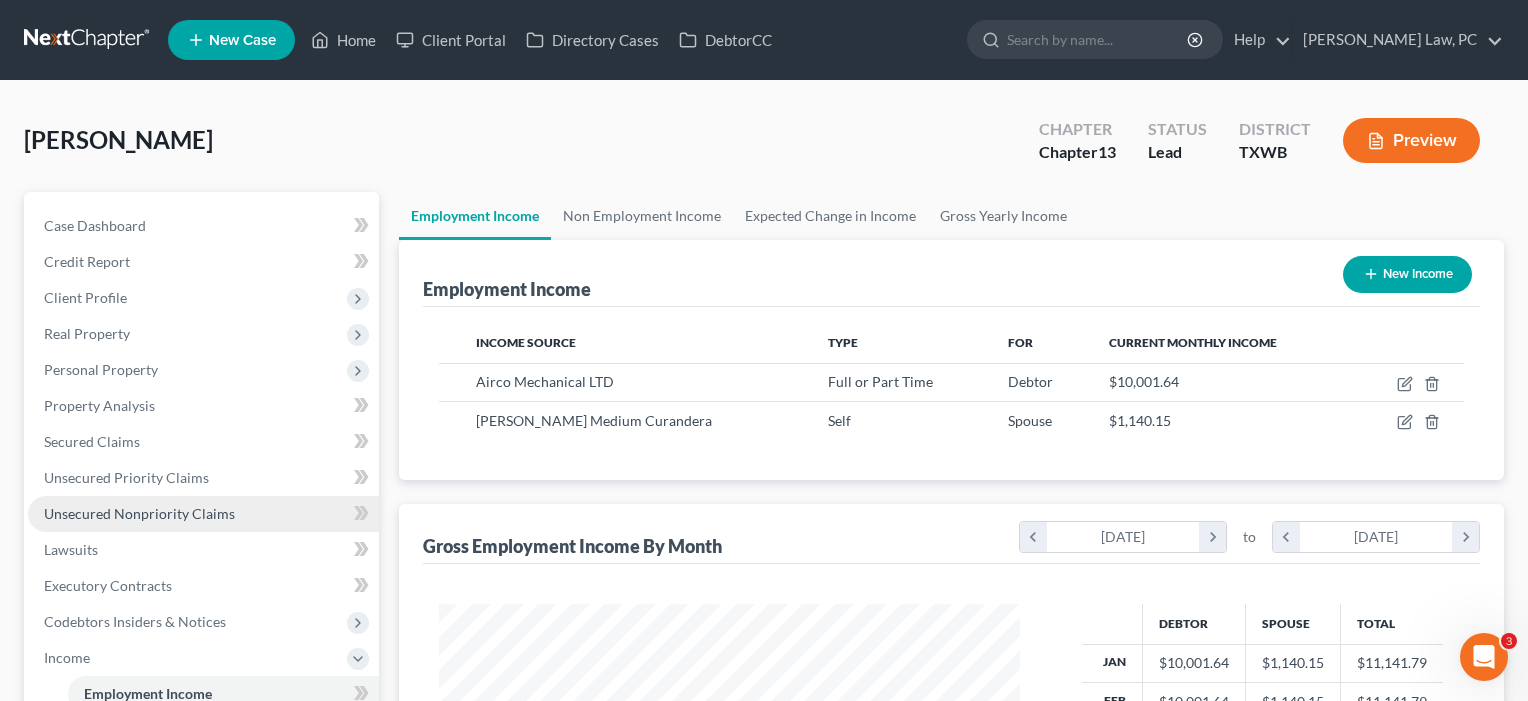 scroll, scrollTop: 40, scrollLeft: 0, axis: vertical 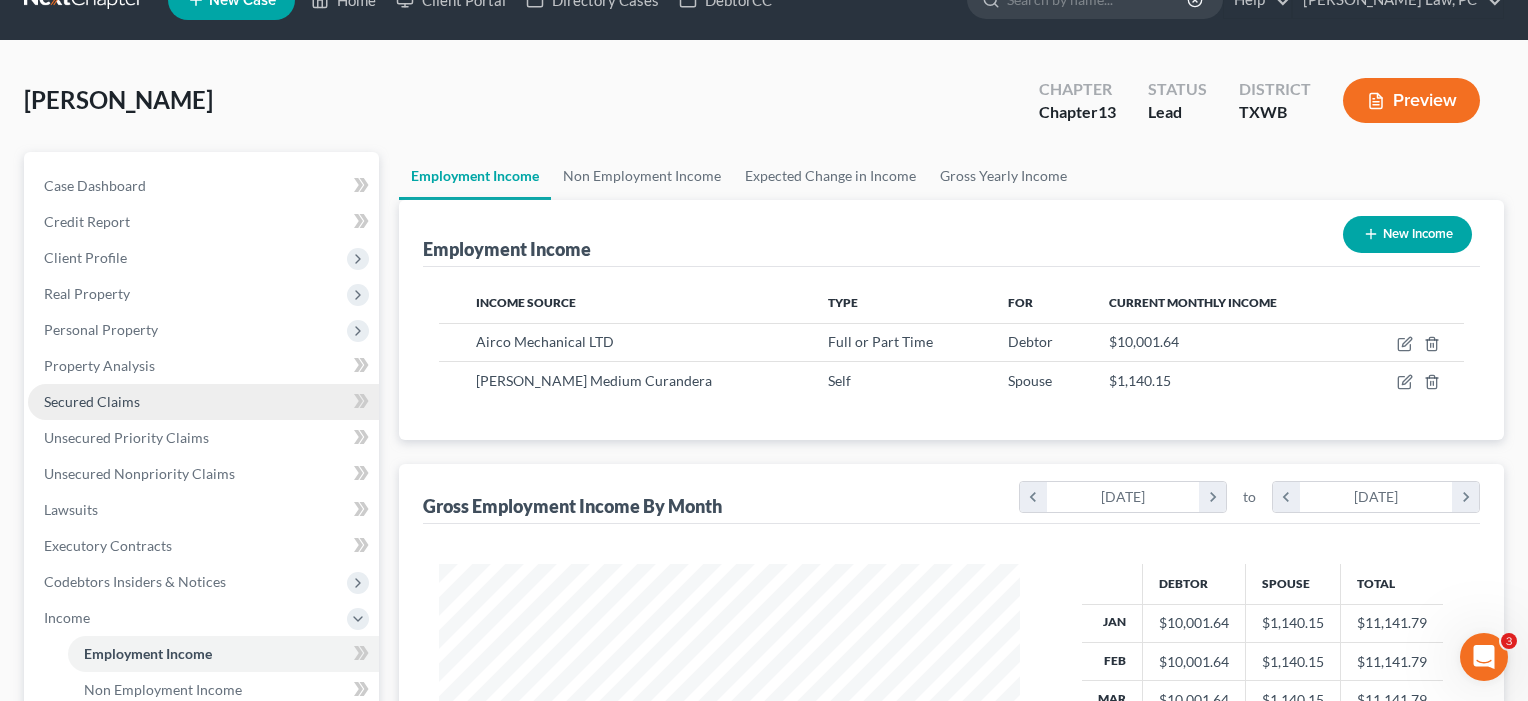 click on "Secured Claims" at bounding box center (92, 401) 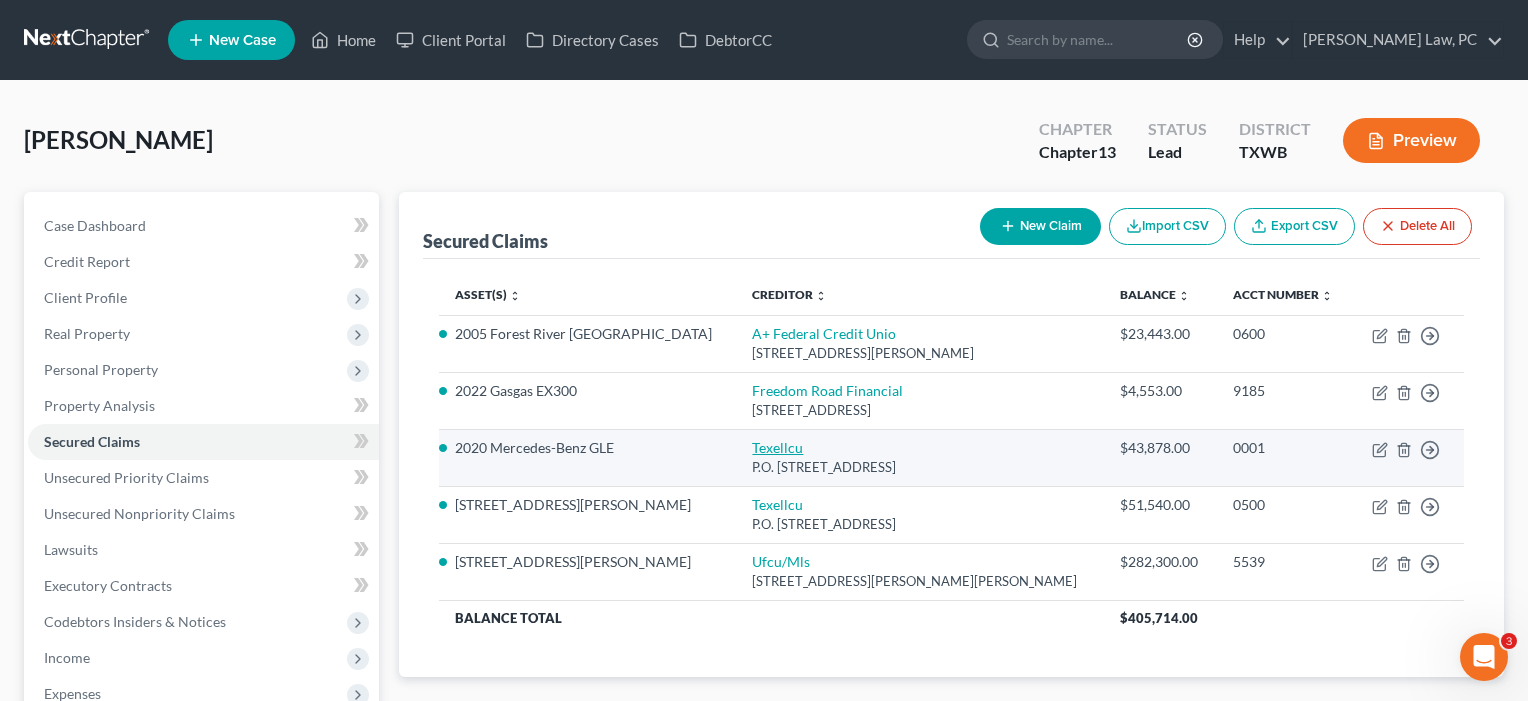 click on "Texellcu" at bounding box center [777, 447] 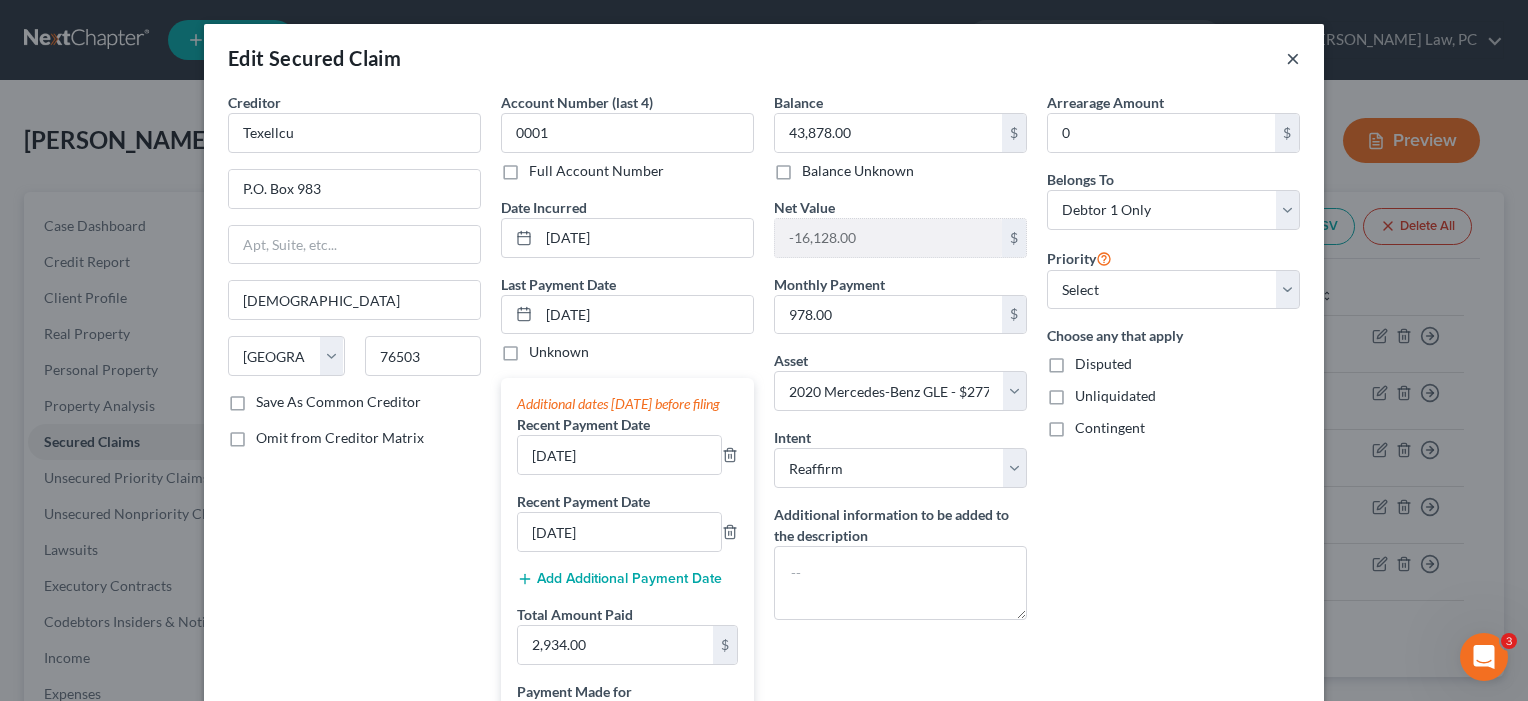 click on "×" at bounding box center (1293, 58) 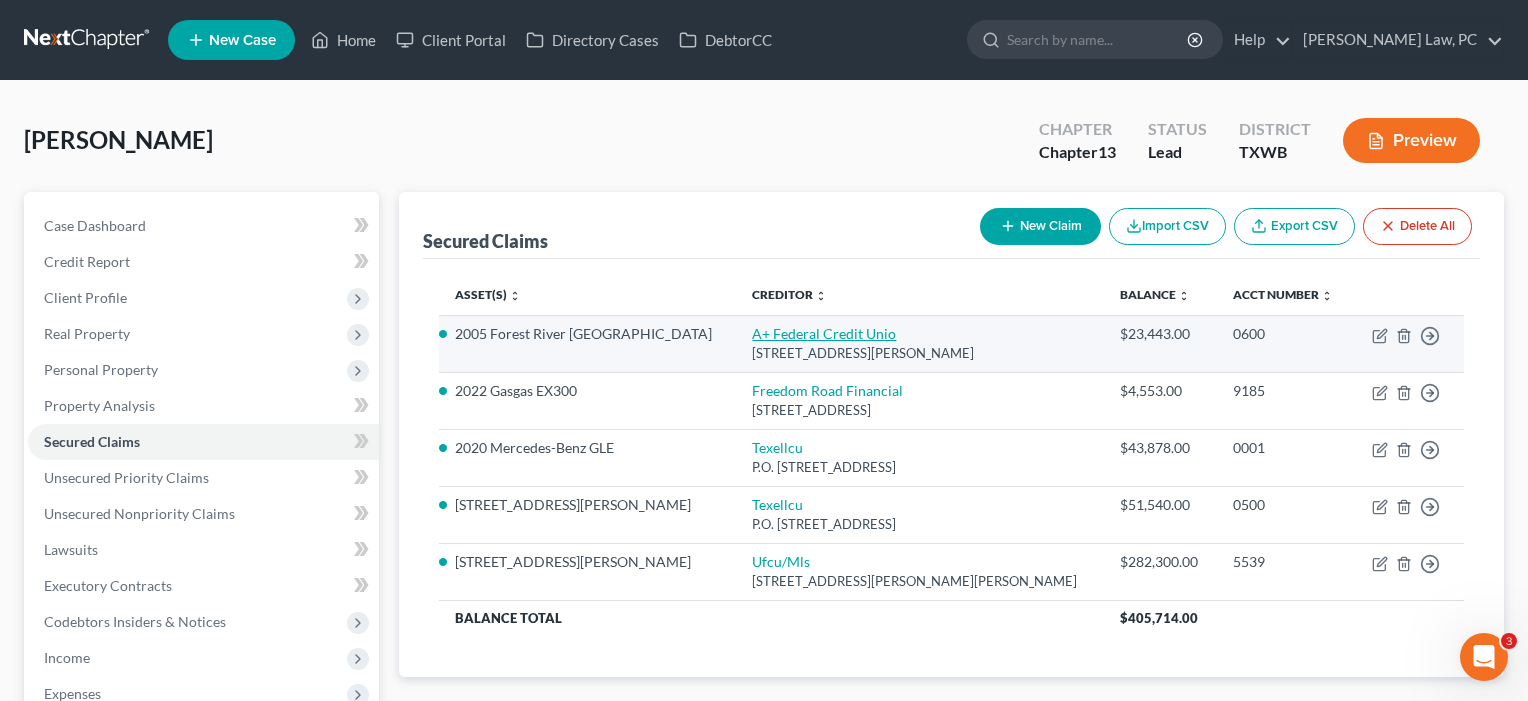 click on "A+ Federal Credit Unio" at bounding box center (824, 333) 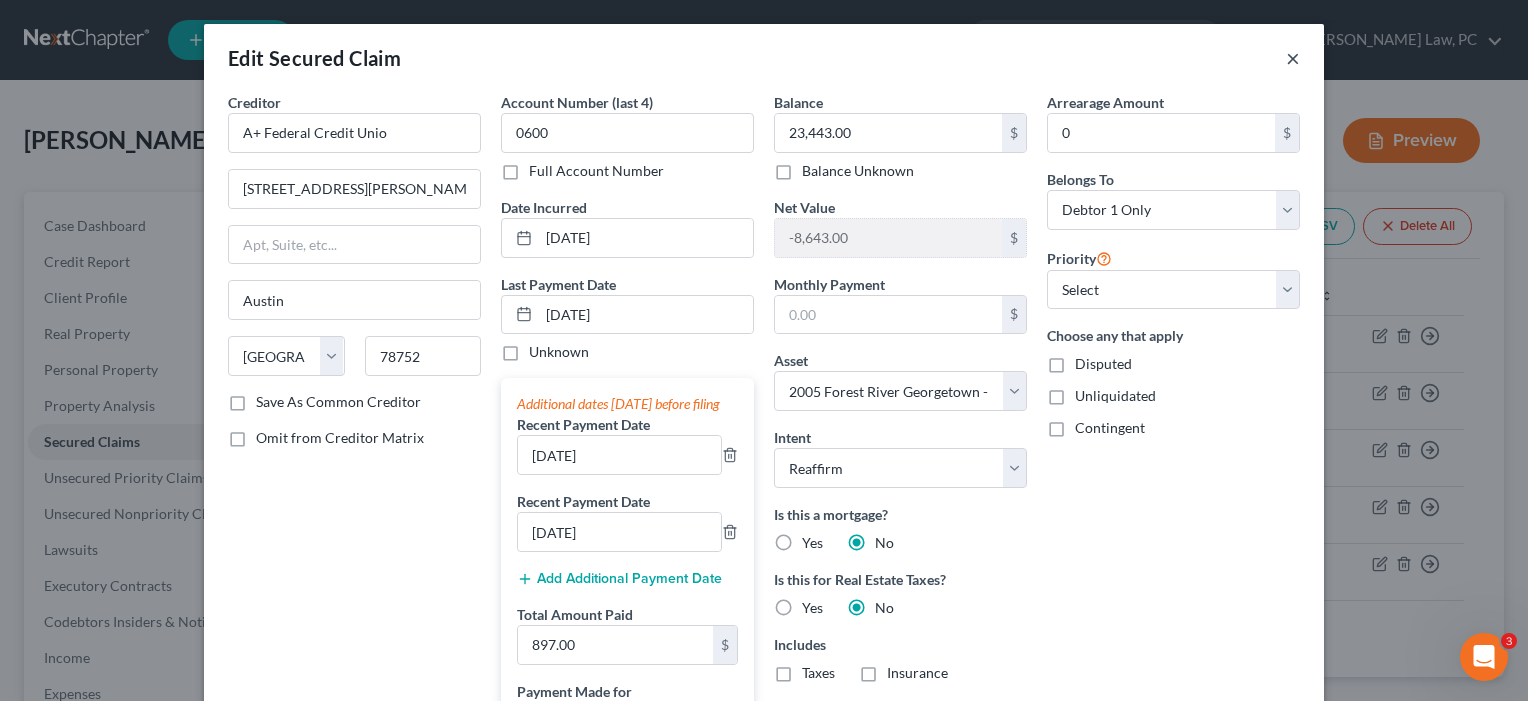 click on "×" at bounding box center [1293, 58] 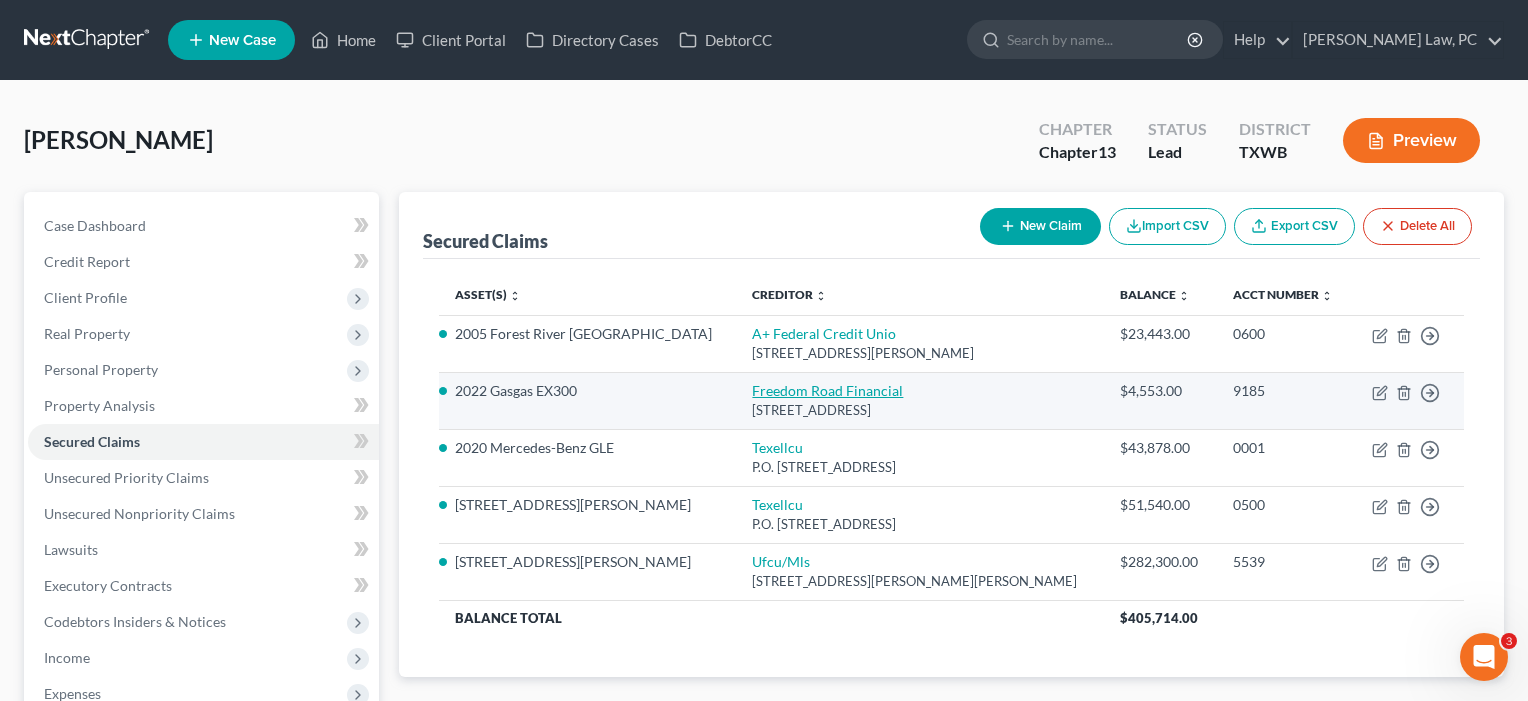 click on "Freedom Road Financial" at bounding box center (827, 390) 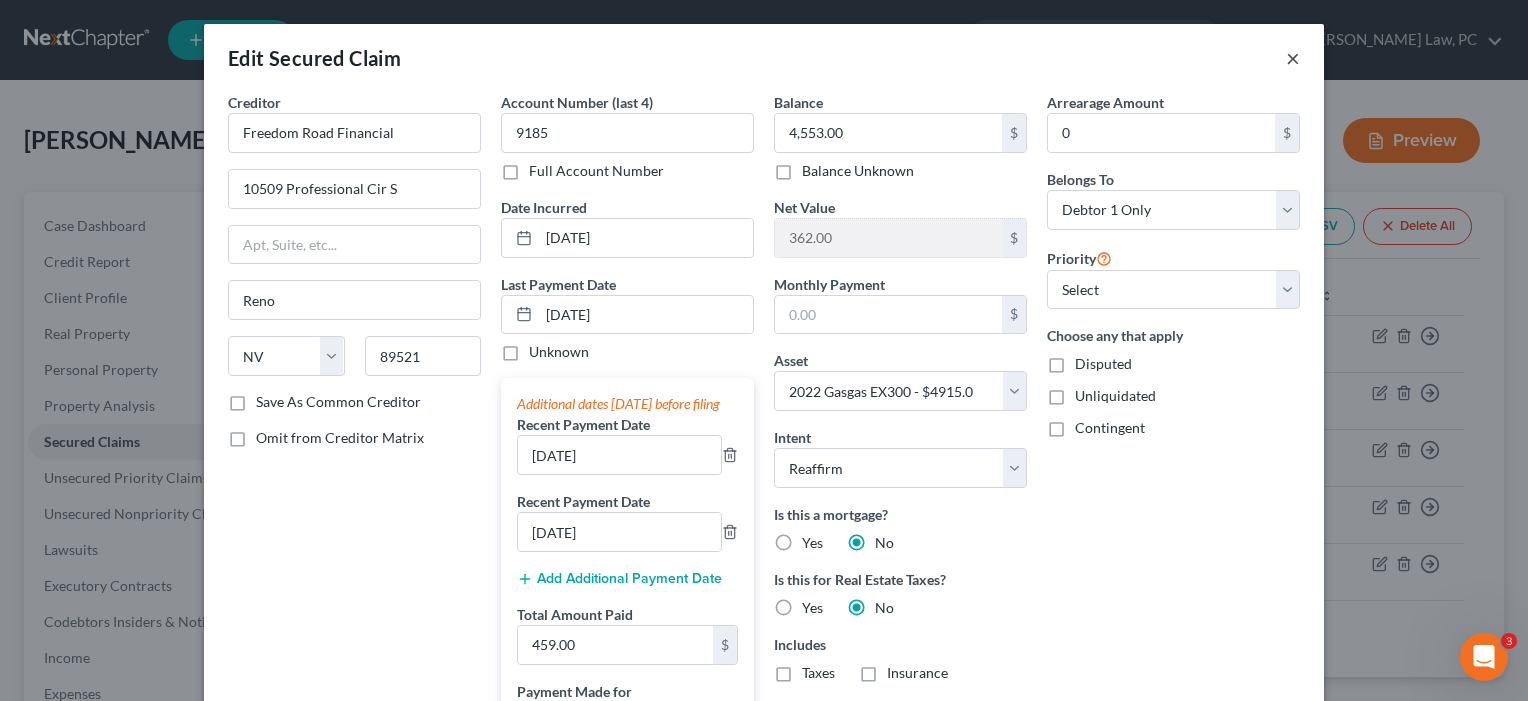 click on "×" at bounding box center (1293, 58) 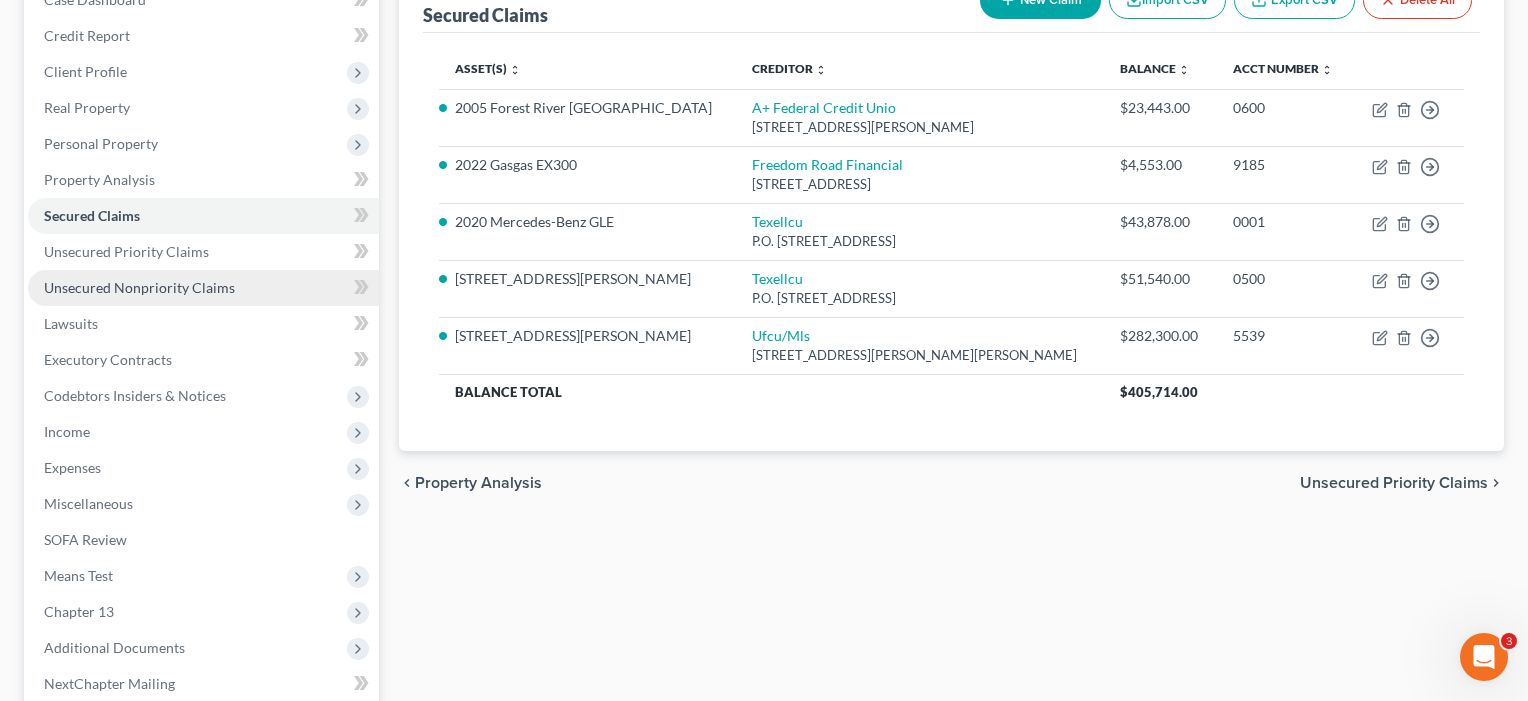 scroll, scrollTop: 332, scrollLeft: 0, axis: vertical 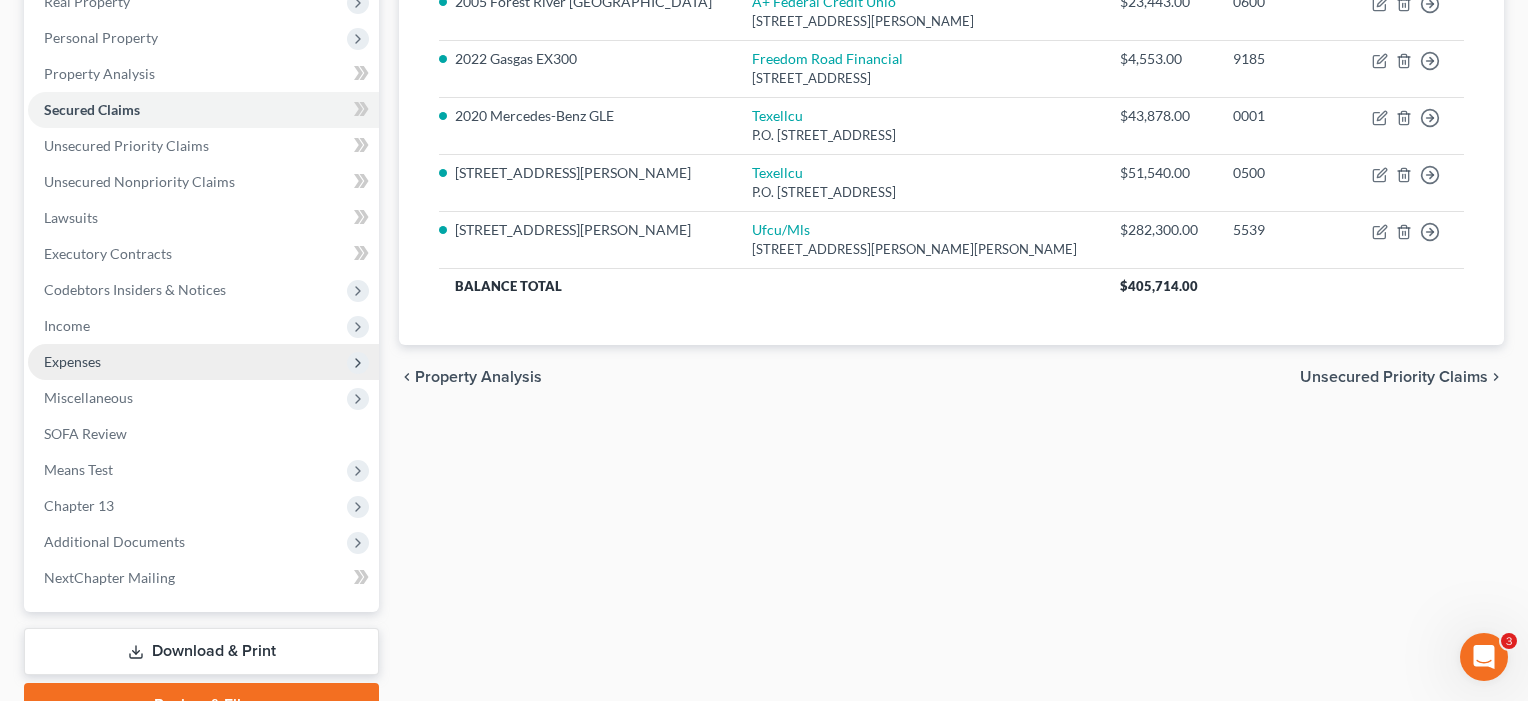 click on "Expenses" at bounding box center [72, 361] 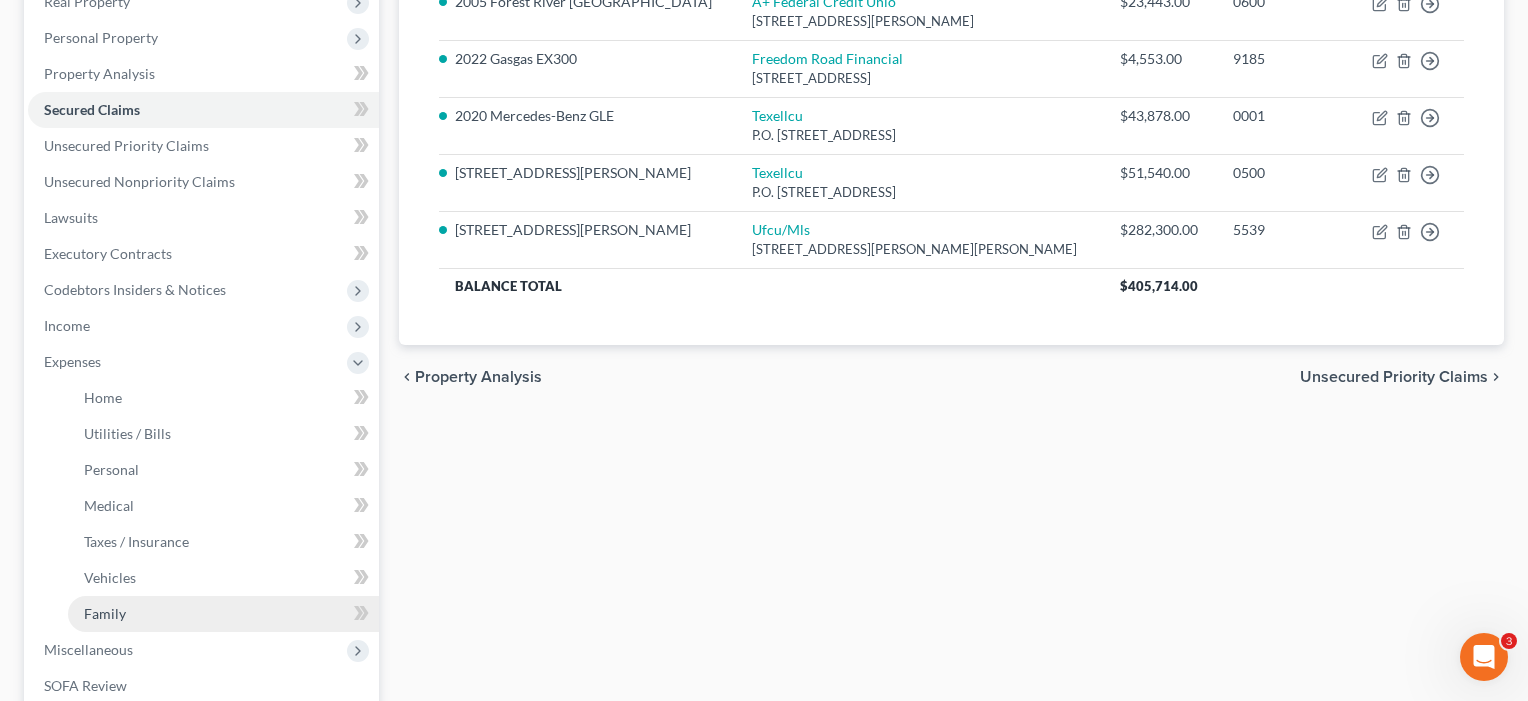 click on "Family" at bounding box center [223, 614] 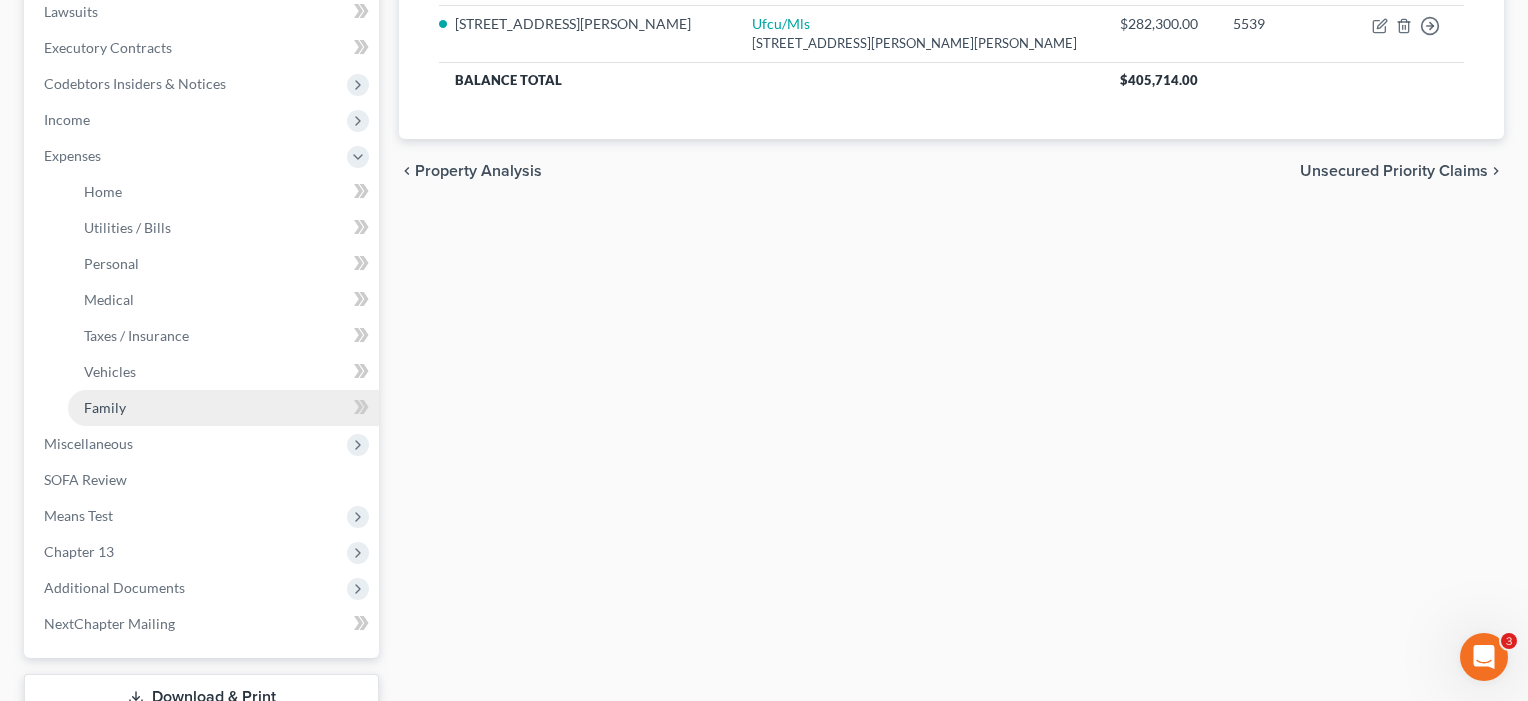 scroll, scrollTop: 609, scrollLeft: 0, axis: vertical 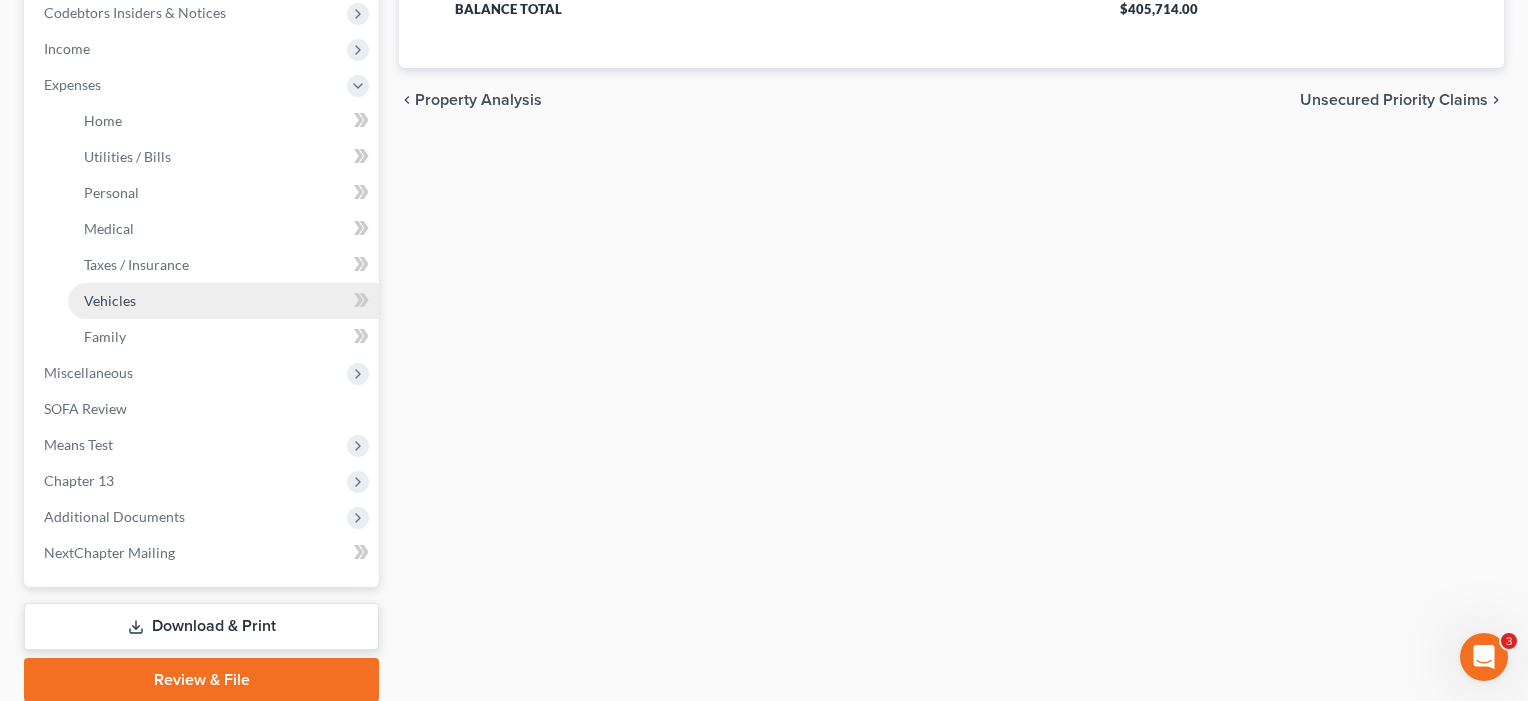 click on "Vehicles" at bounding box center (110, 300) 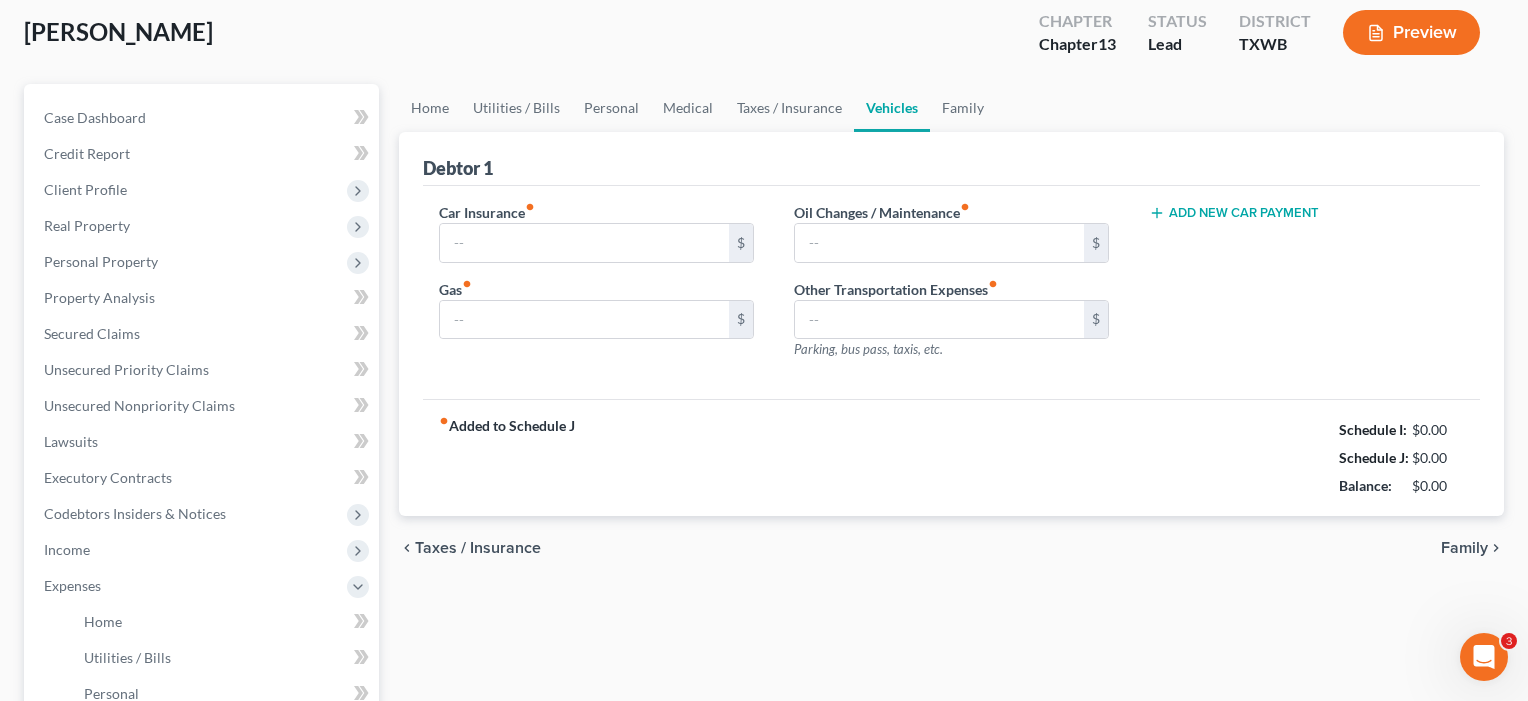 scroll, scrollTop: 0, scrollLeft: 0, axis: both 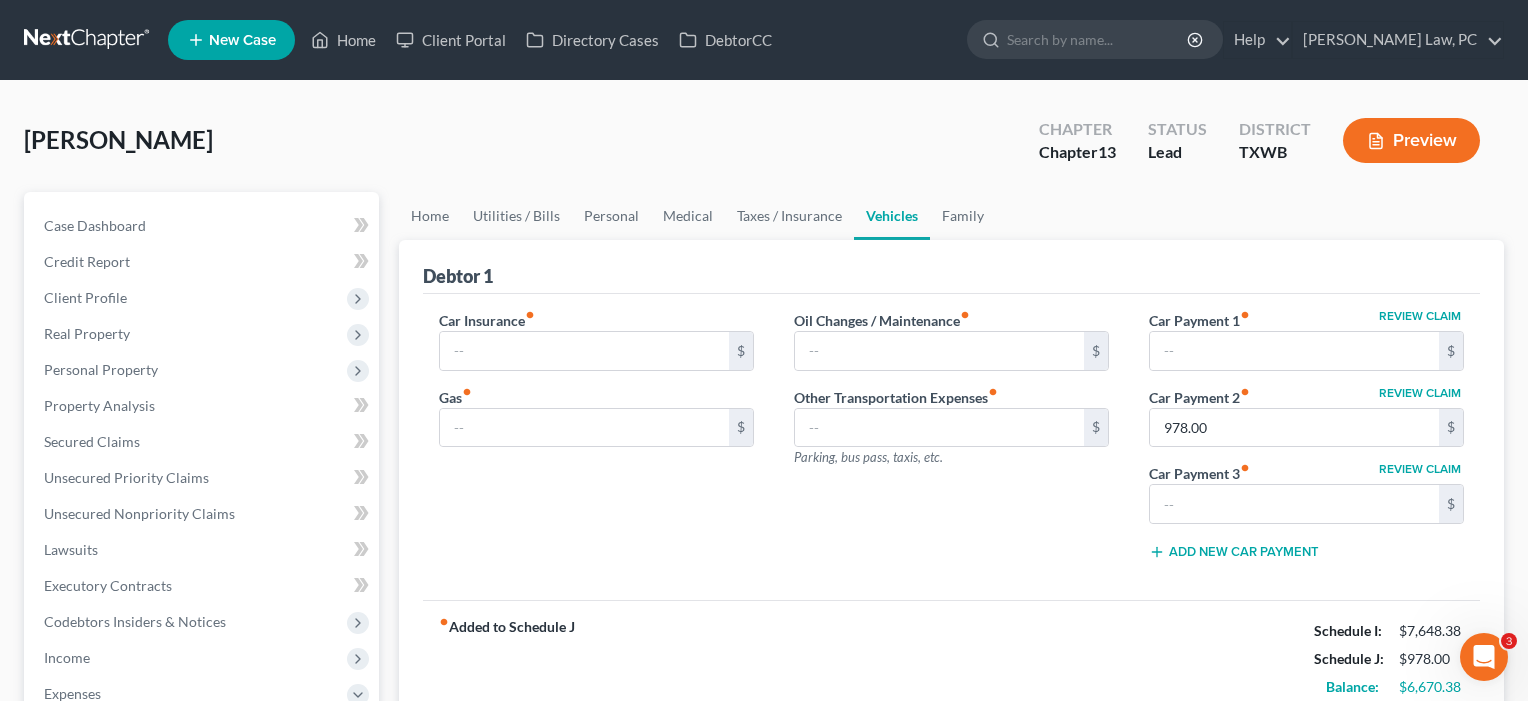 type on "232.00" 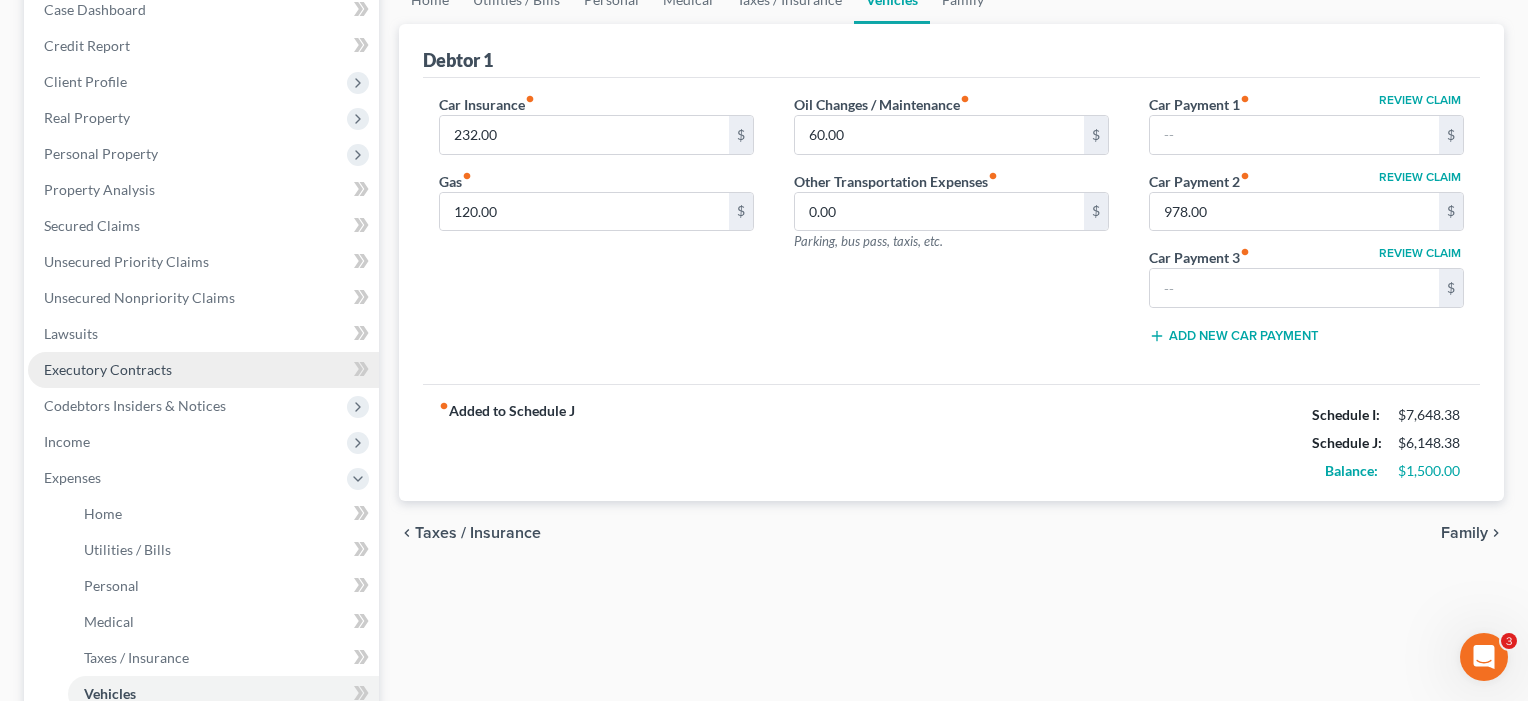 scroll, scrollTop: 218, scrollLeft: 0, axis: vertical 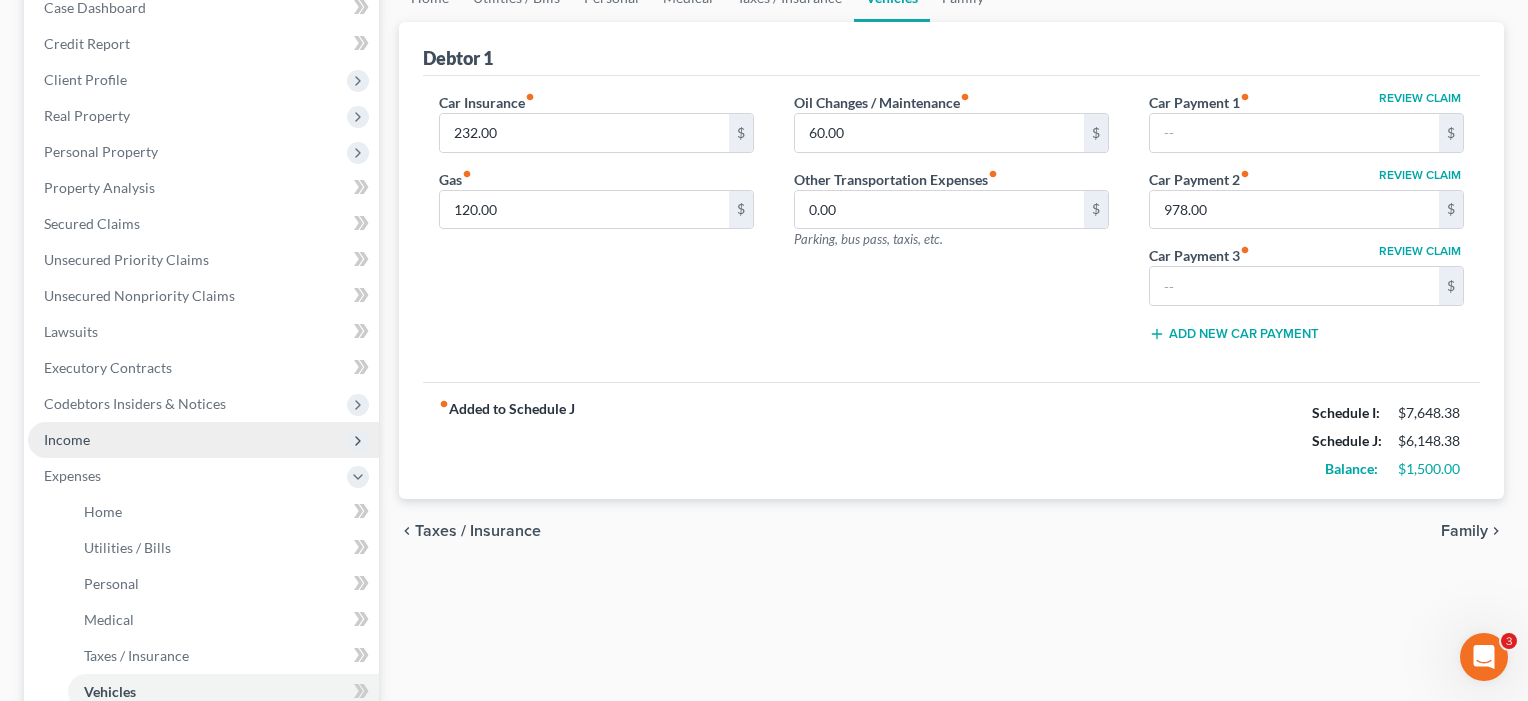 click on "Income" at bounding box center (203, 440) 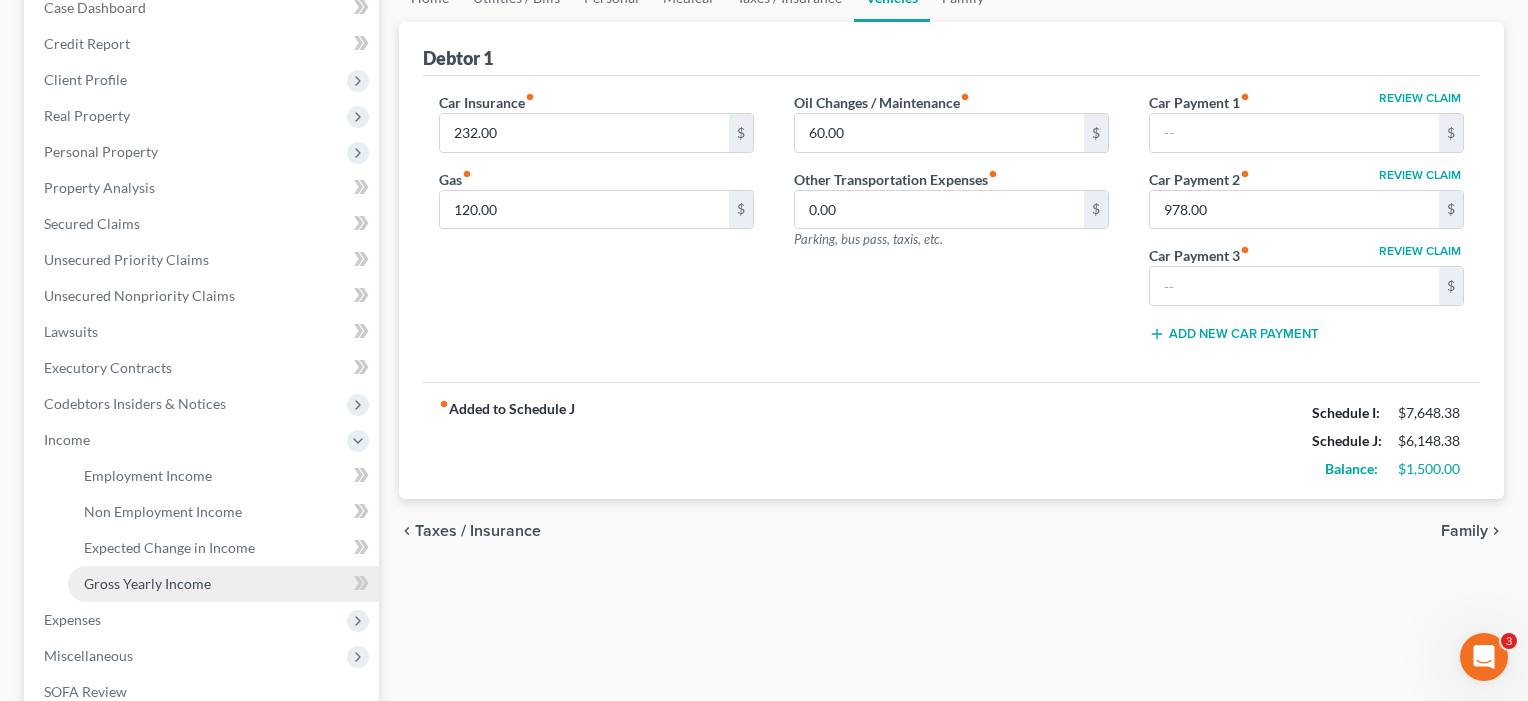 click on "Gross Yearly Income" at bounding box center [147, 583] 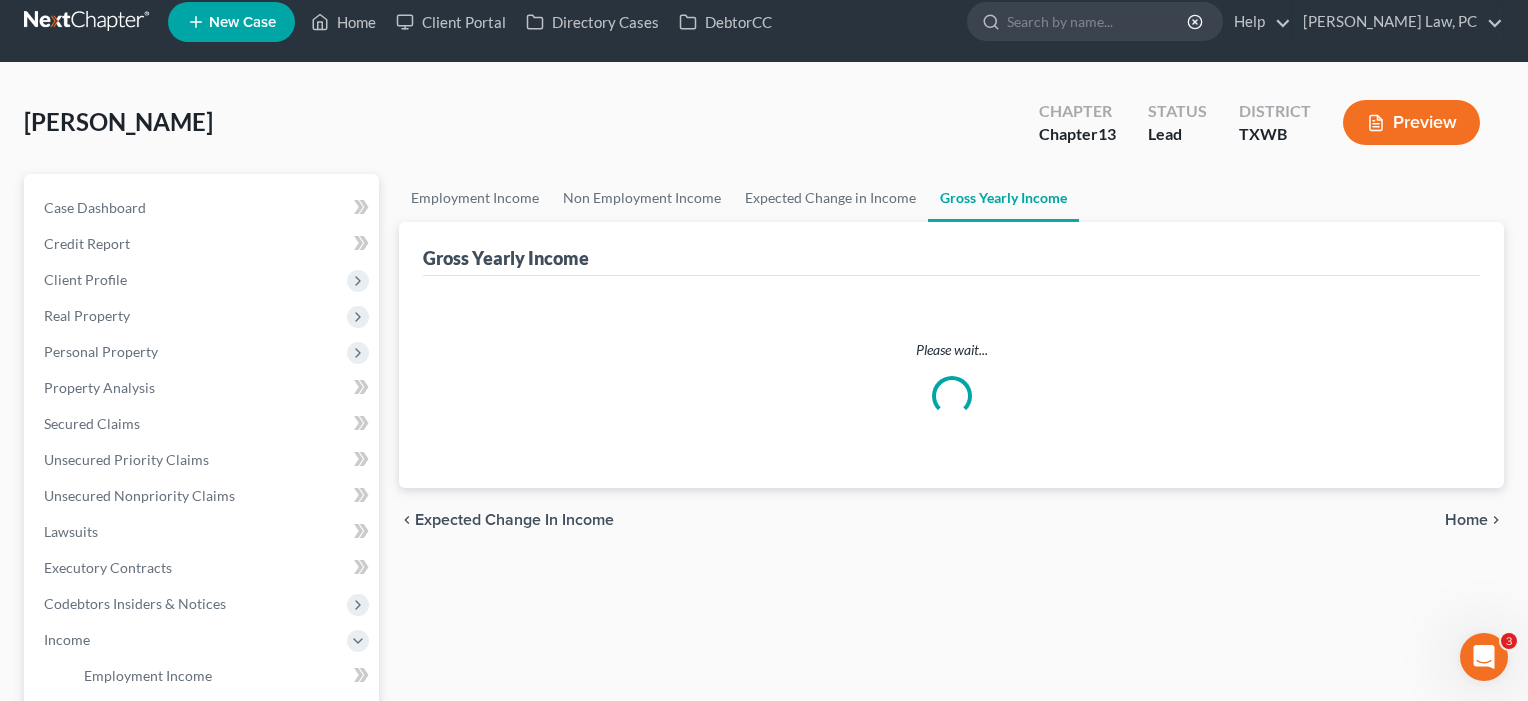 scroll, scrollTop: 0, scrollLeft: 0, axis: both 